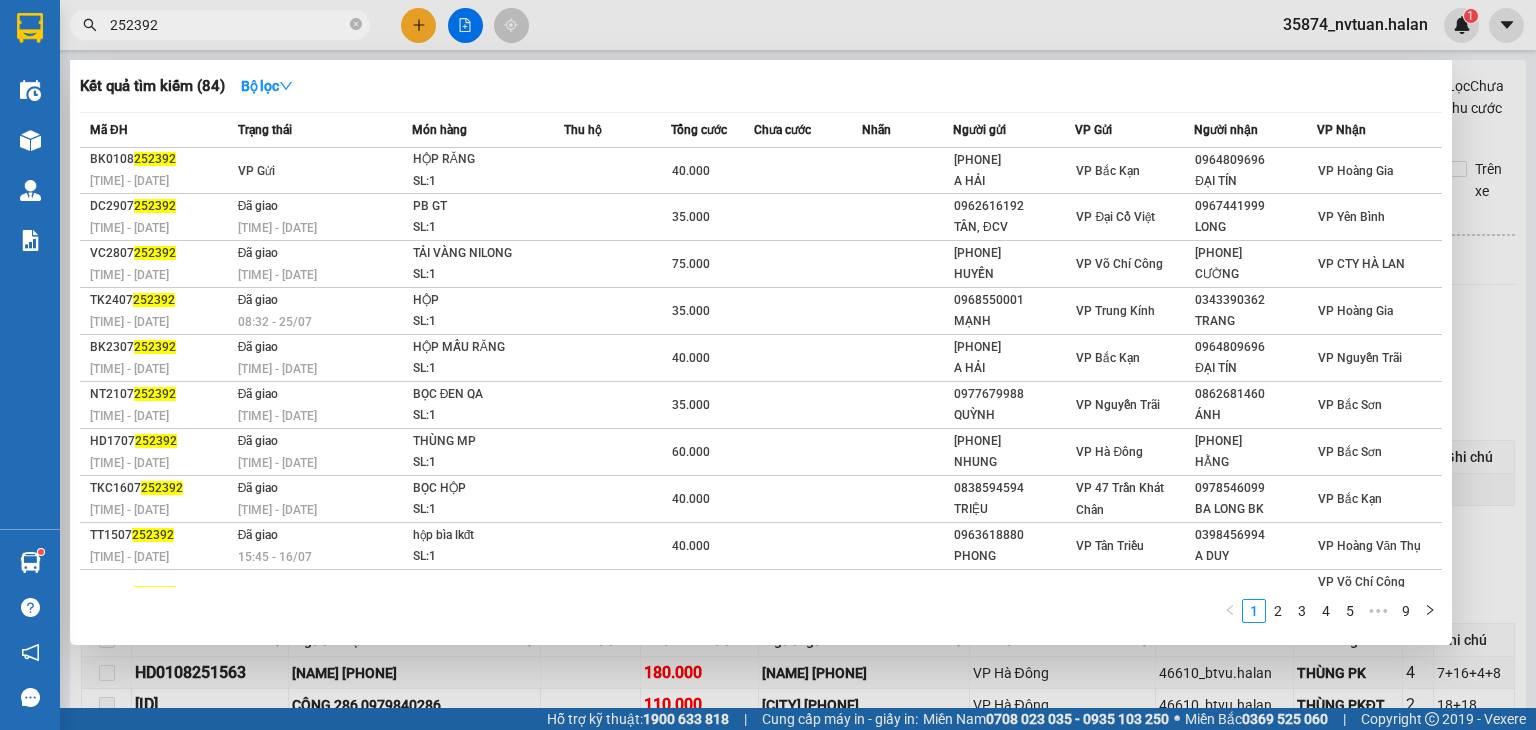 scroll, scrollTop: 0, scrollLeft: 0, axis: both 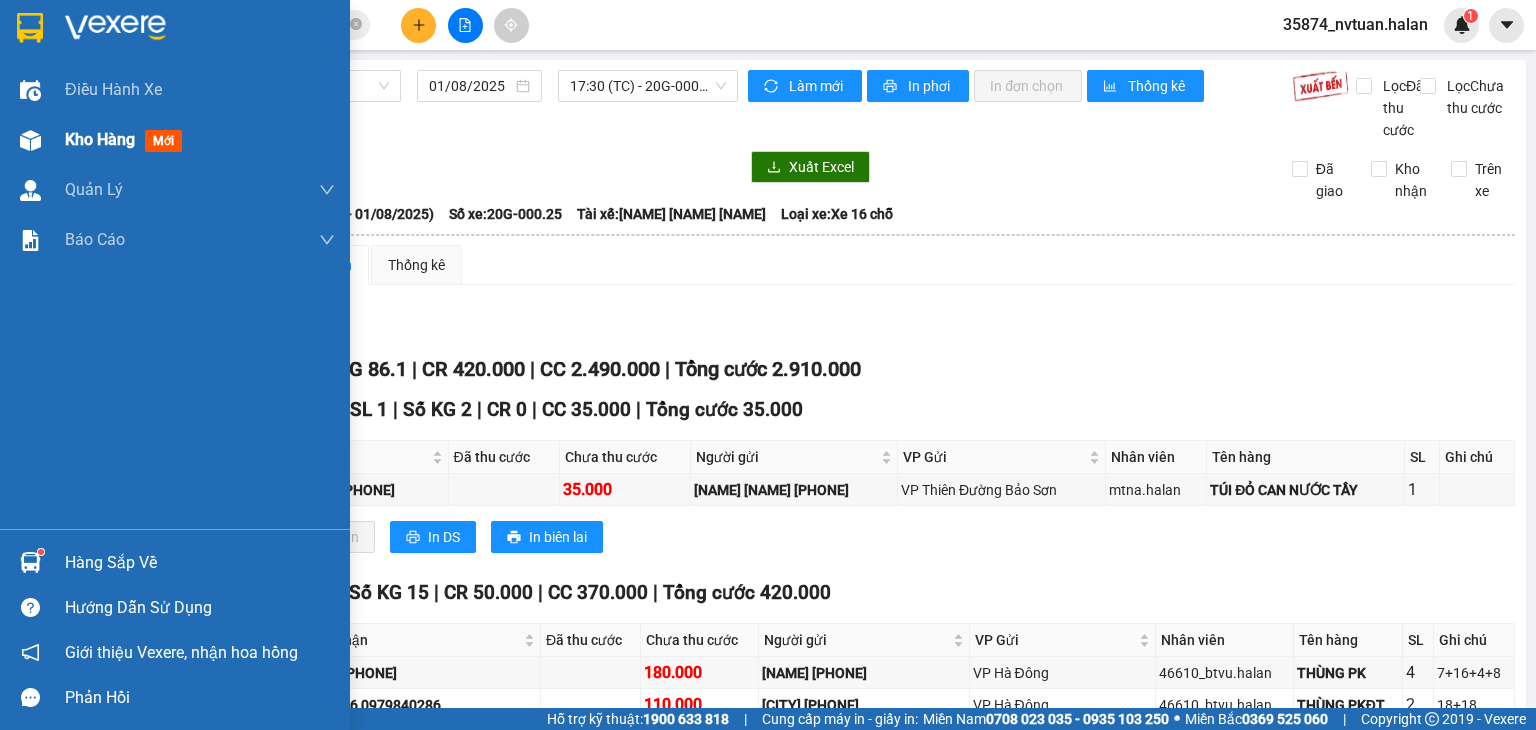 click on "Kho hàng" at bounding box center (100, 139) 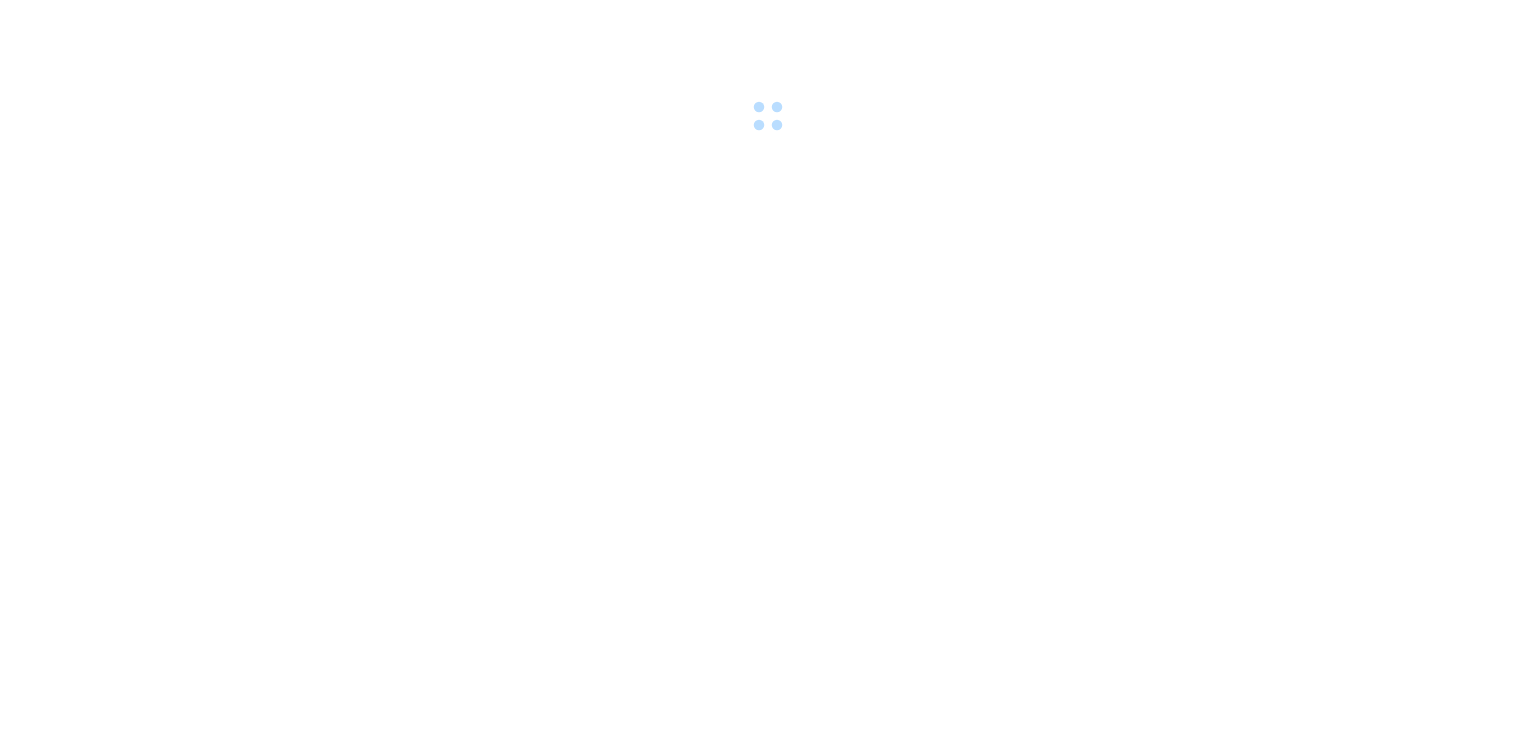 scroll, scrollTop: 0, scrollLeft: 0, axis: both 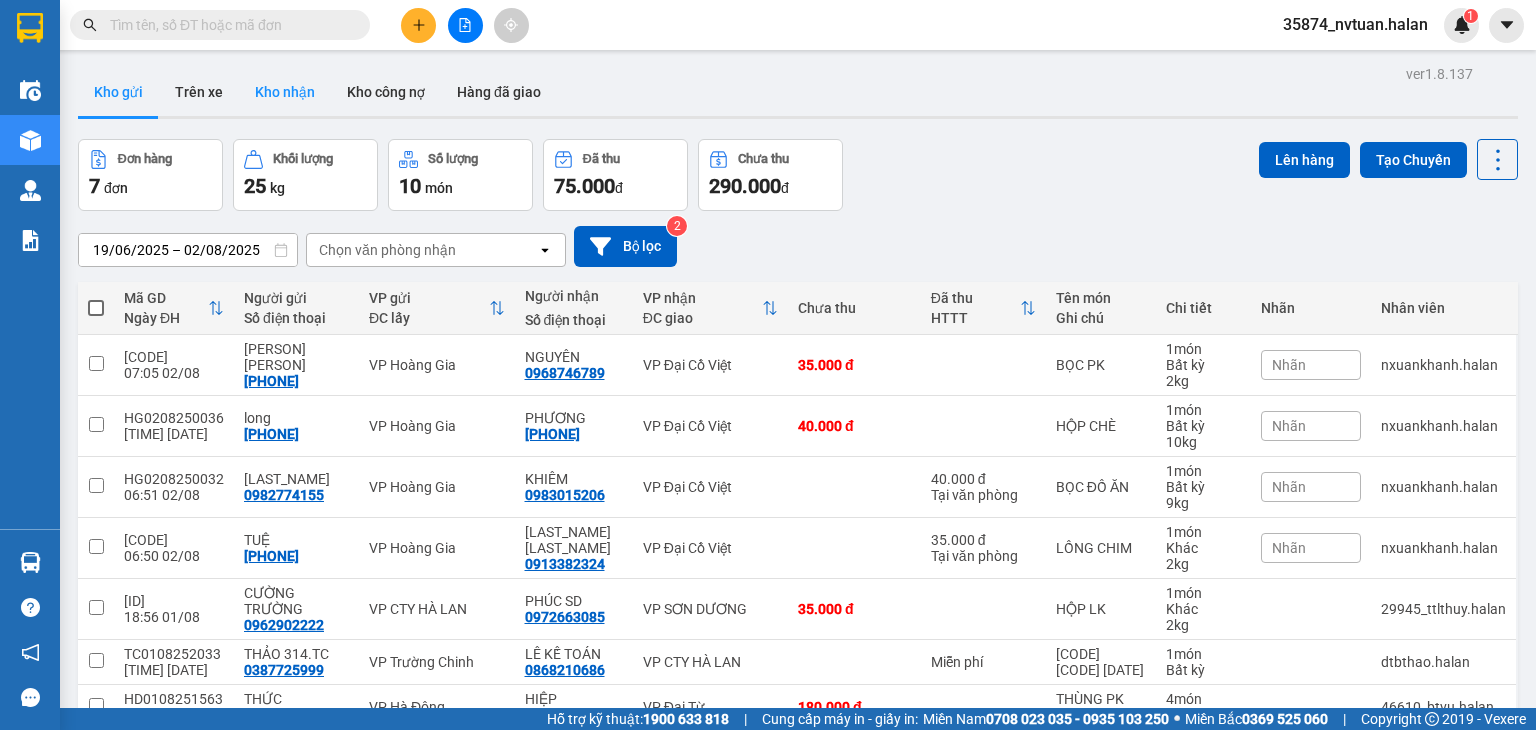 click on "Kho nhận" at bounding box center [285, 92] 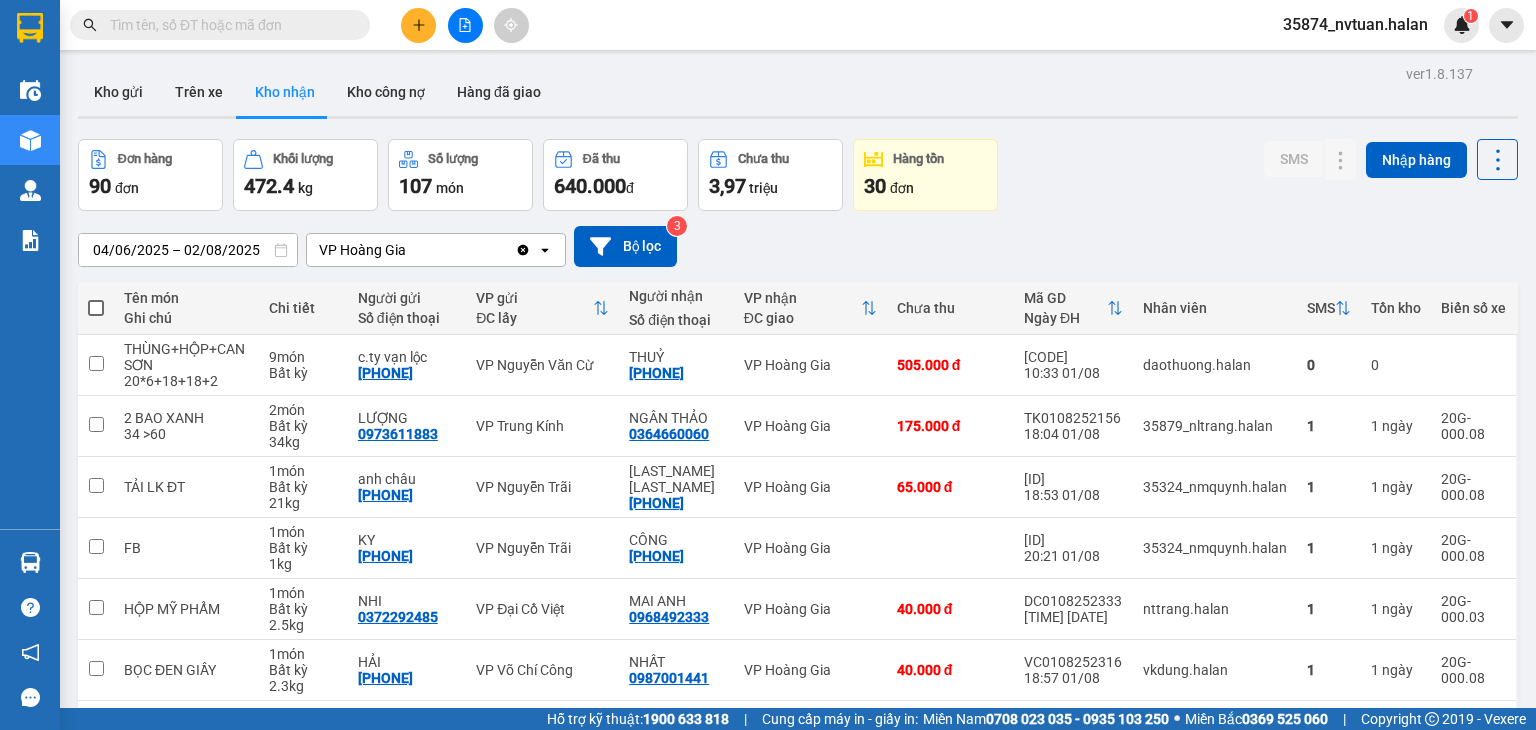 click on "04/06/2025 – 02/08/2025" at bounding box center (188, 250) 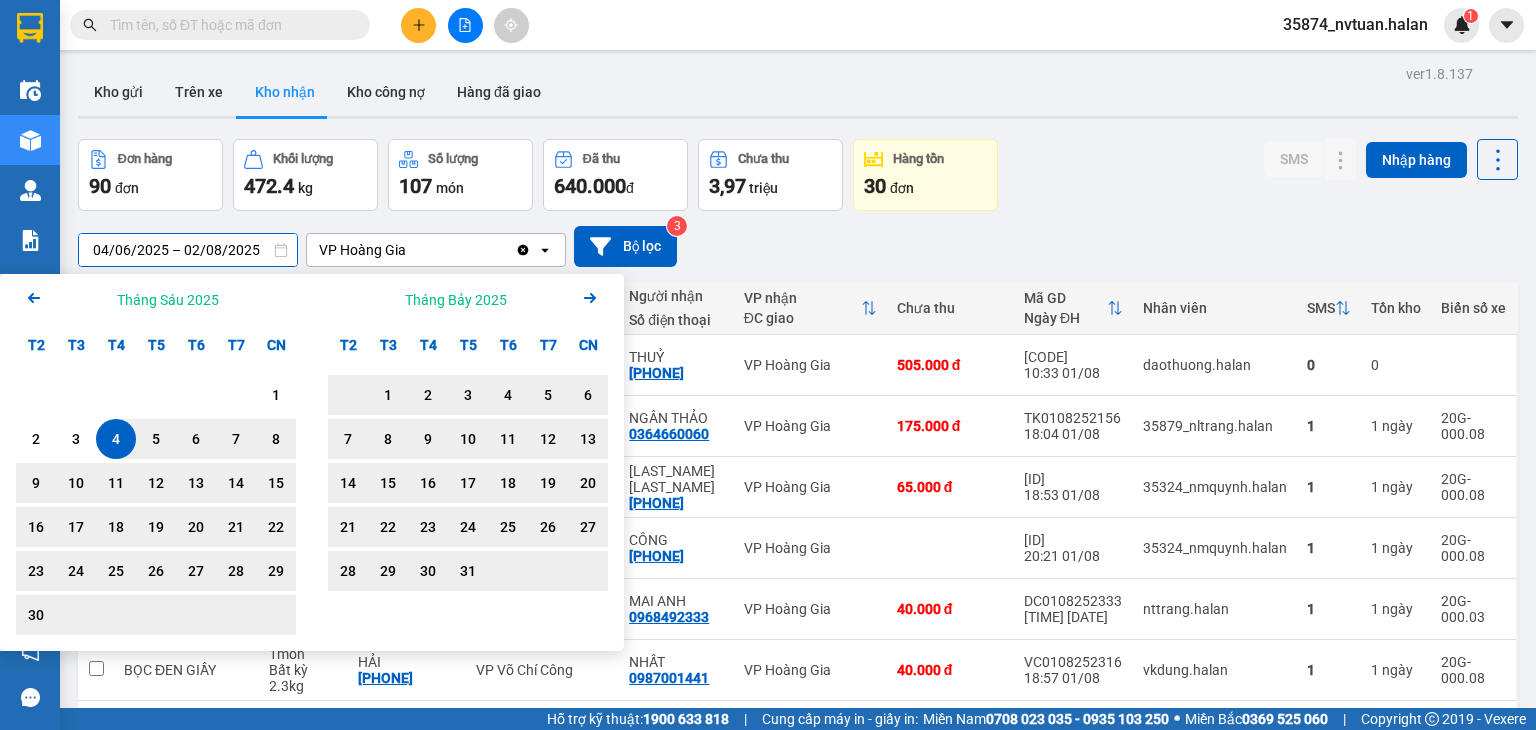 click on "Đơn hàng 90 đơn Khối lượng 472.4 kg Số lượng 107 món Đã thu 640.000  đ Chưa thu 3,97   triệu Hàng tồn 30 đơn SMS Nhập hàng" at bounding box center [798, 175] 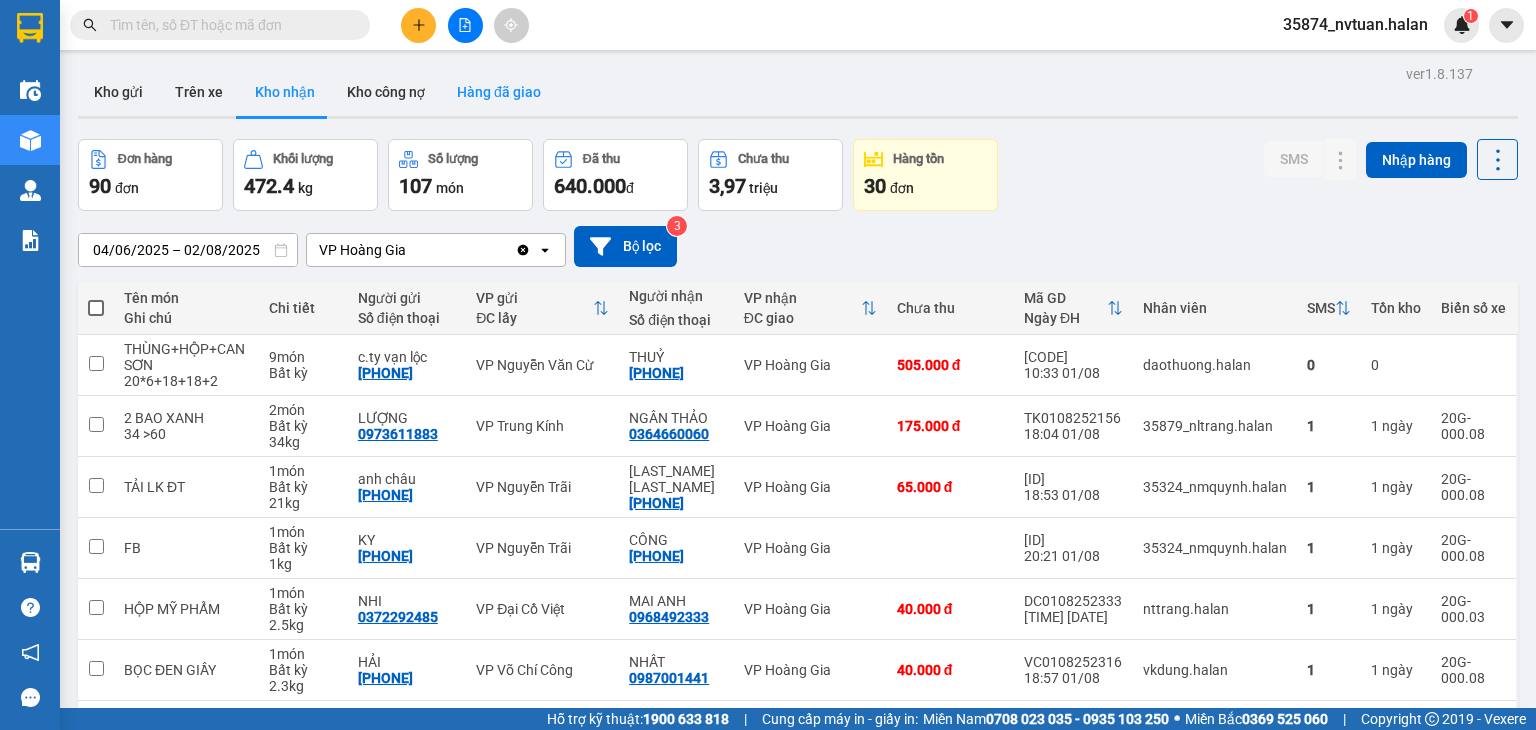 click on "Hàng đã giao" at bounding box center (499, 92) 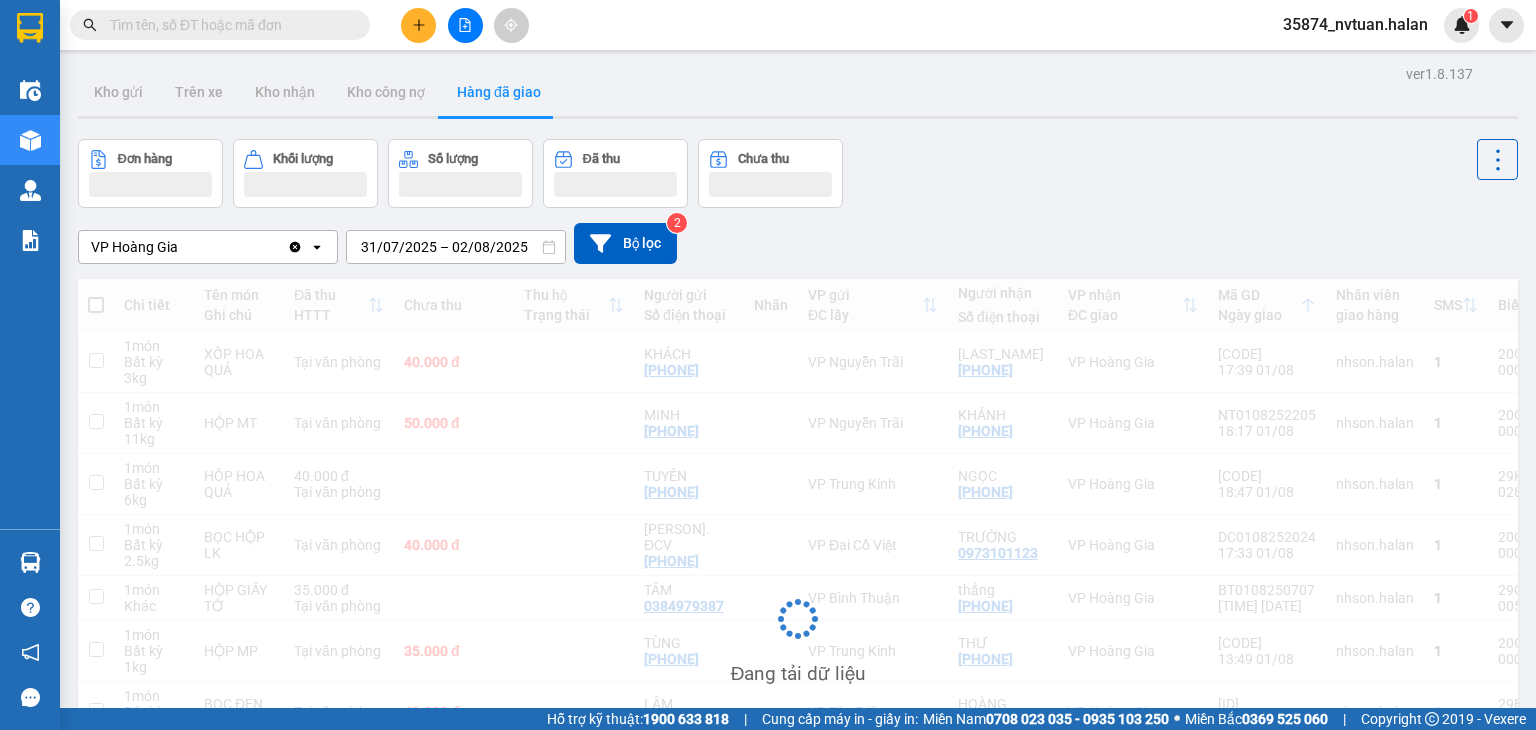 click on "31/07/2025 – 02/08/2025" at bounding box center [456, 247] 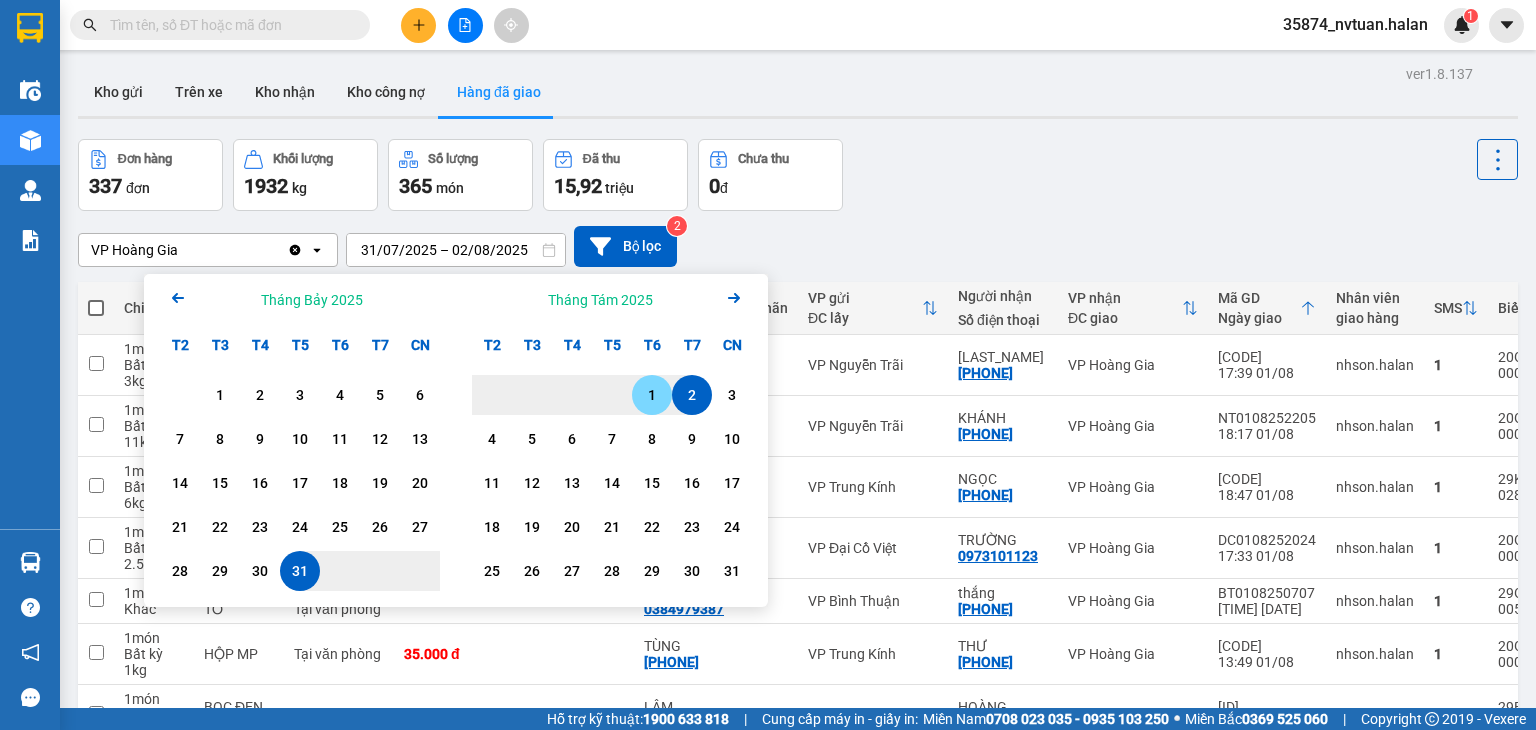 click on "1" at bounding box center [652, 395] 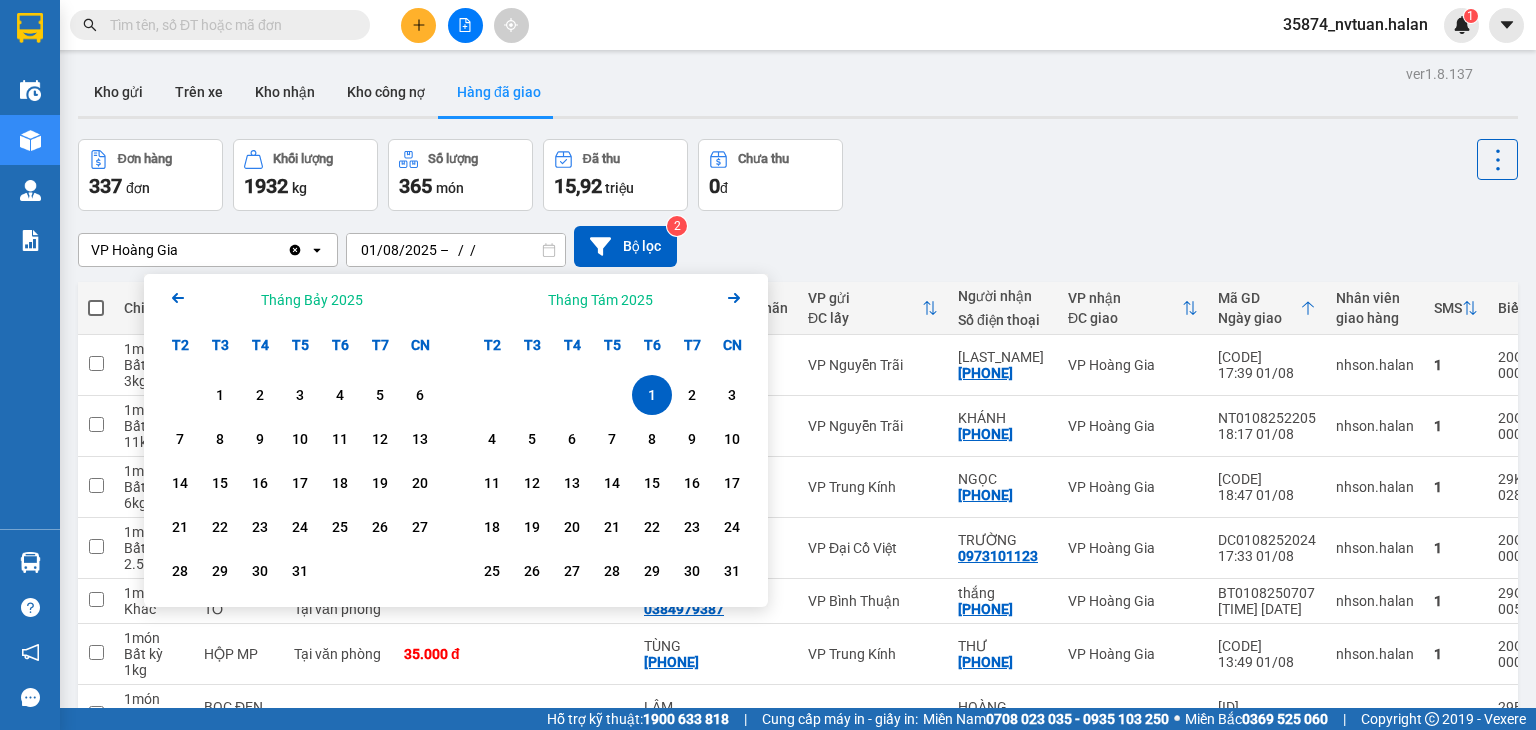 click on "1" at bounding box center (652, 395) 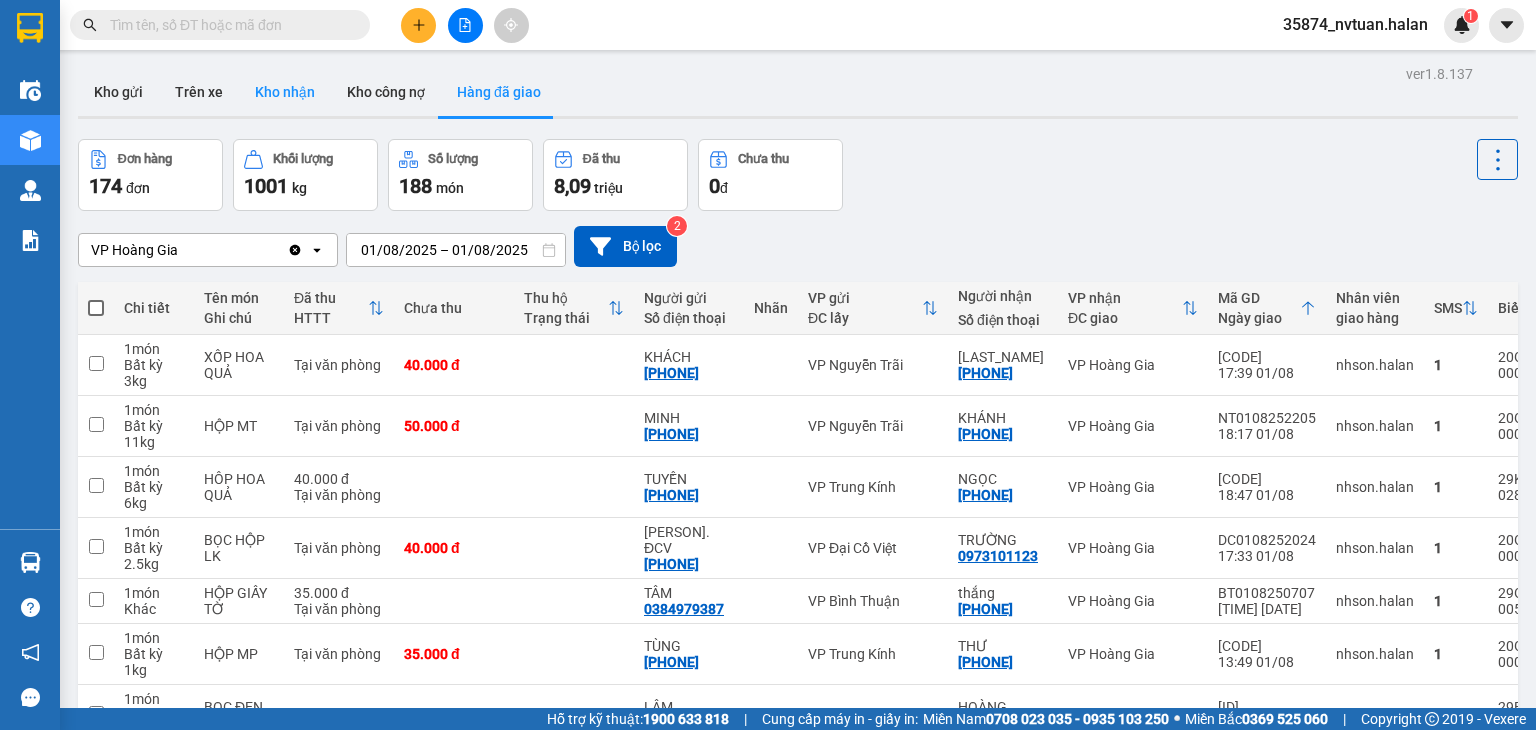 click on "Kho nhận" at bounding box center (285, 92) 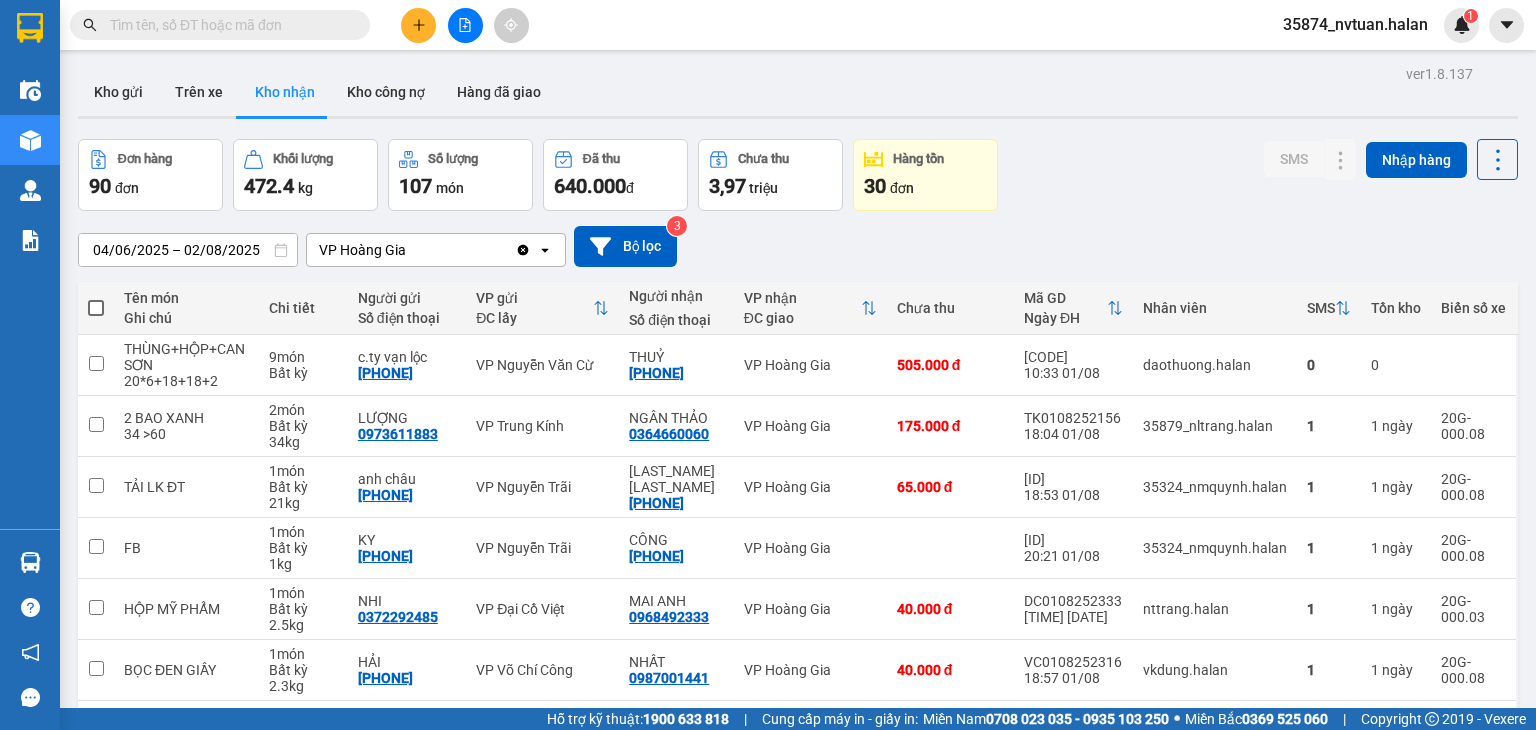 click on "04/06/2025 – 02/08/2025" at bounding box center (188, 250) 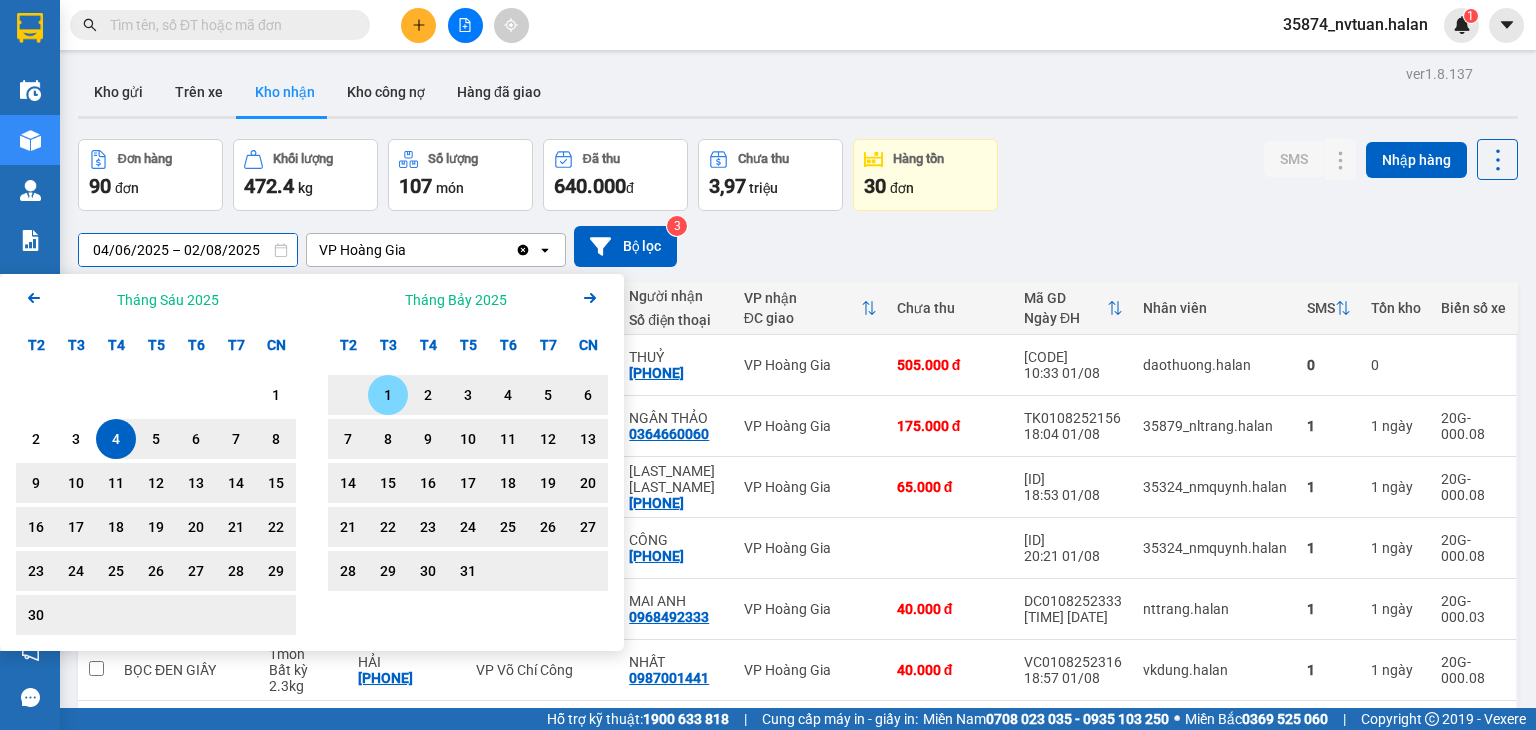 click on "1" at bounding box center [388, 395] 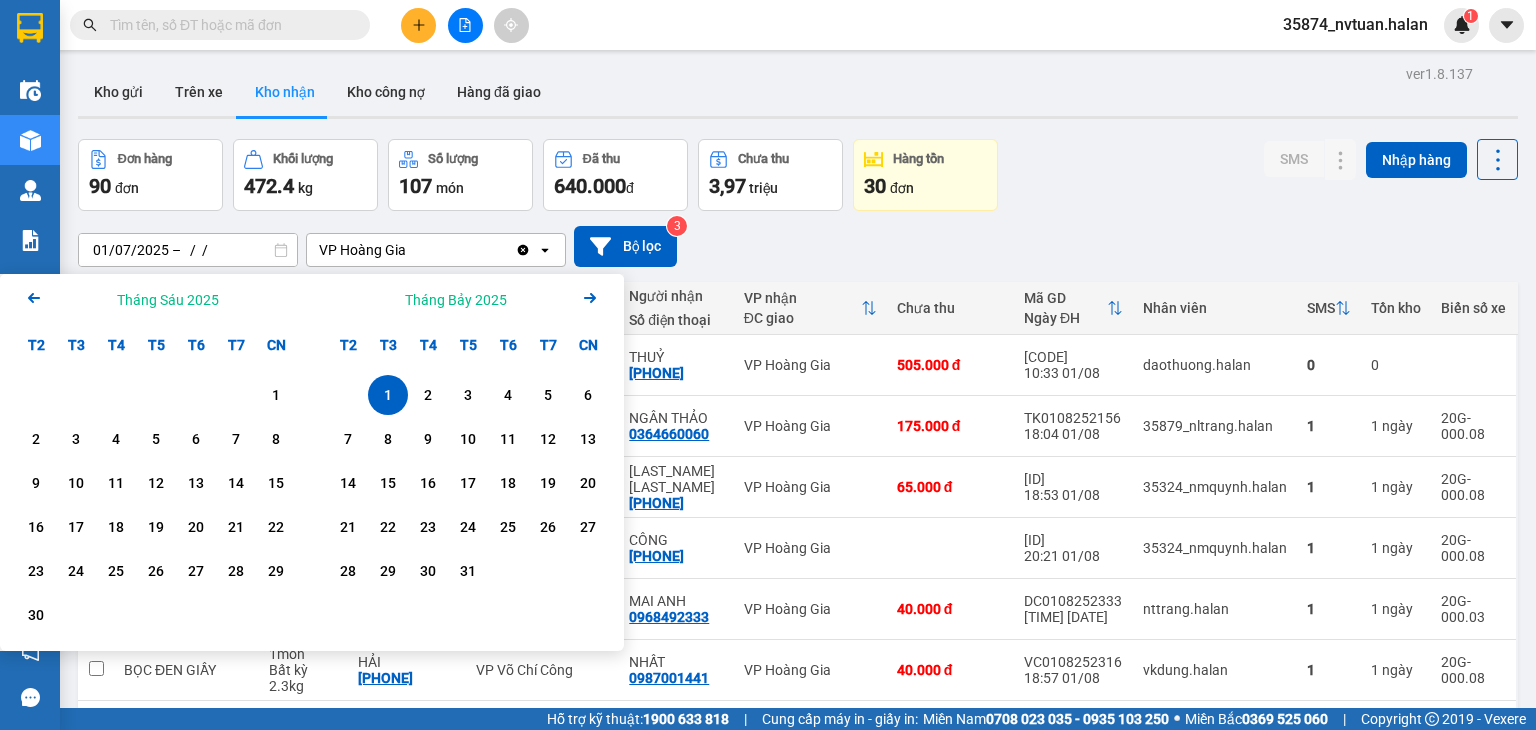 click 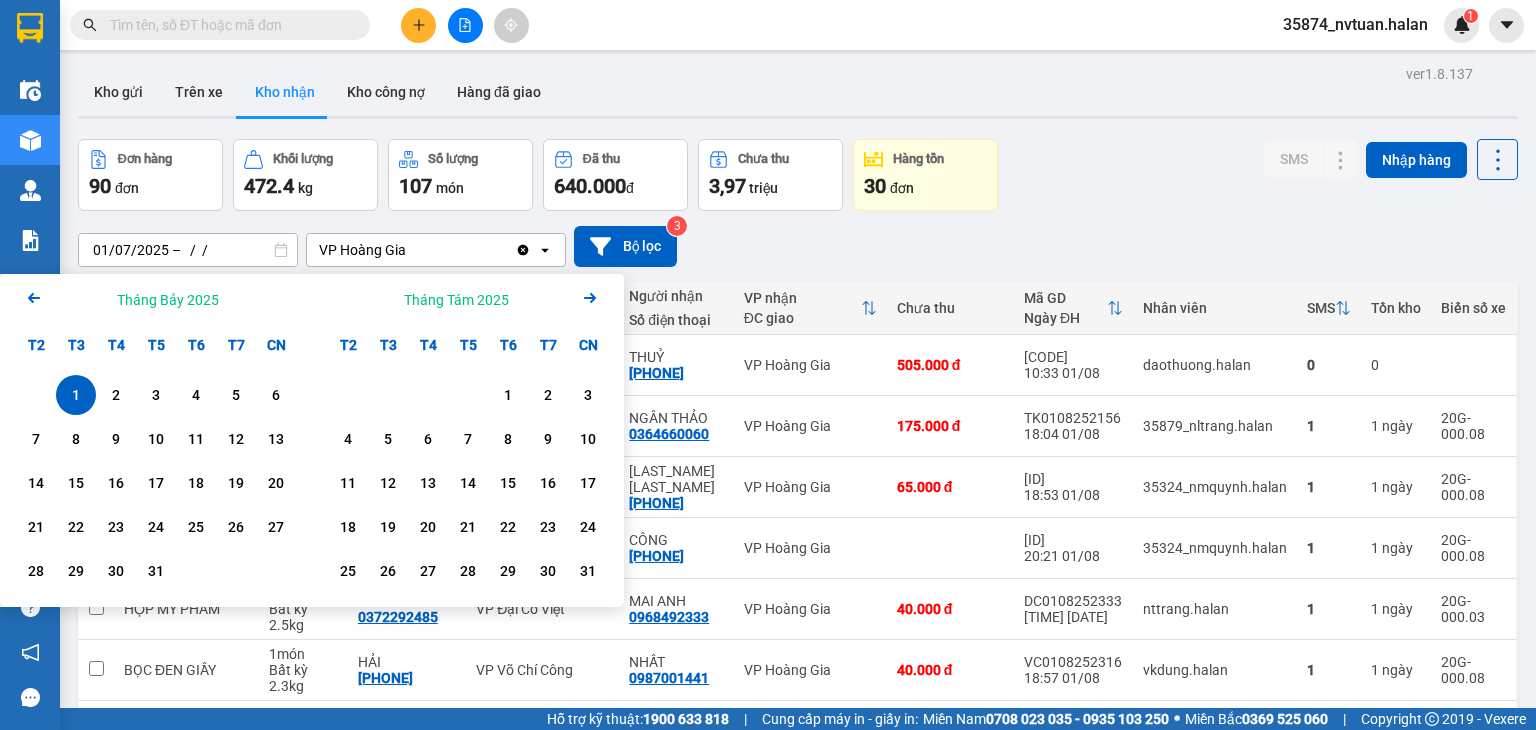 click on "1" at bounding box center (76, 395) 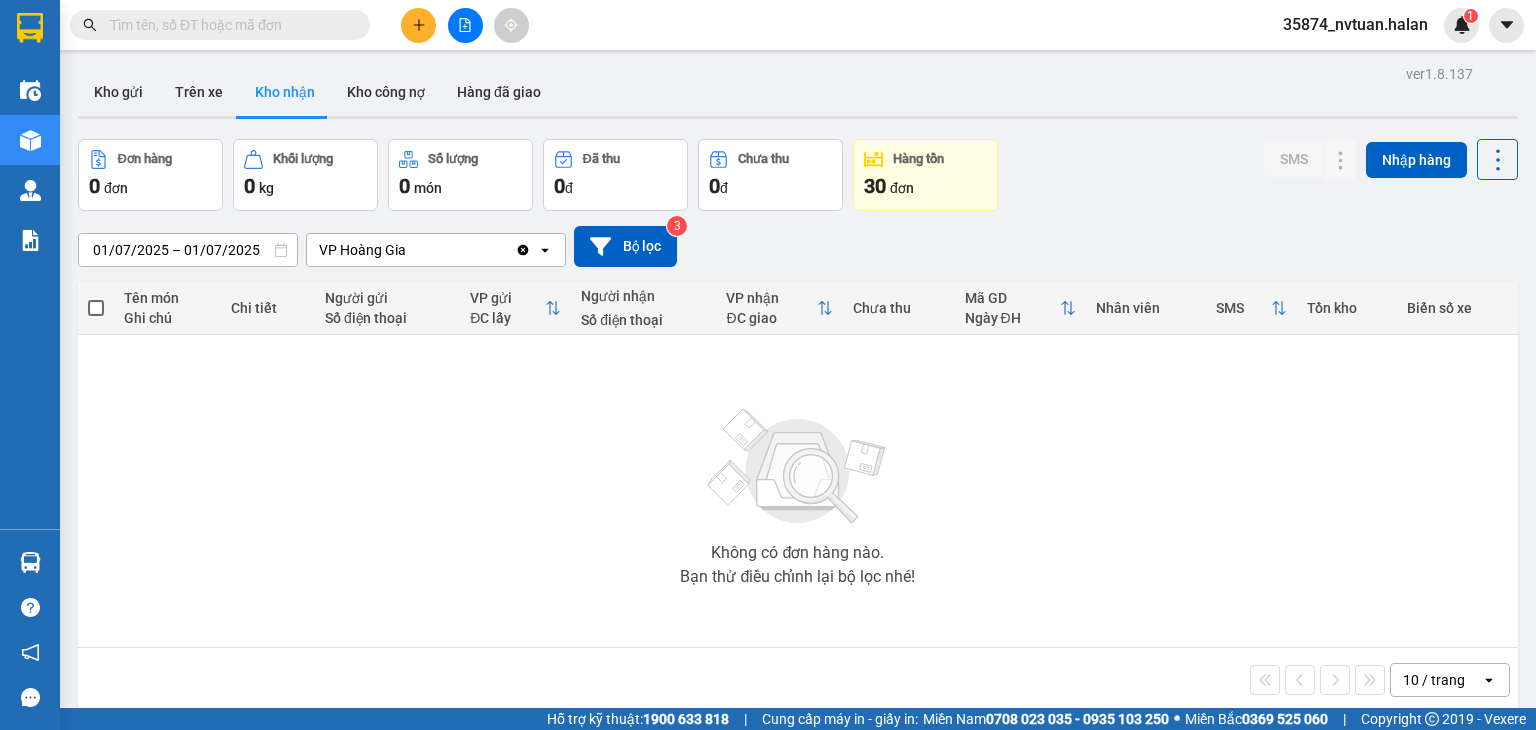 click on "01/07/2025 – 01/07/2025" at bounding box center (188, 250) 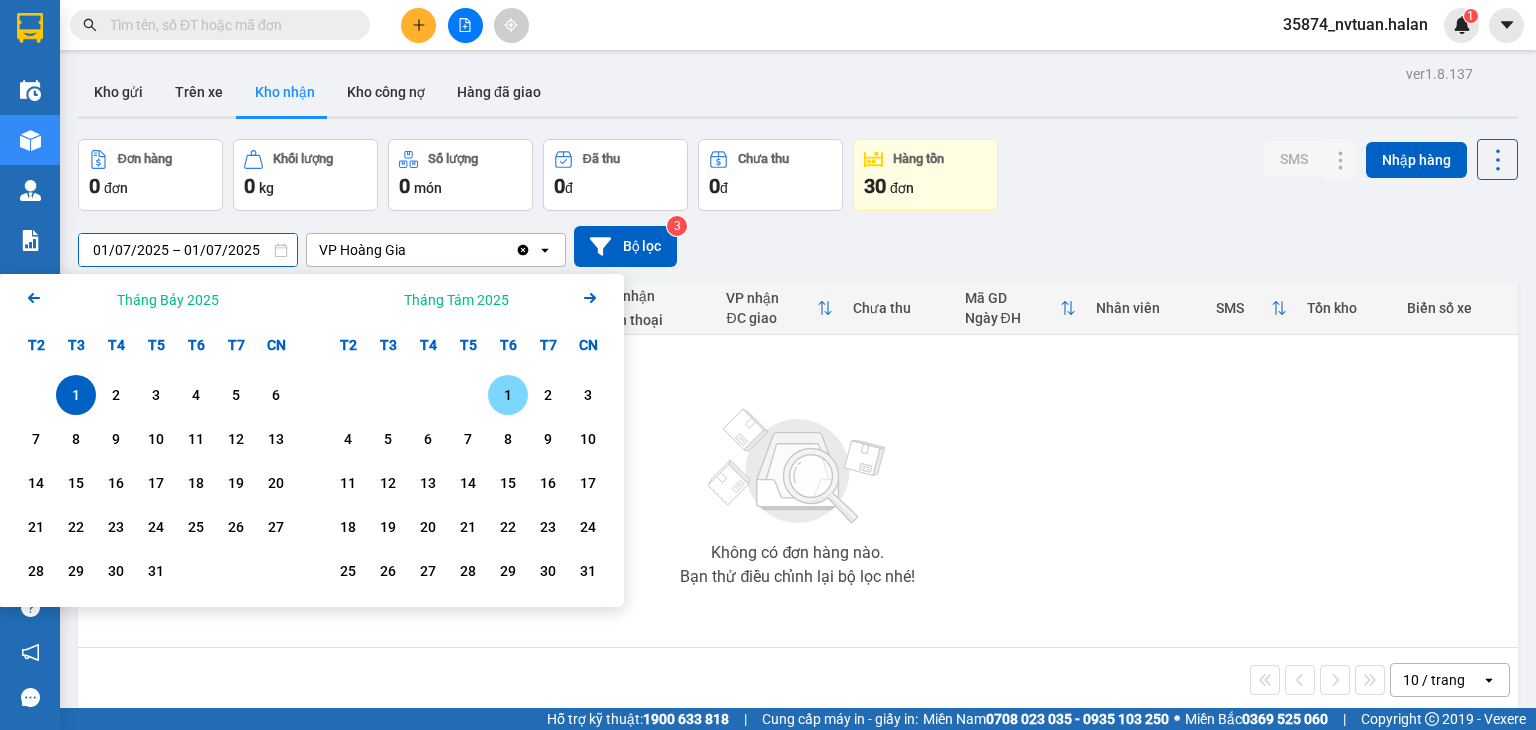 click on "1" at bounding box center (508, 395) 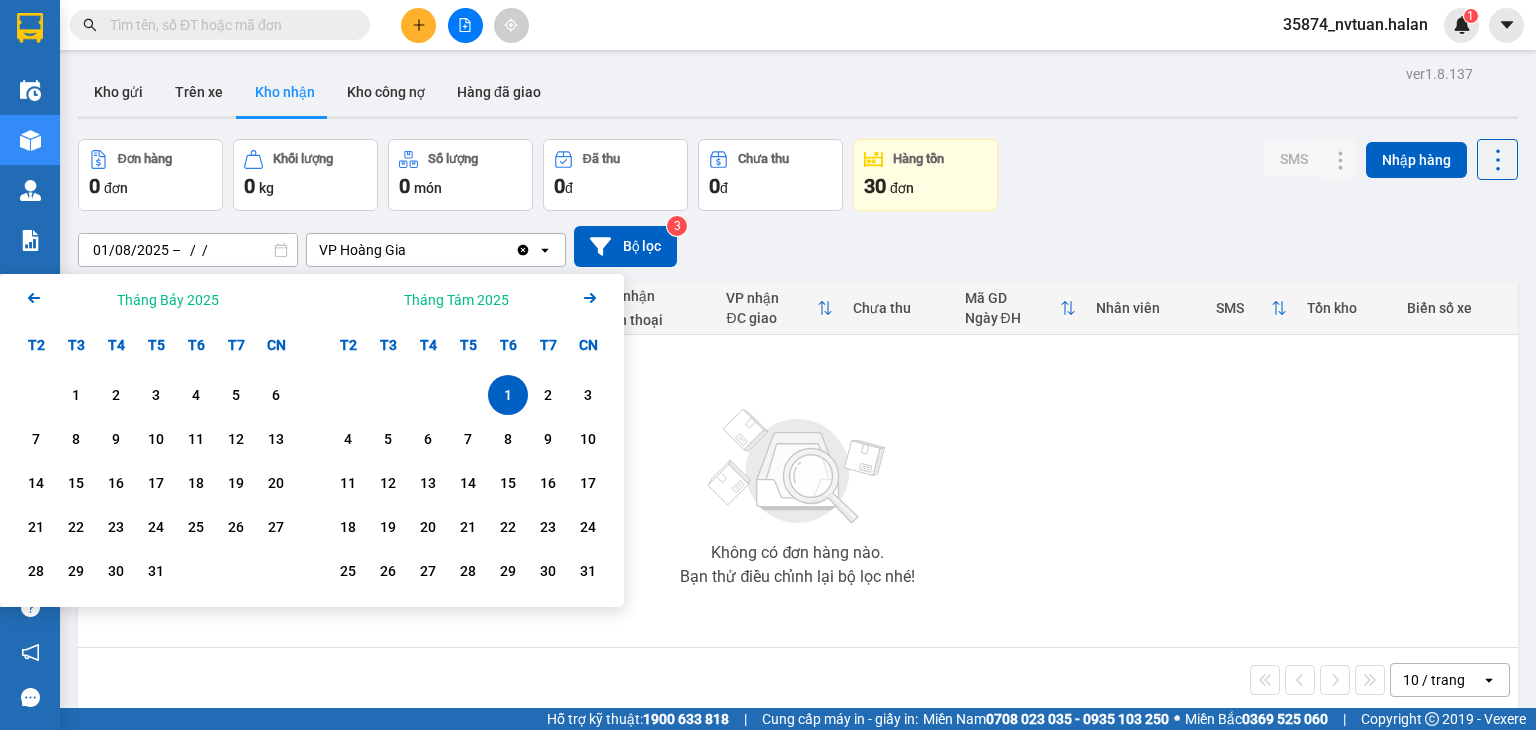 click on "1" at bounding box center [508, 395] 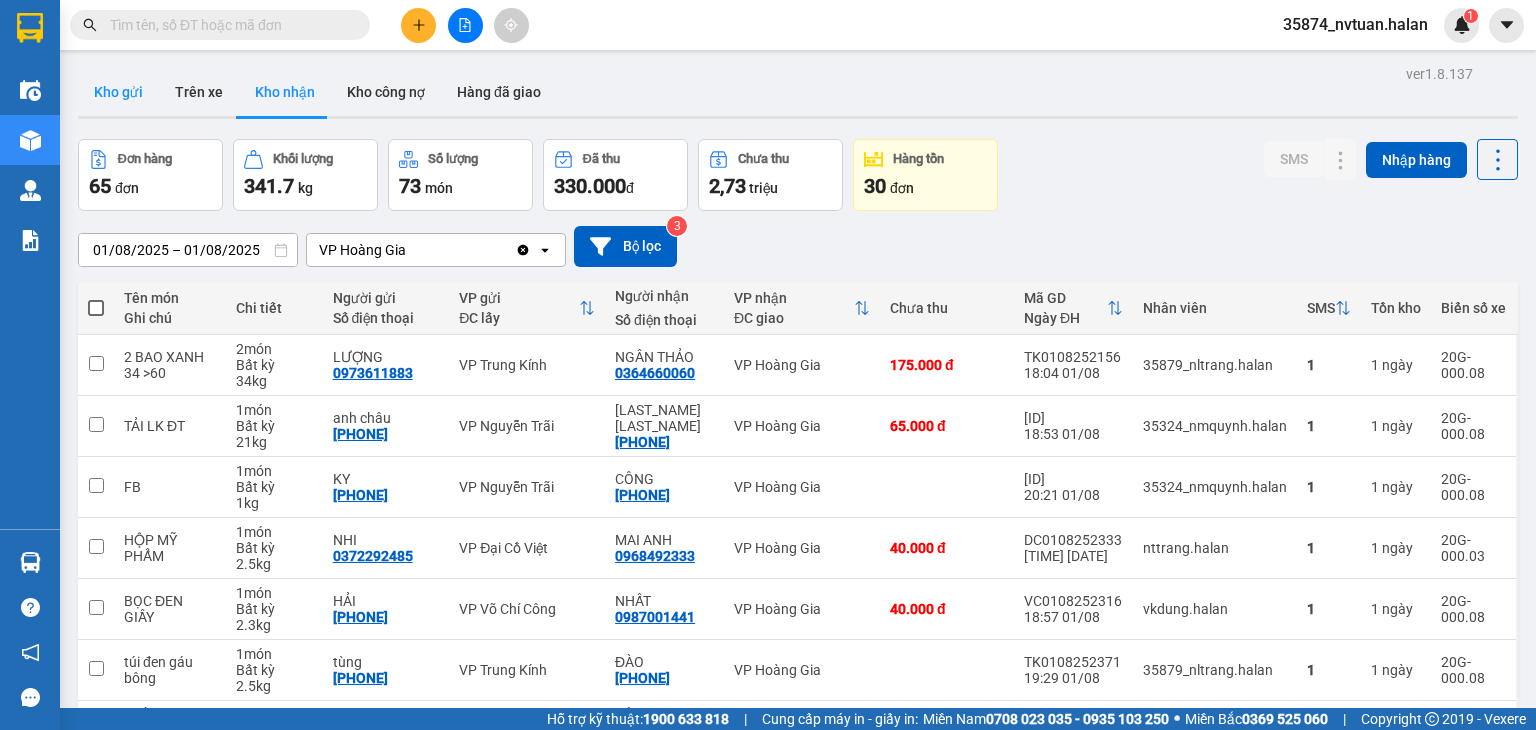 click on "Kho gửi" at bounding box center (118, 92) 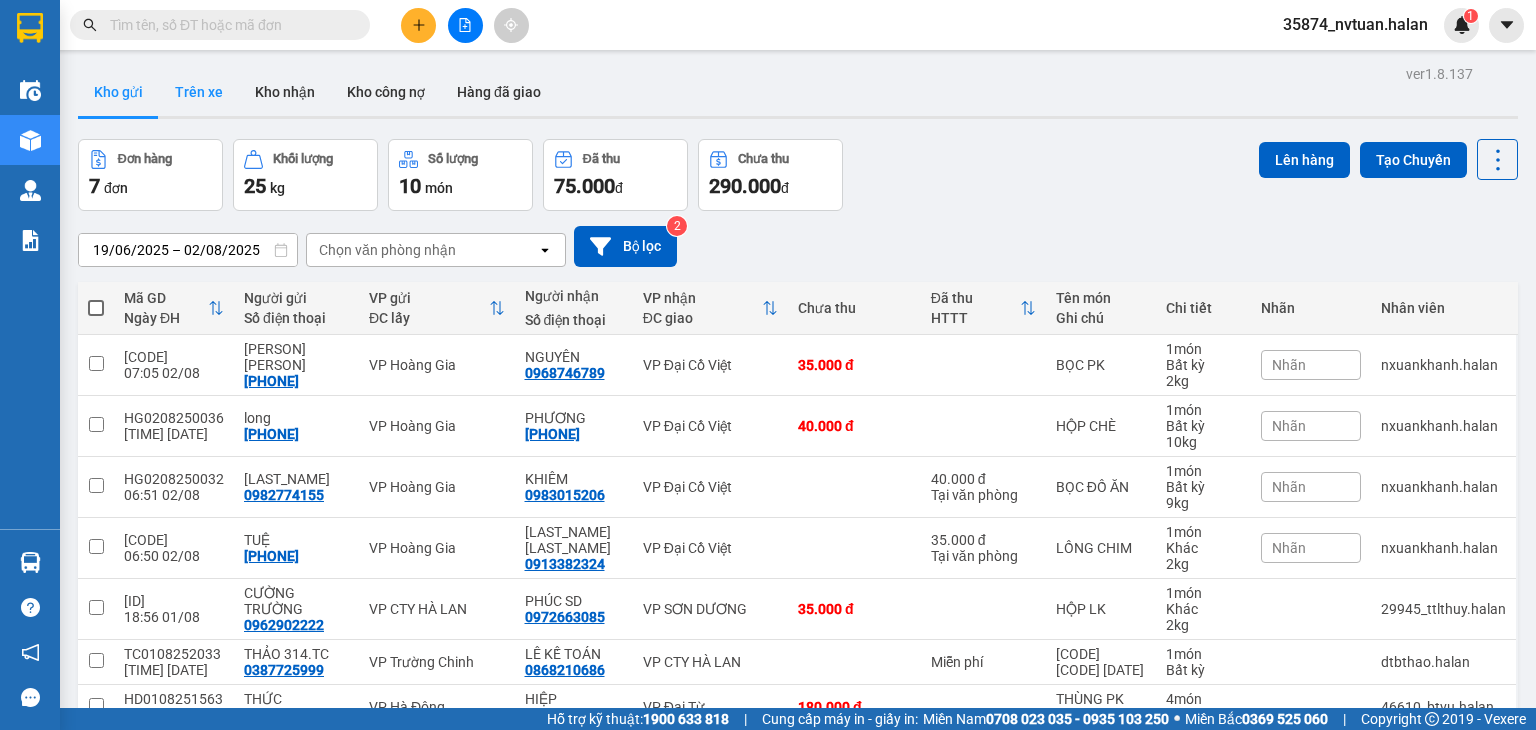 click on "Trên xe" at bounding box center (199, 92) 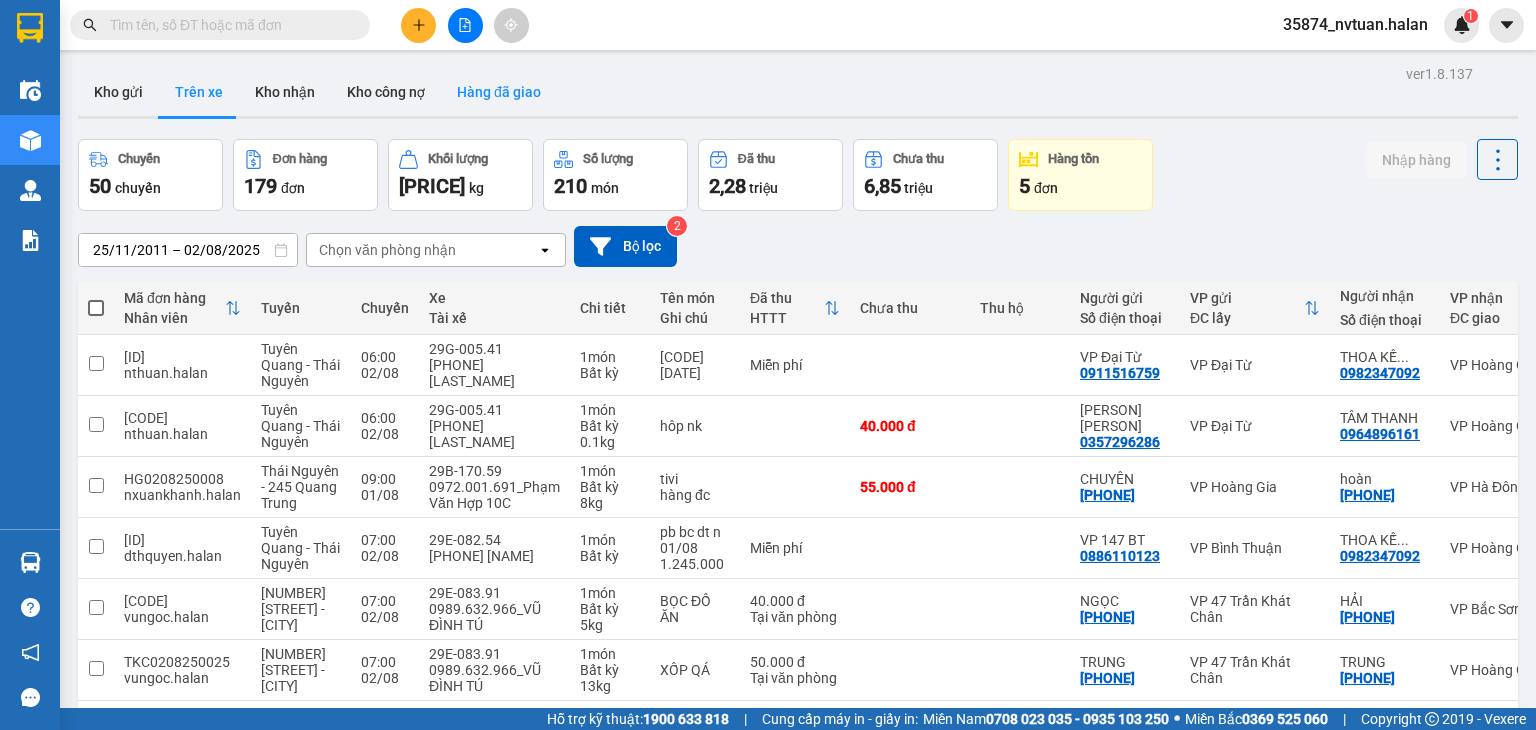 click on "Hàng đã giao" at bounding box center [499, 92] 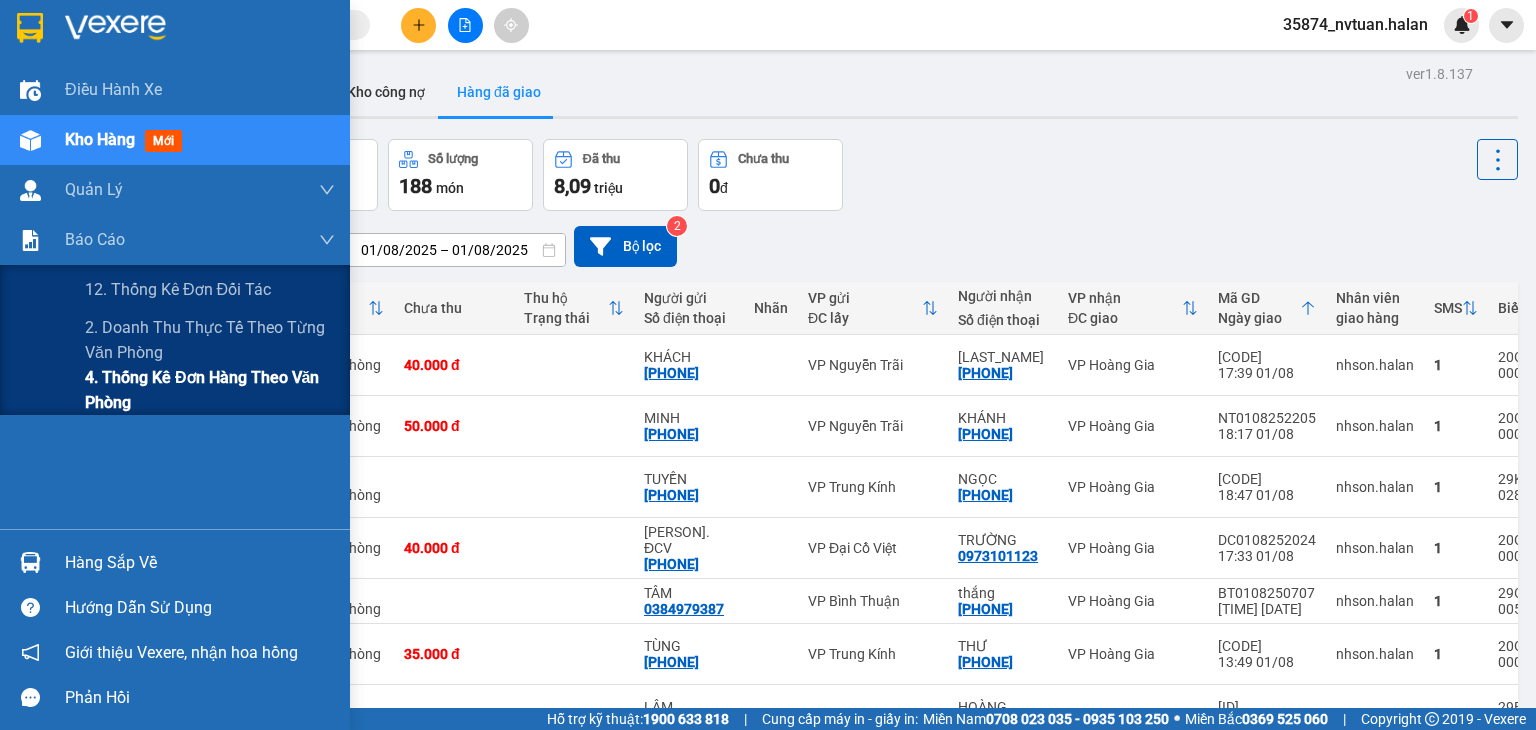 click on "4. Thống kê đơn hàng theo văn phòng" at bounding box center [210, 390] 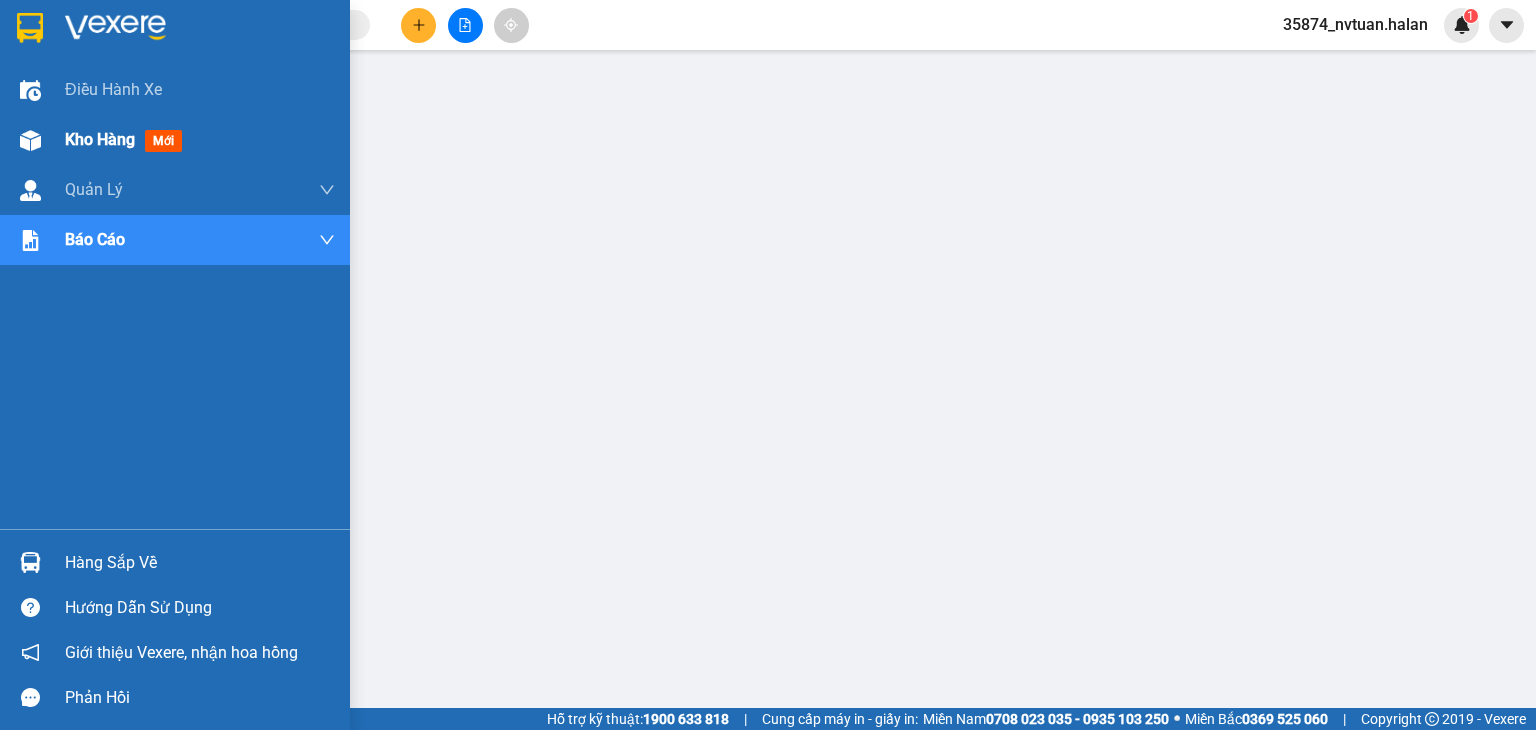 click on "Kho hàng" at bounding box center [100, 139] 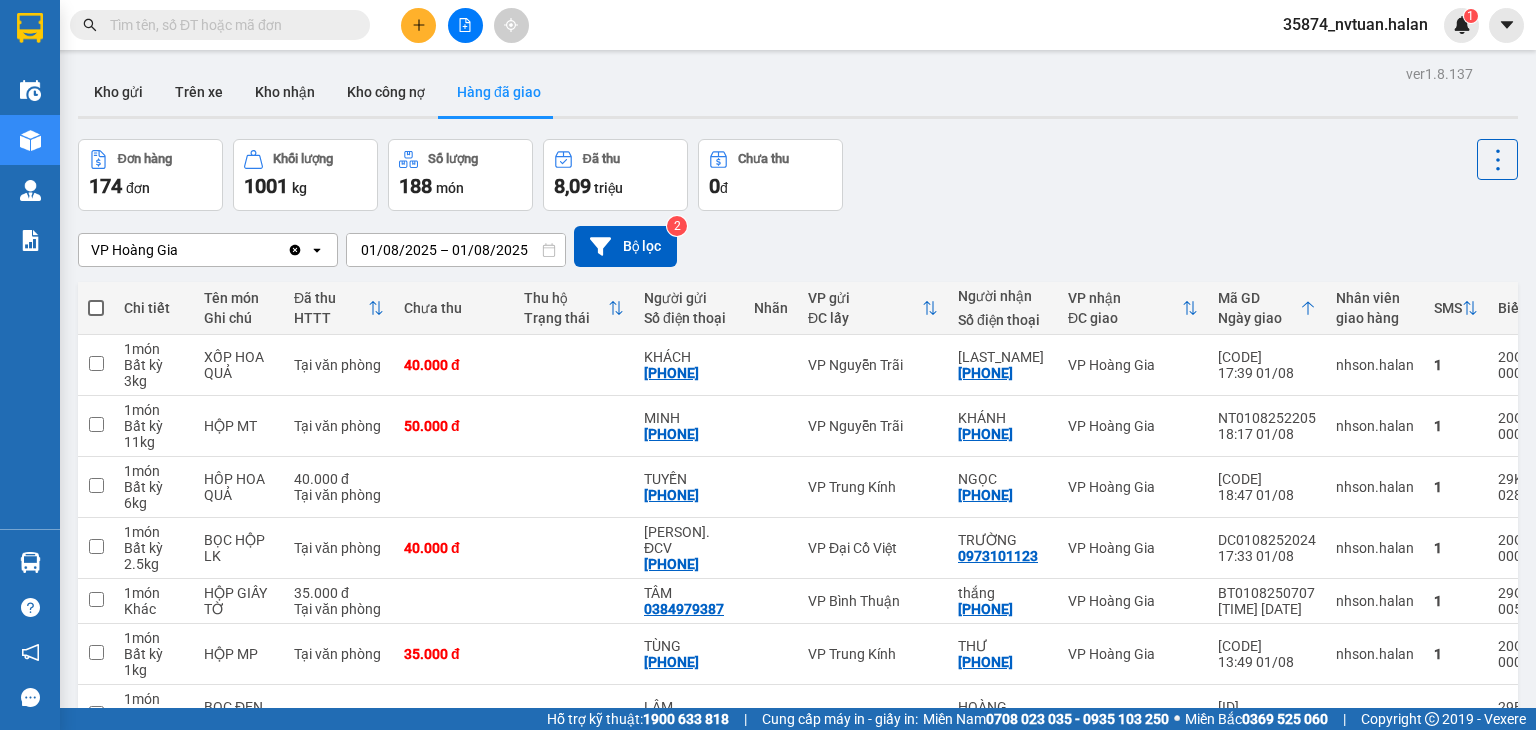 click on "Đơn hàng 174 đơn Khối lượng 1001 kg Số lượng 188 món Đã thu 8,09   triệu Chưa thu 0  đ" at bounding box center [798, 175] 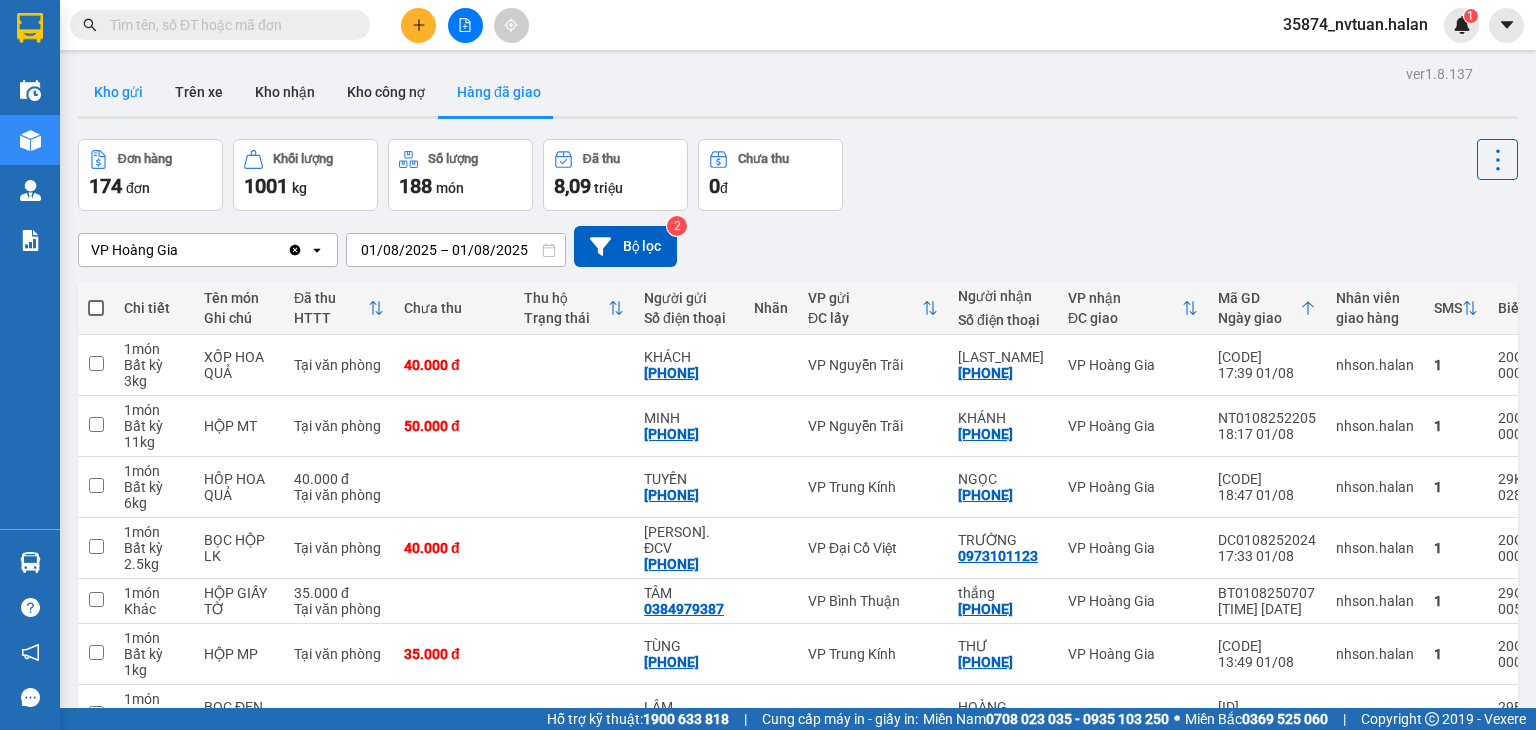 click on "Kho gửi" at bounding box center [118, 92] 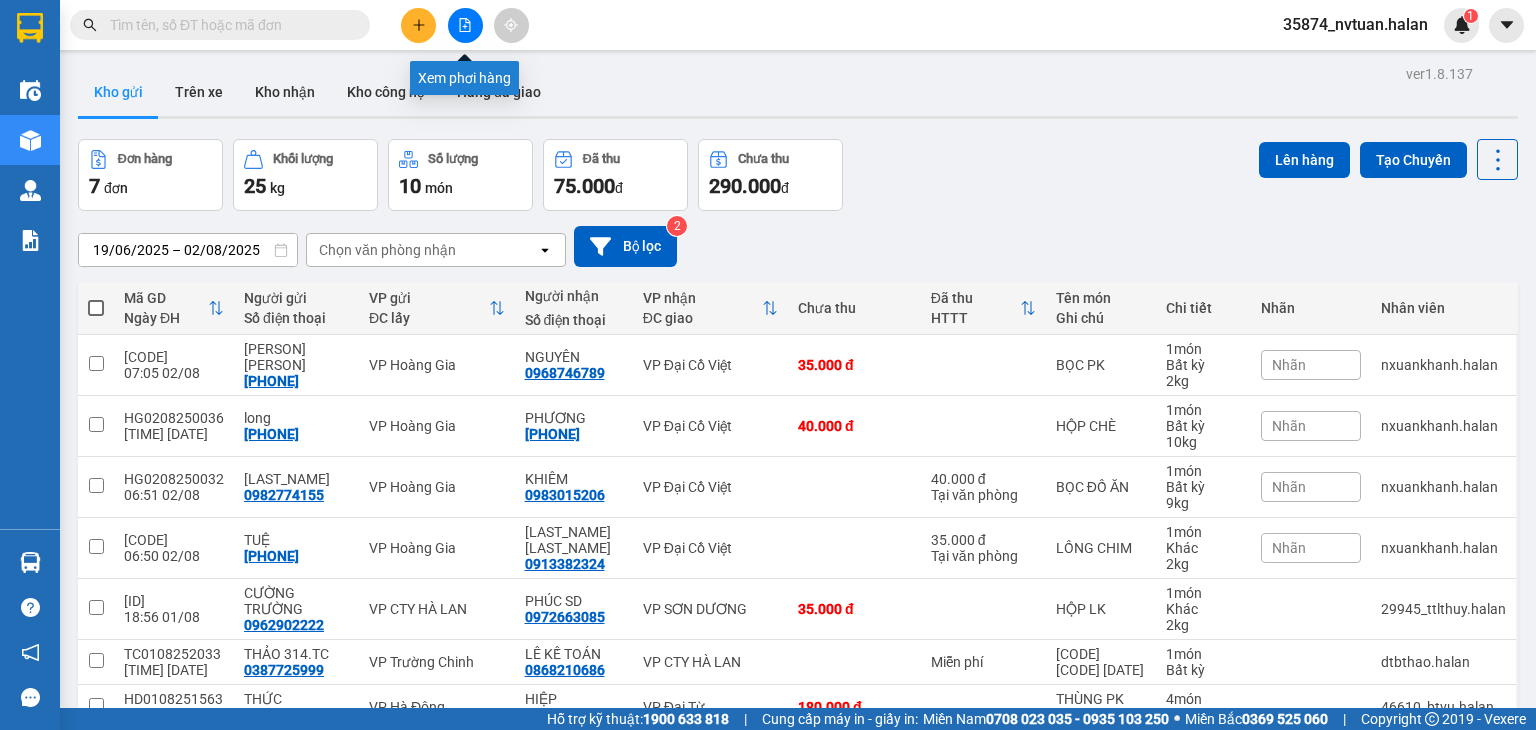 click 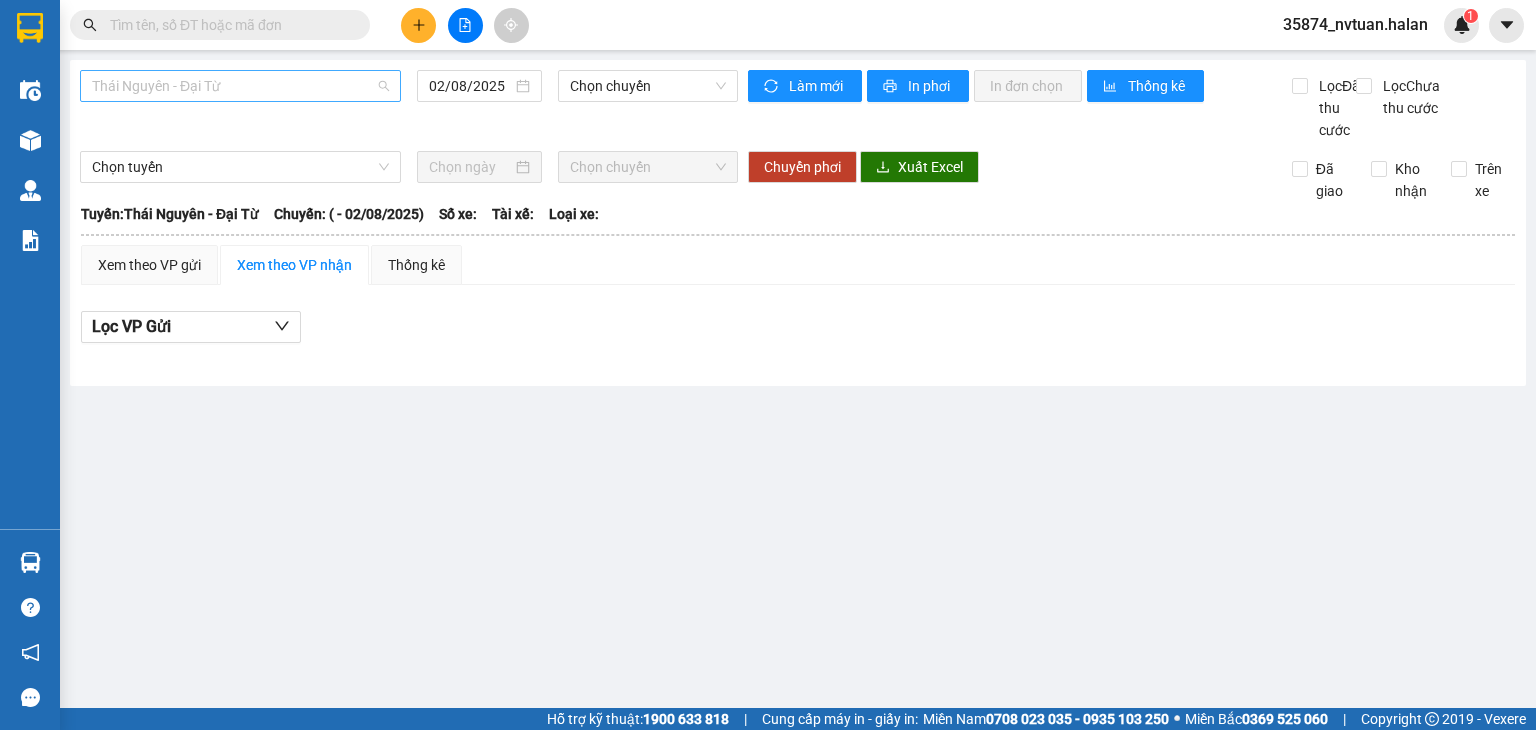click on "Thái Nguyên - Đại Từ" at bounding box center [240, 86] 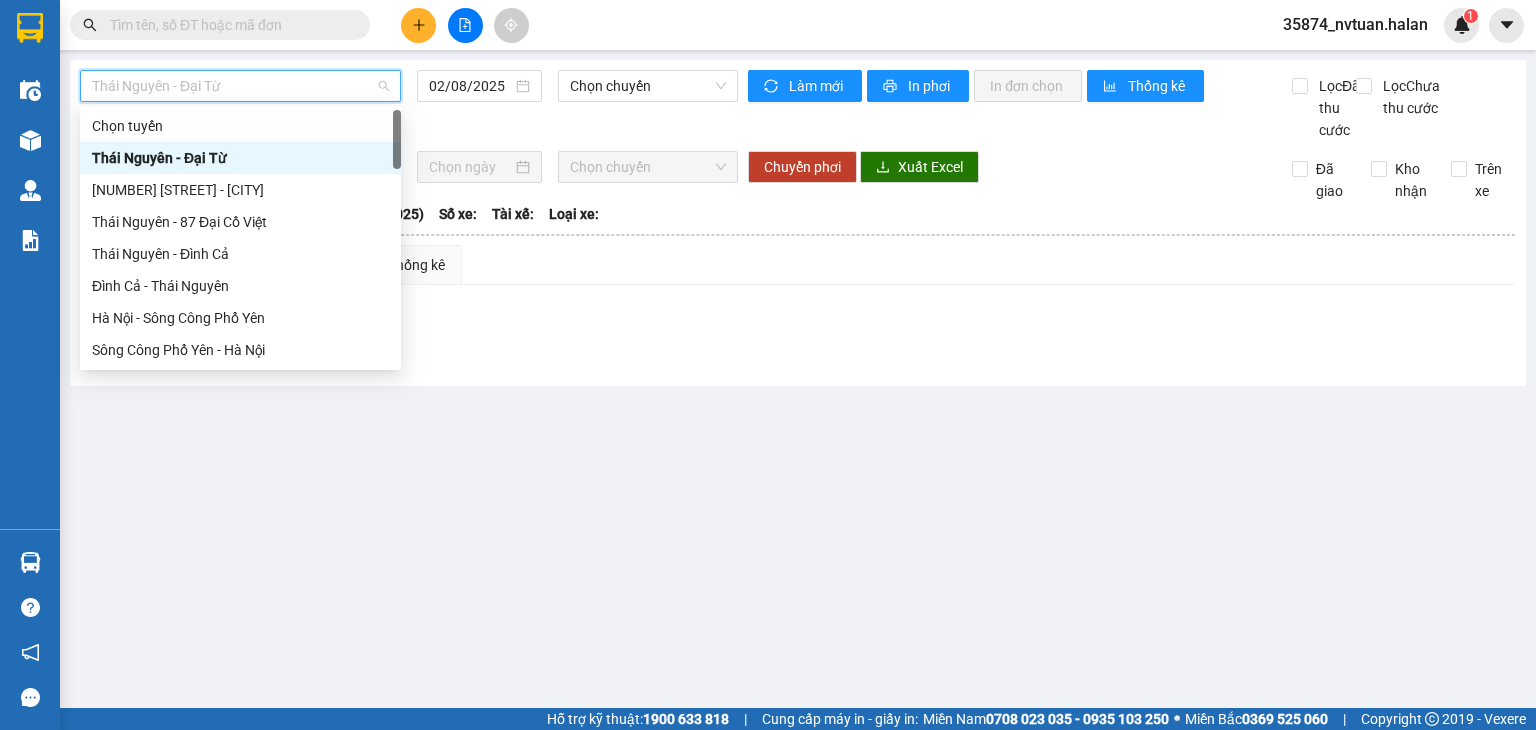click on "Thái Nguyên - Đại Từ" at bounding box center [240, 158] 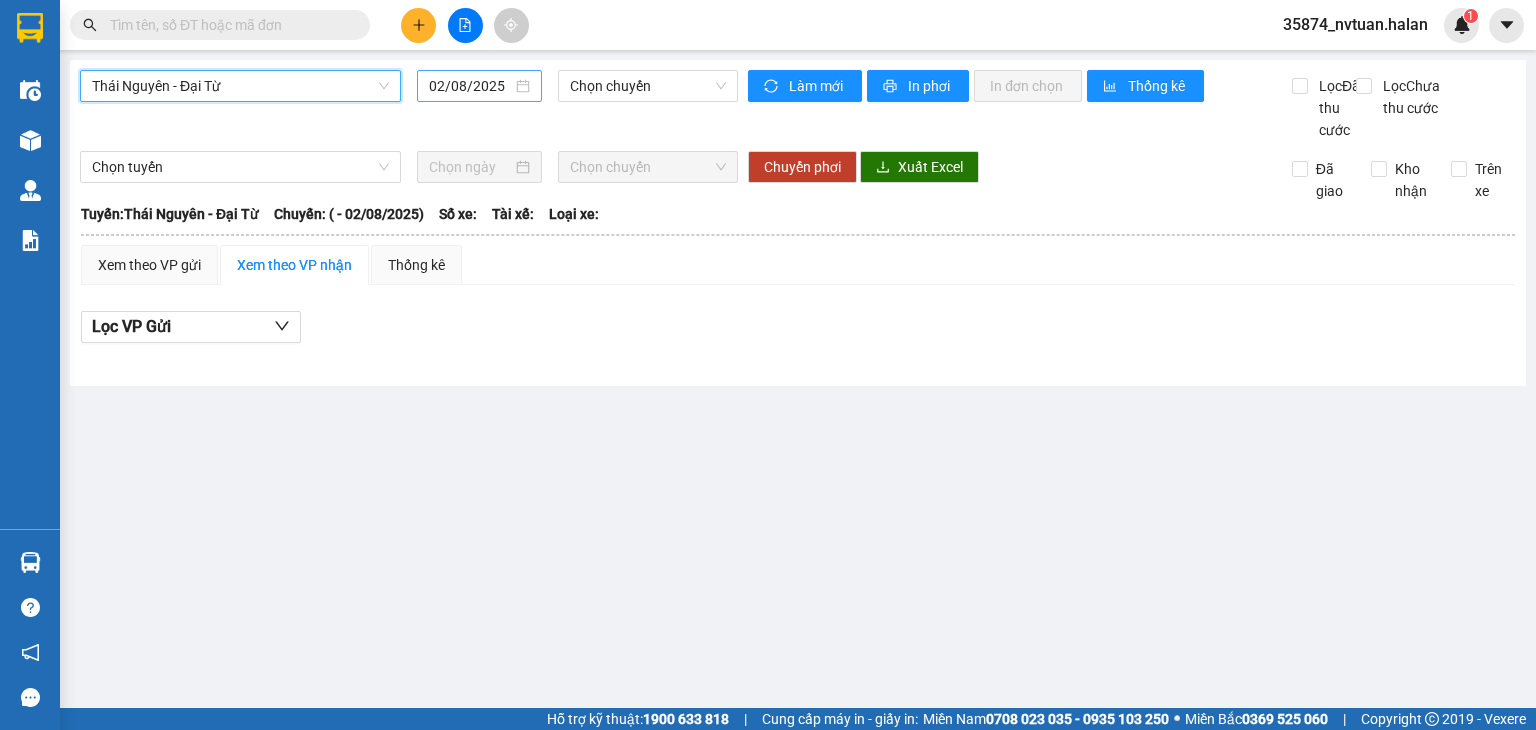 click on "02/08/2025" at bounding box center (470, 86) 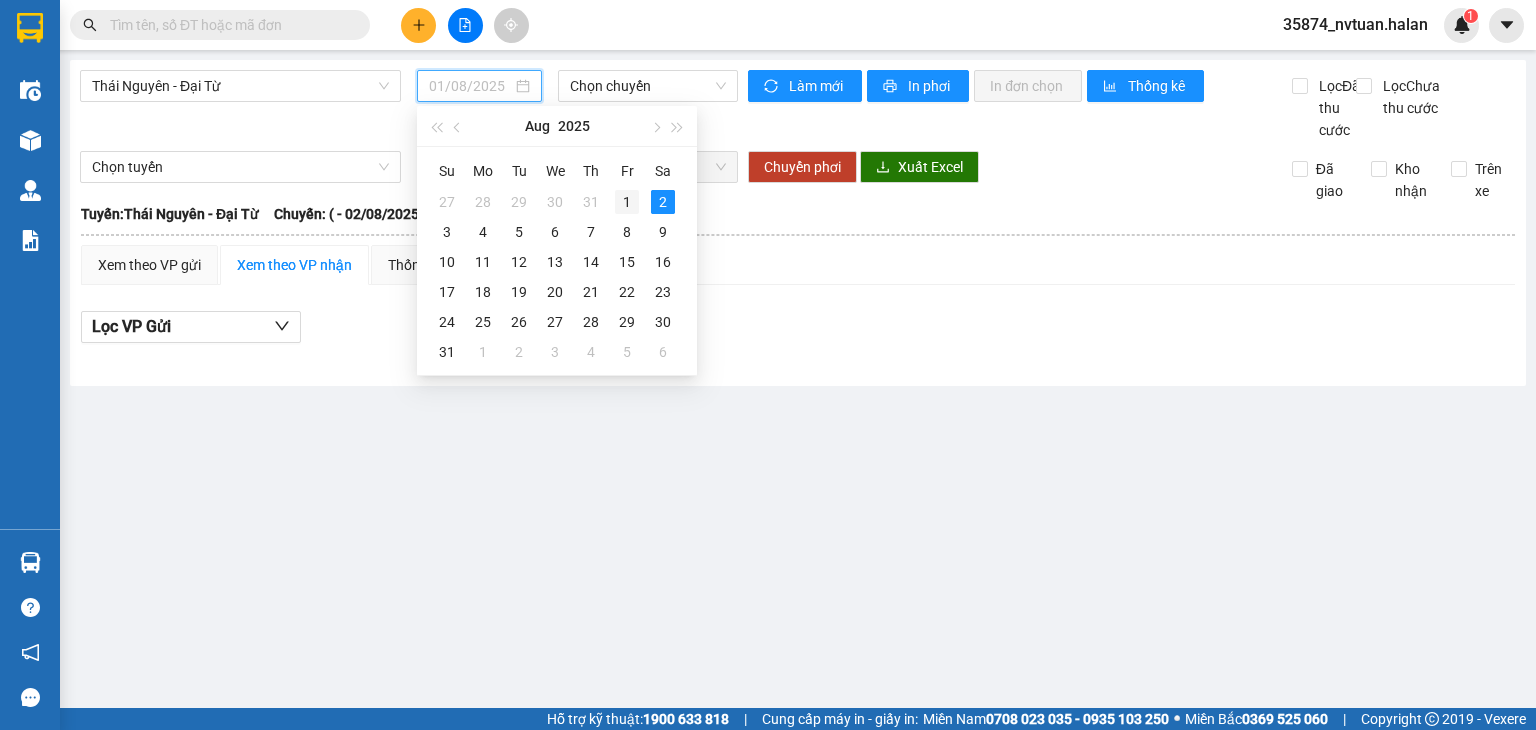click on "1" at bounding box center (627, 202) 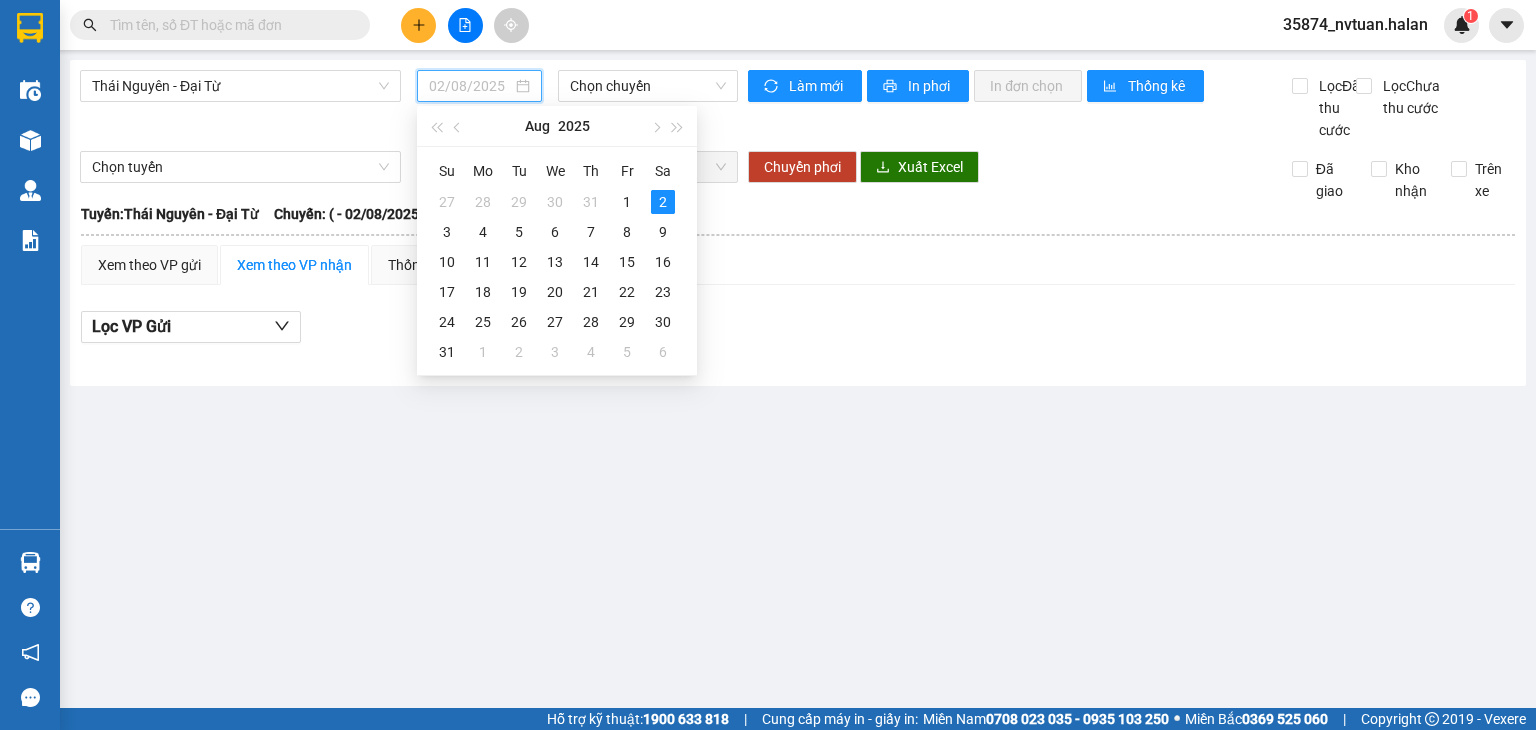 type on "01/08/2025" 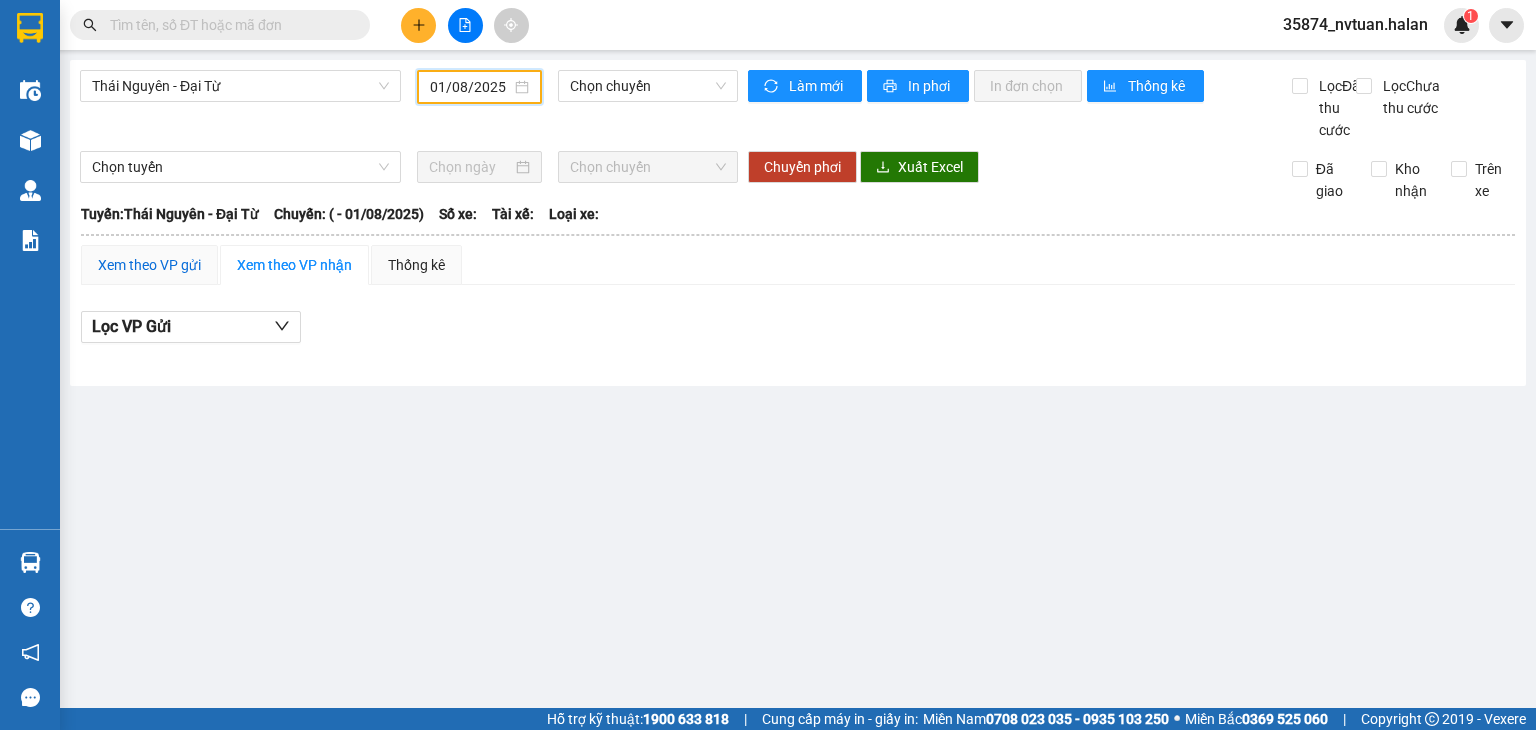 click on "Xem theo VP gửi" at bounding box center (149, 265) 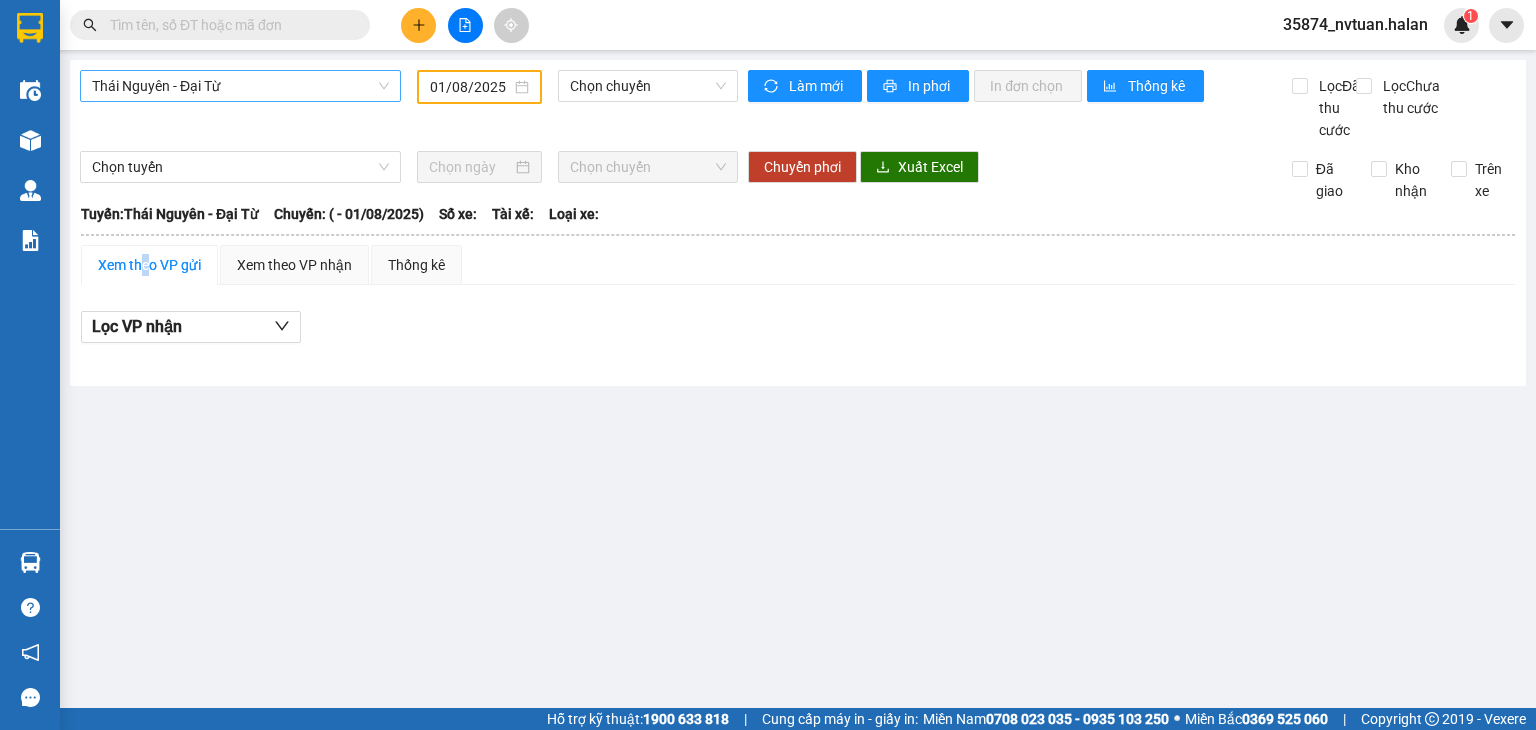 click on "Thái Nguyên - Đại Từ" at bounding box center [240, 86] 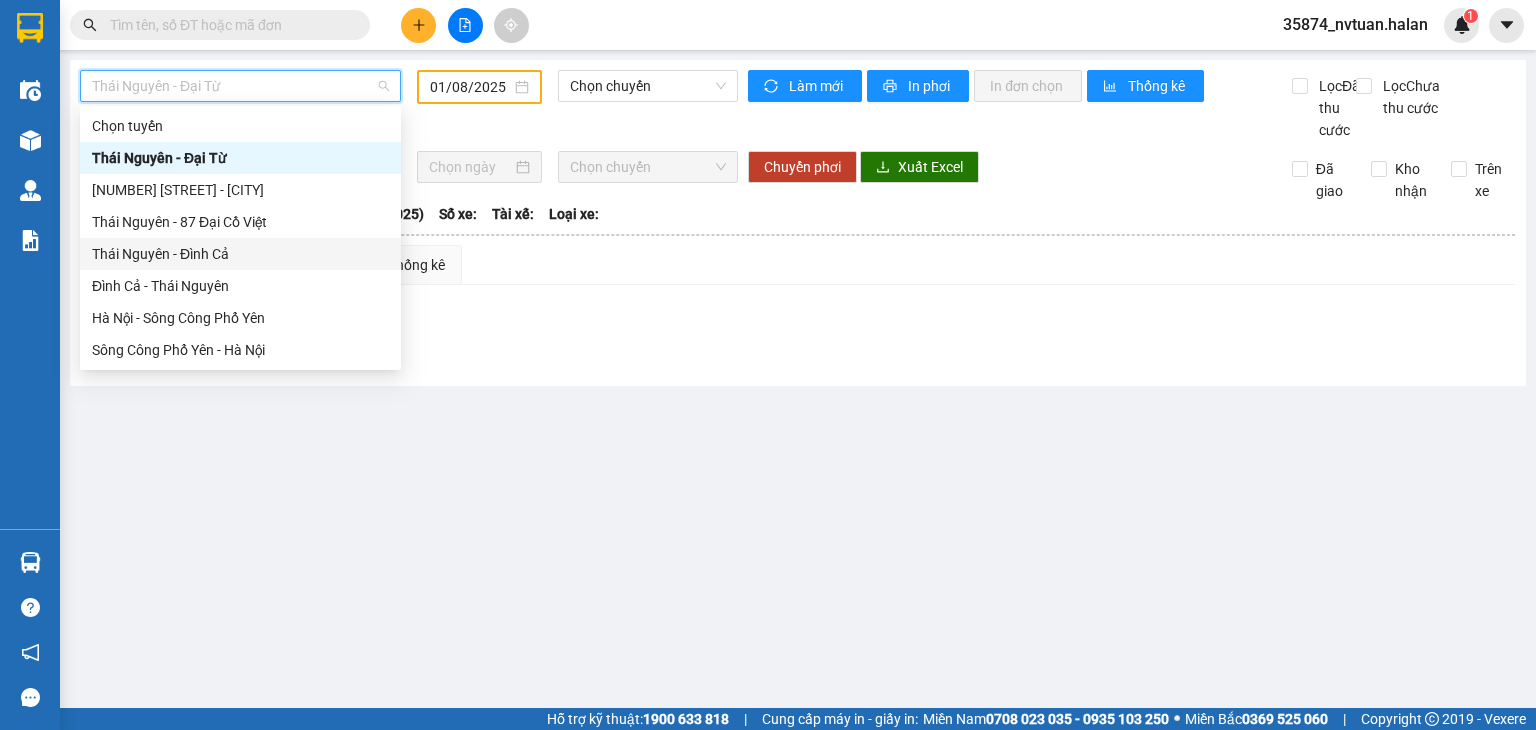 click on "Thái Nguyên - Đình Cả" at bounding box center (240, 254) 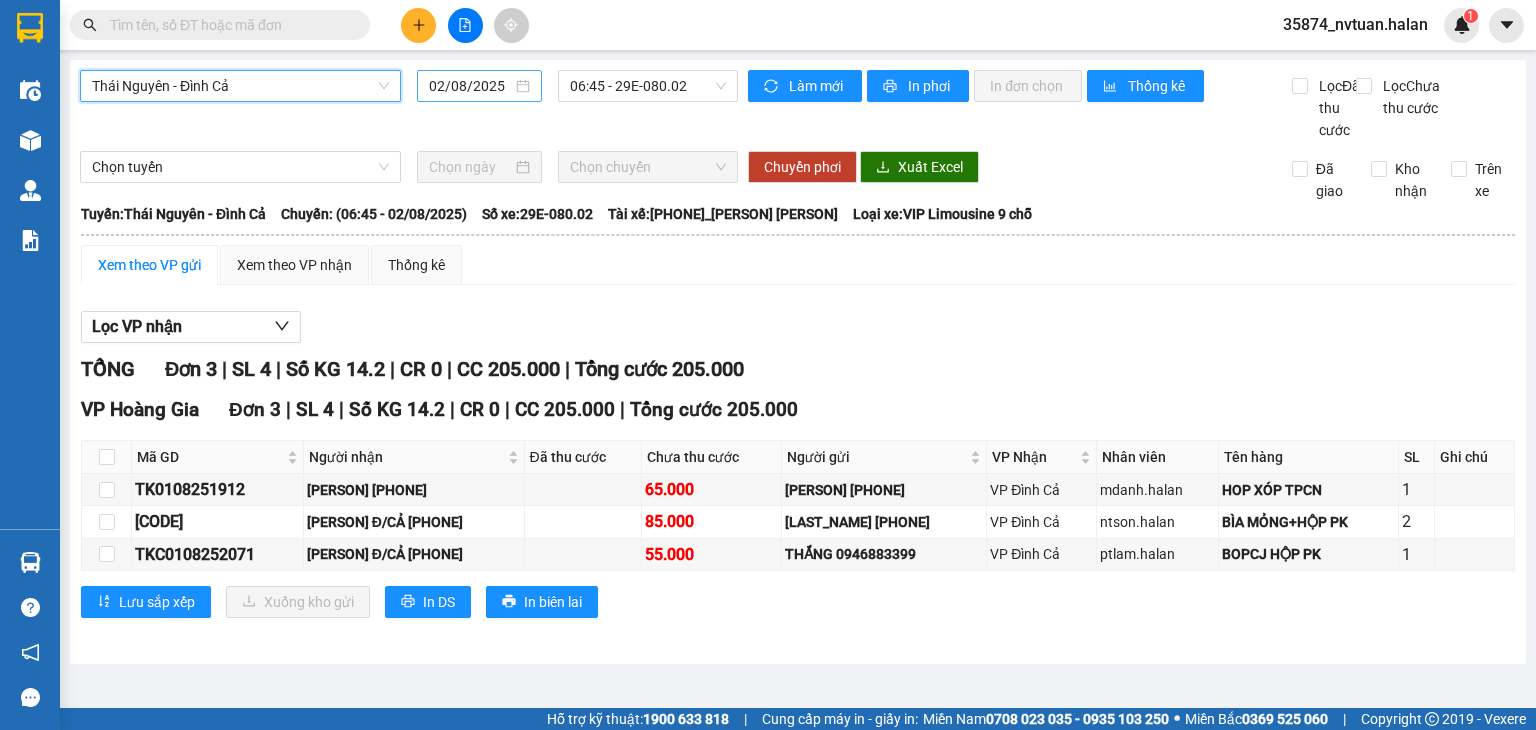click on "02/08/2025" at bounding box center [470, 86] 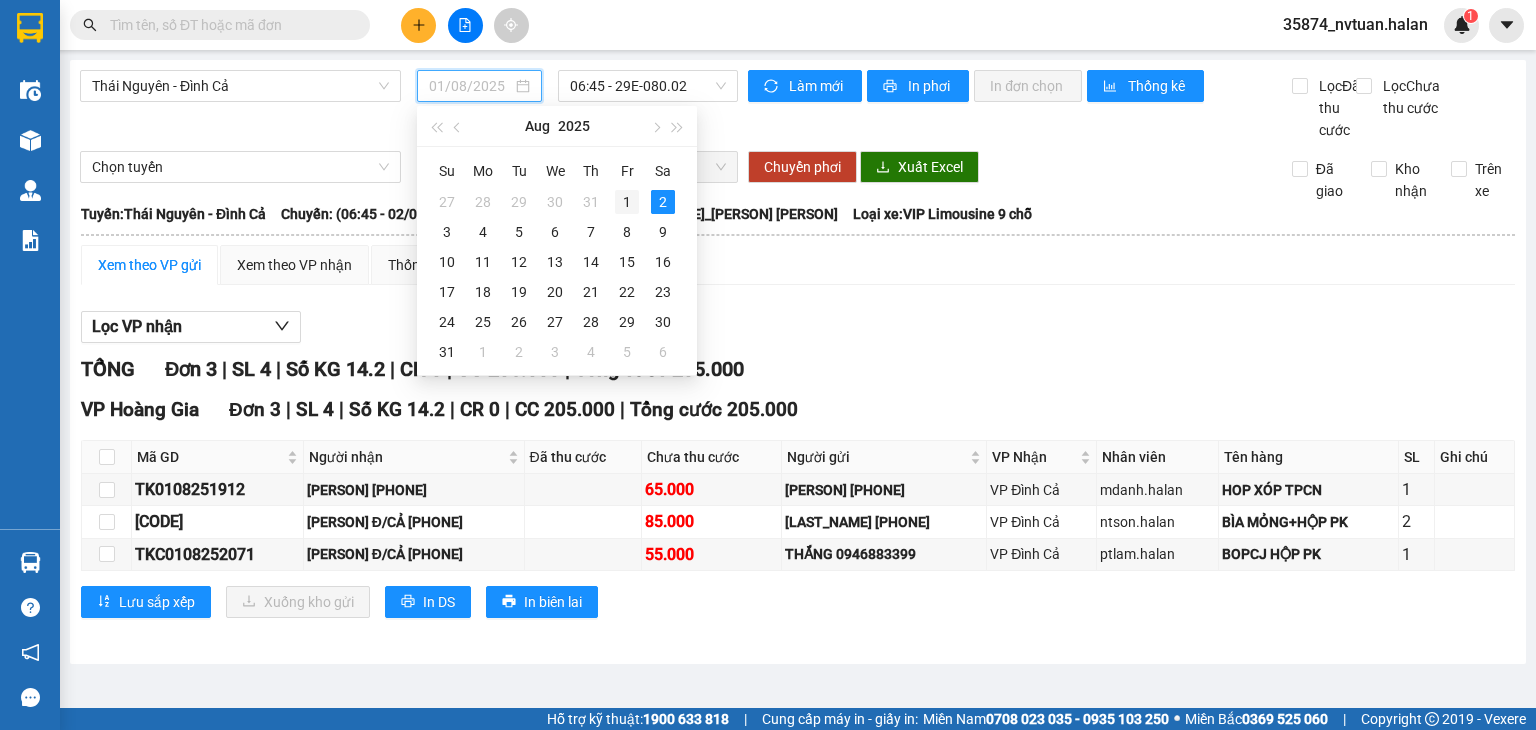 click on "1" at bounding box center [627, 202] 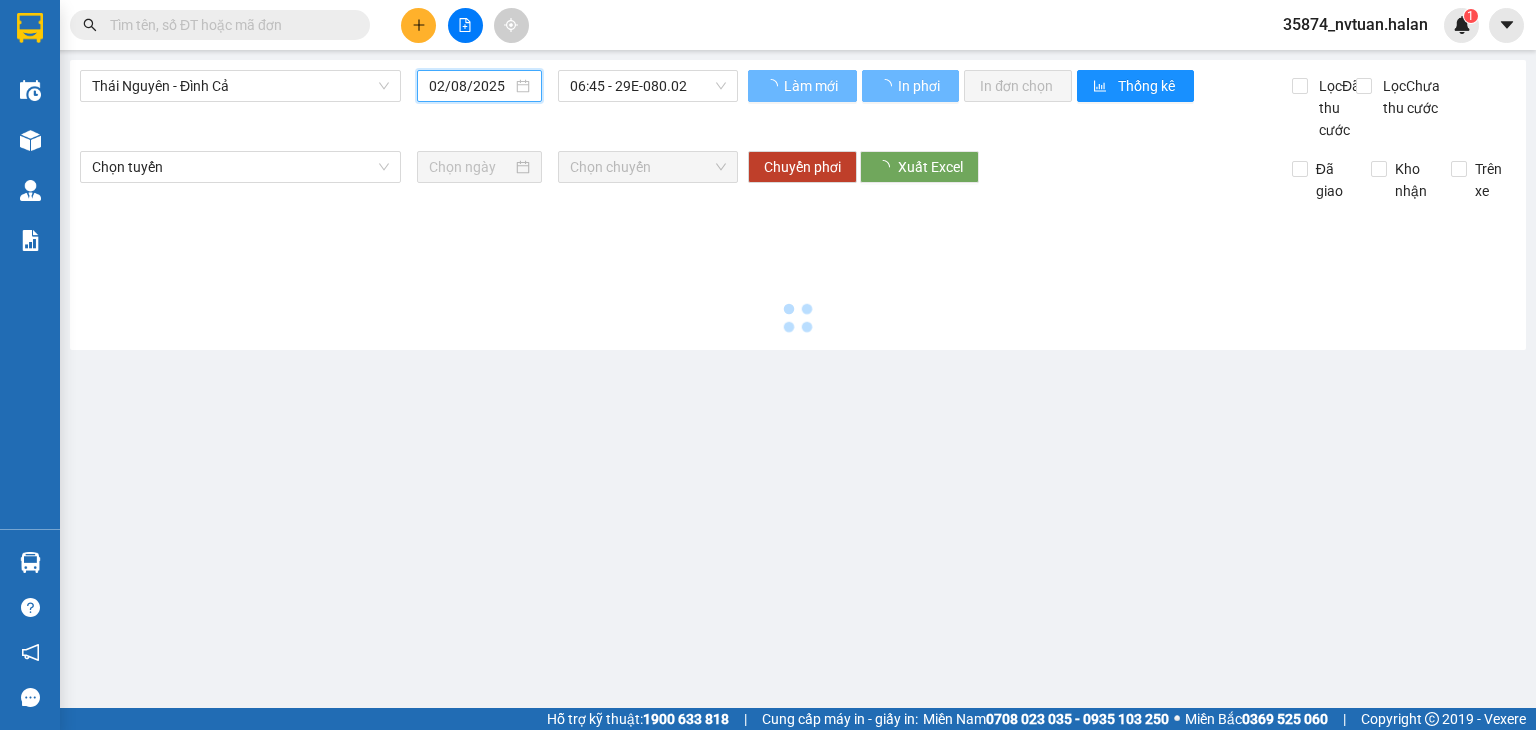 type on "01/08/2025" 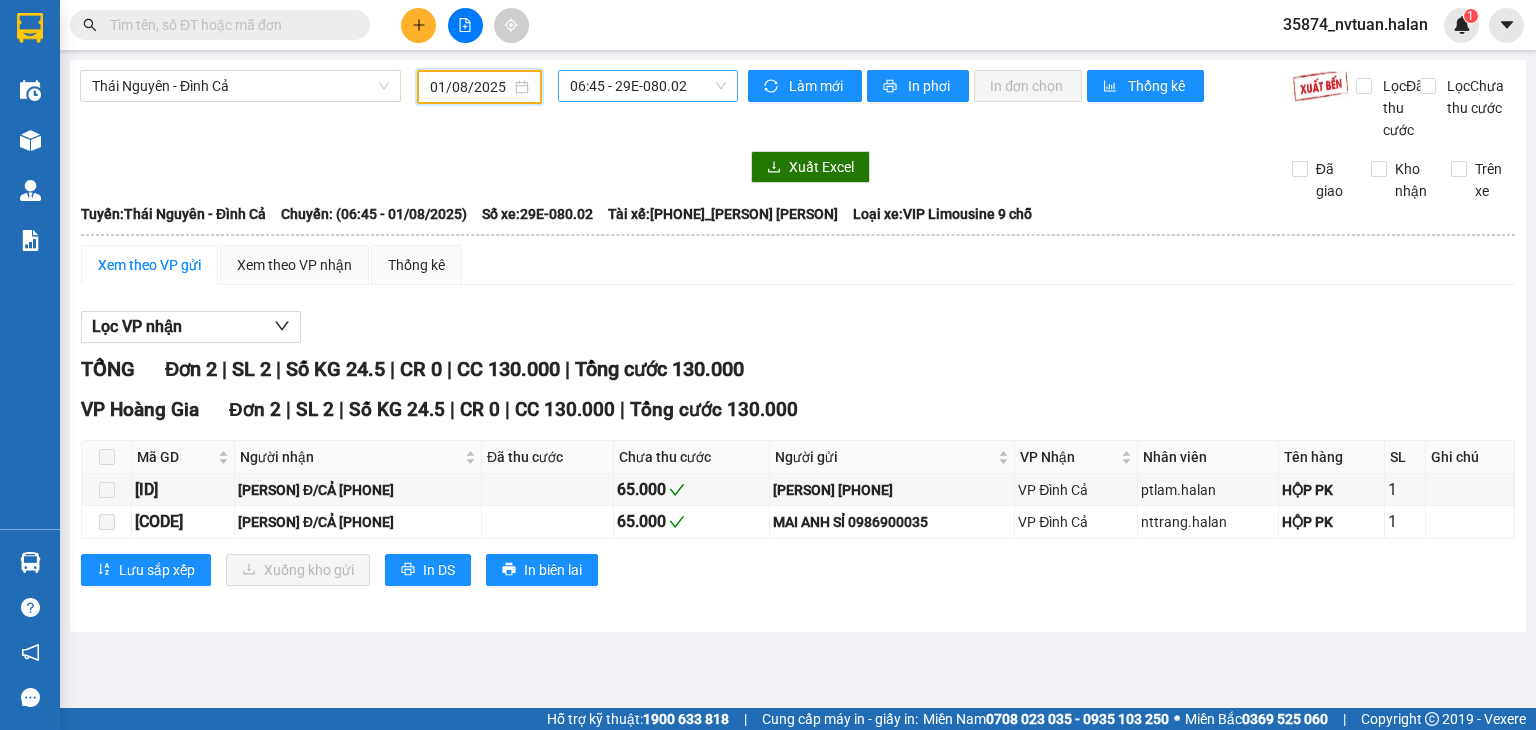 click on "[TIME] - [PLATE]" at bounding box center (648, 86) 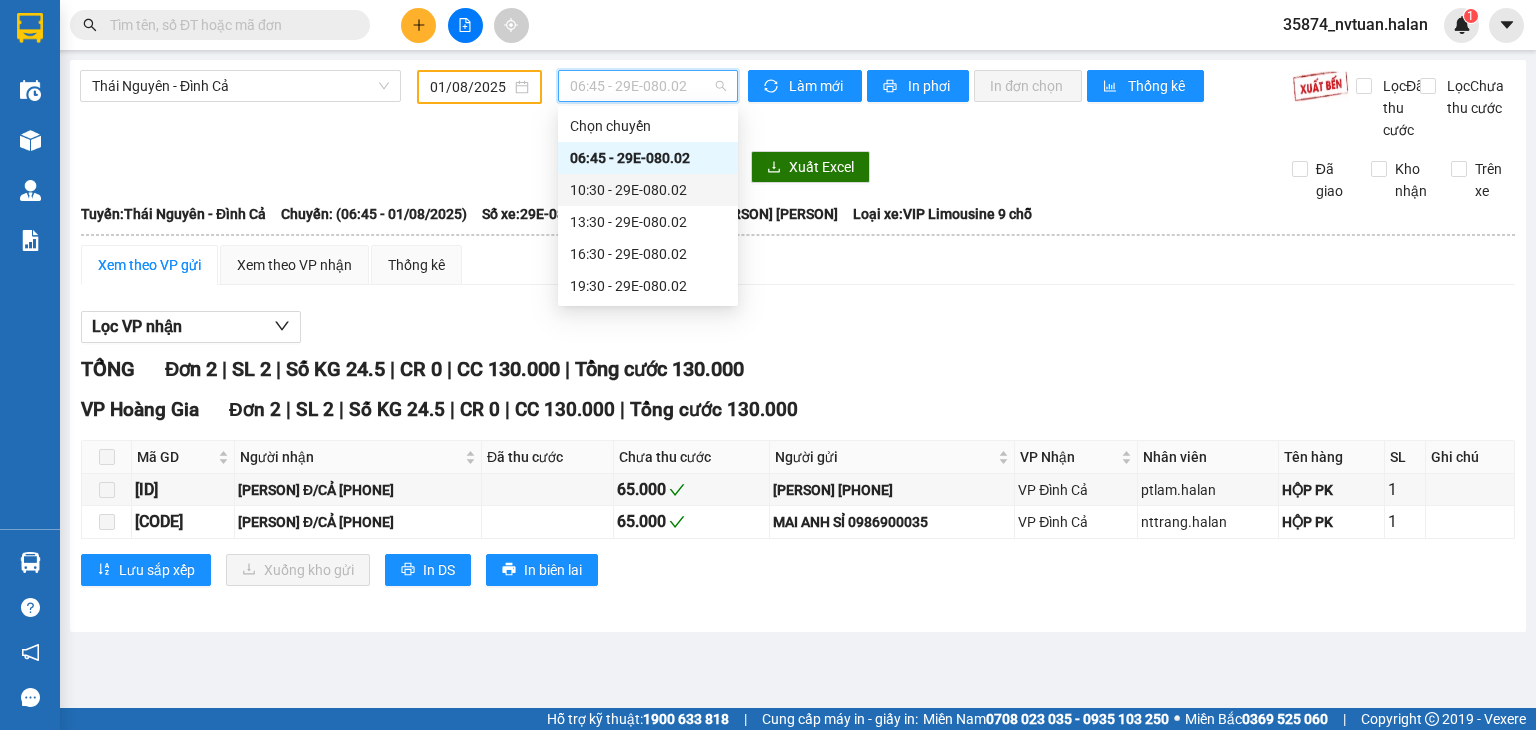 click on "[TIME] - [CODE]" at bounding box center [648, 190] 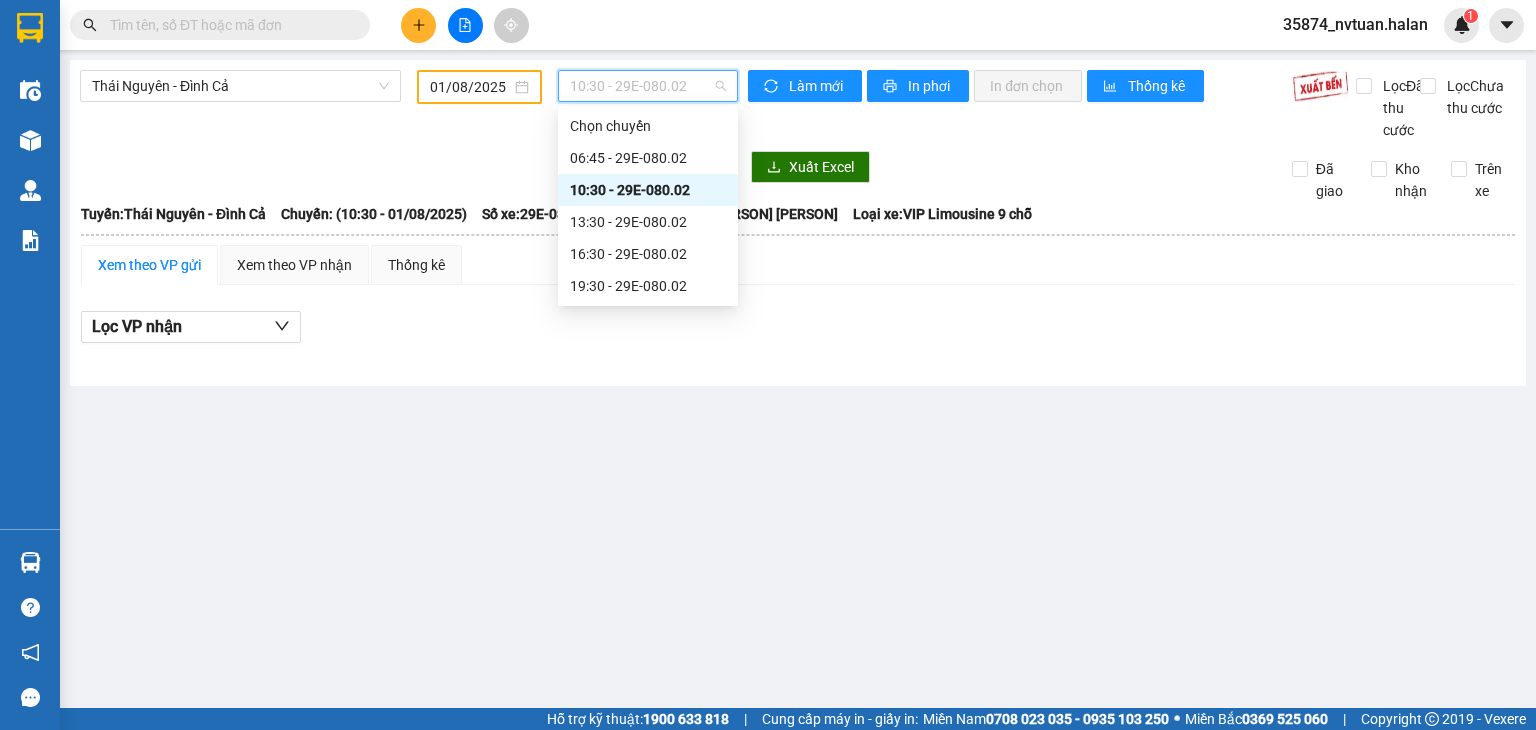 click on "[TIME] - [CODE]" at bounding box center [648, 86] 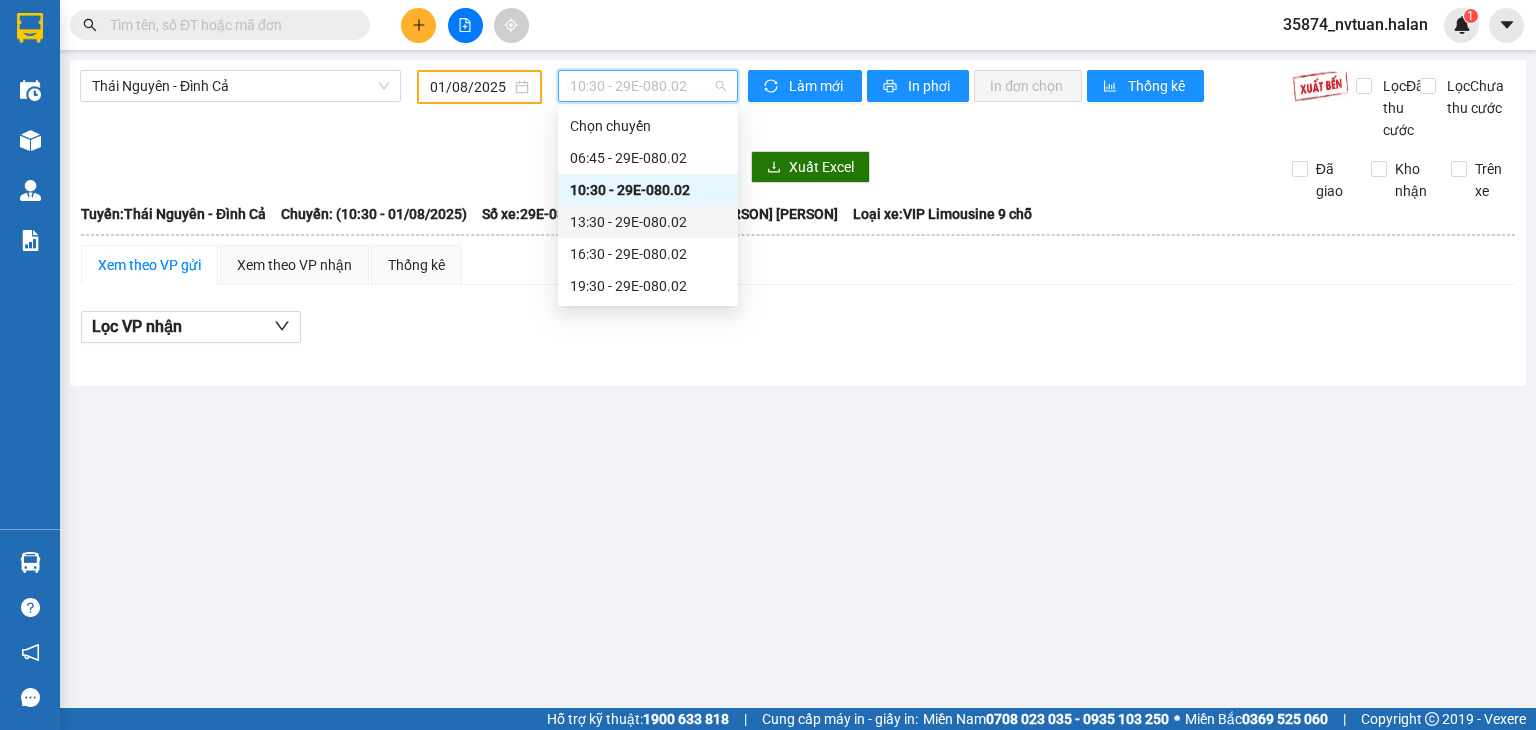 click on "[TIME] - [CODE]" at bounding box center [648, 222] 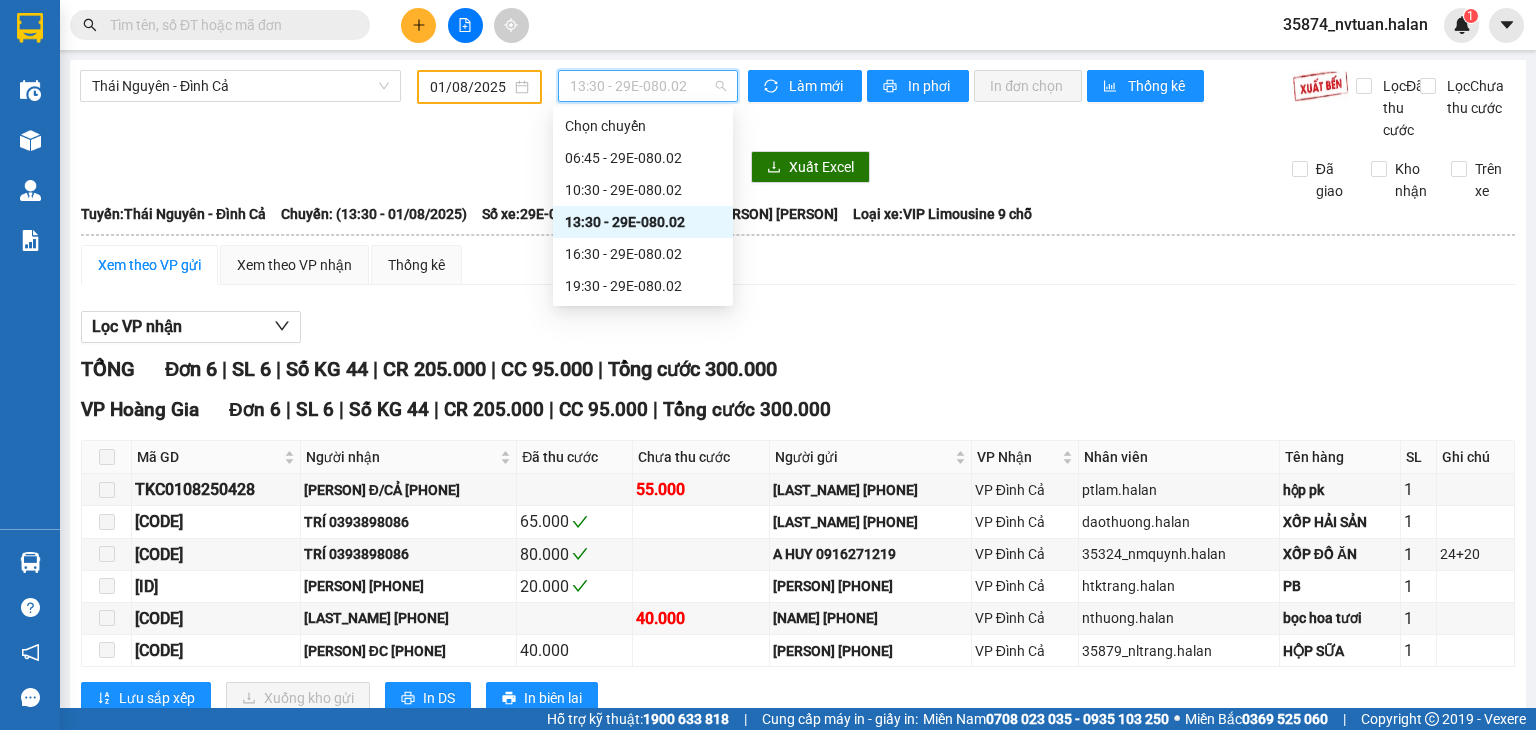 drag, startPoint x: 600, startPoint y: 83, endPoint x: 524, endPoint y: 98, distance: 77.46612 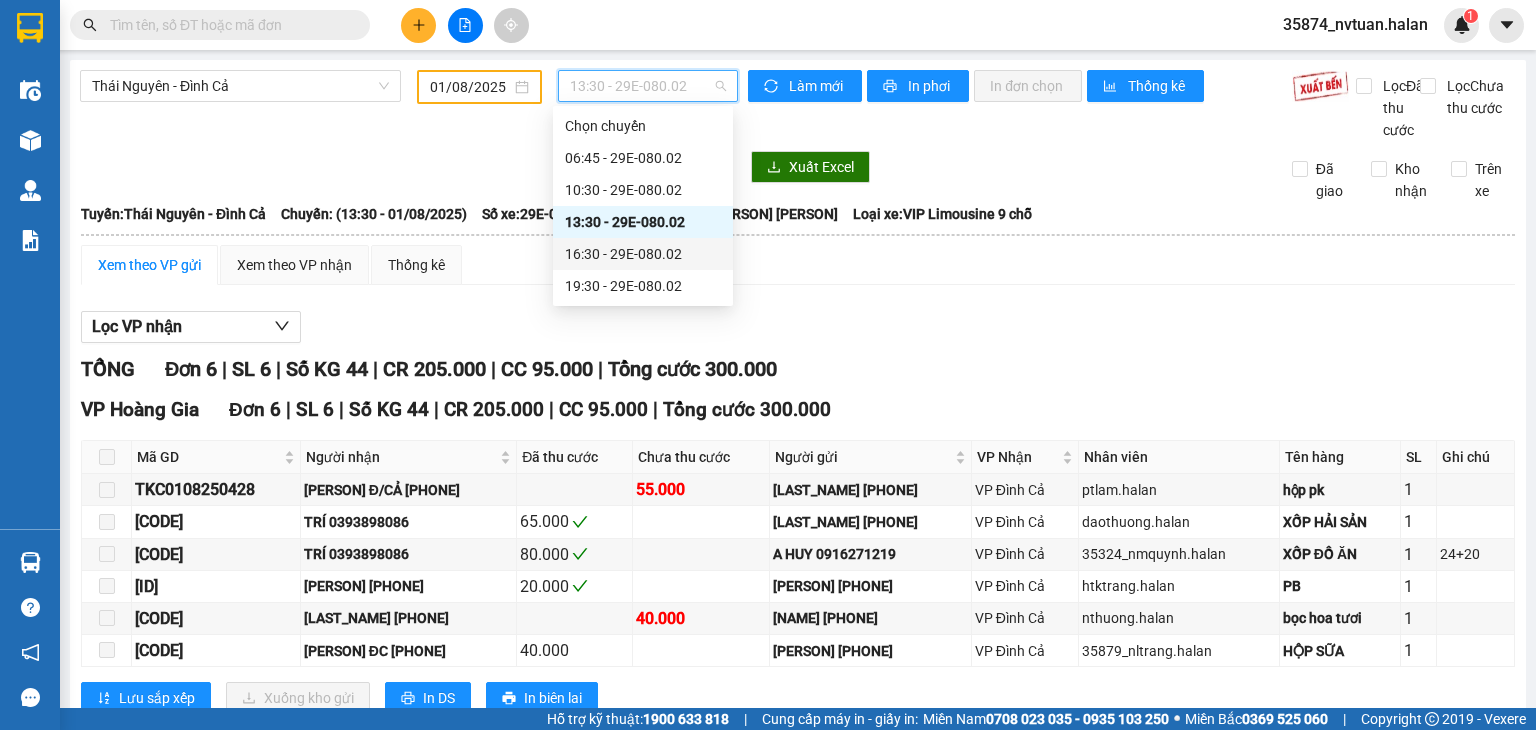click on "16:30     - 29E-080.02" at bounding box center (643, 254) 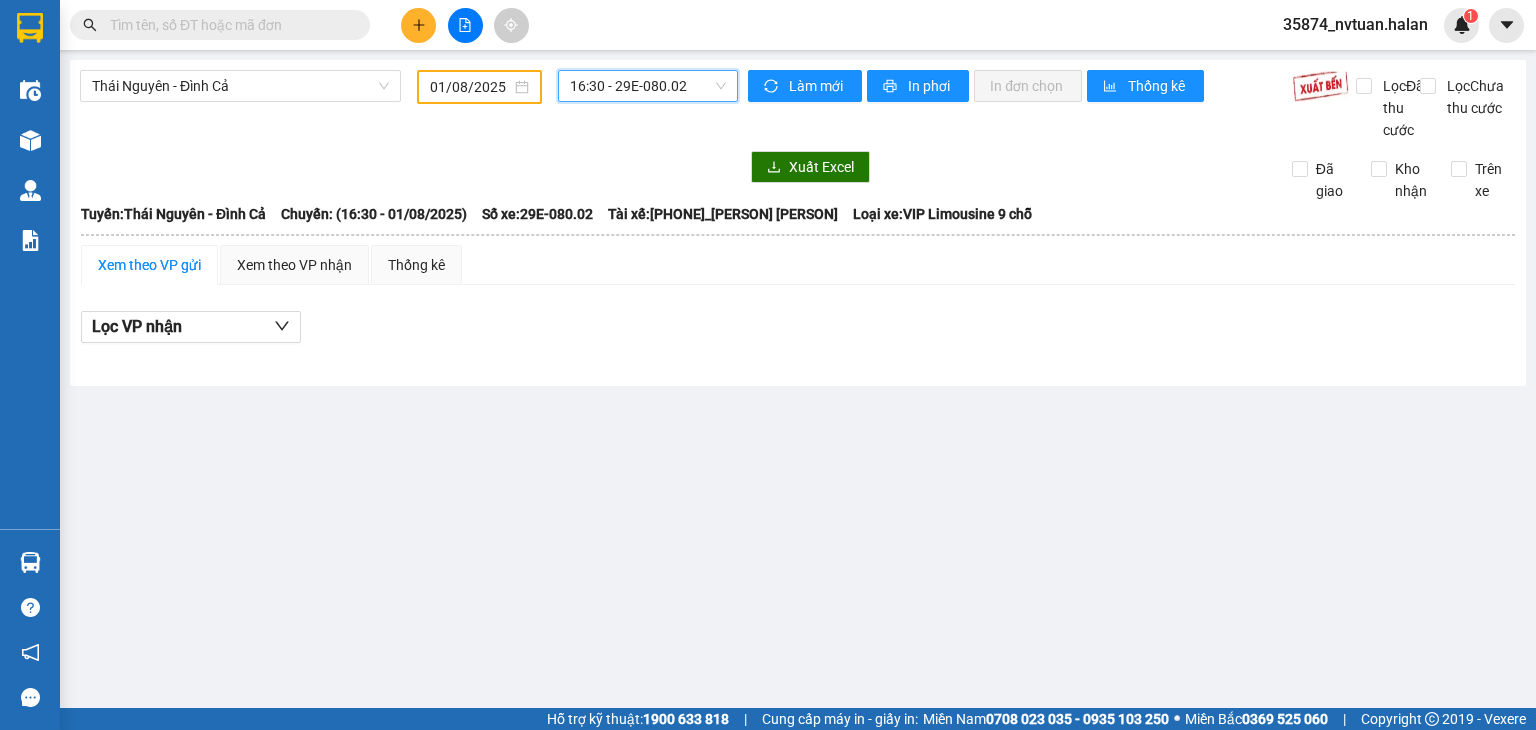 click on "16:30     - 29E-080.02" at bounding box center (648, 86) 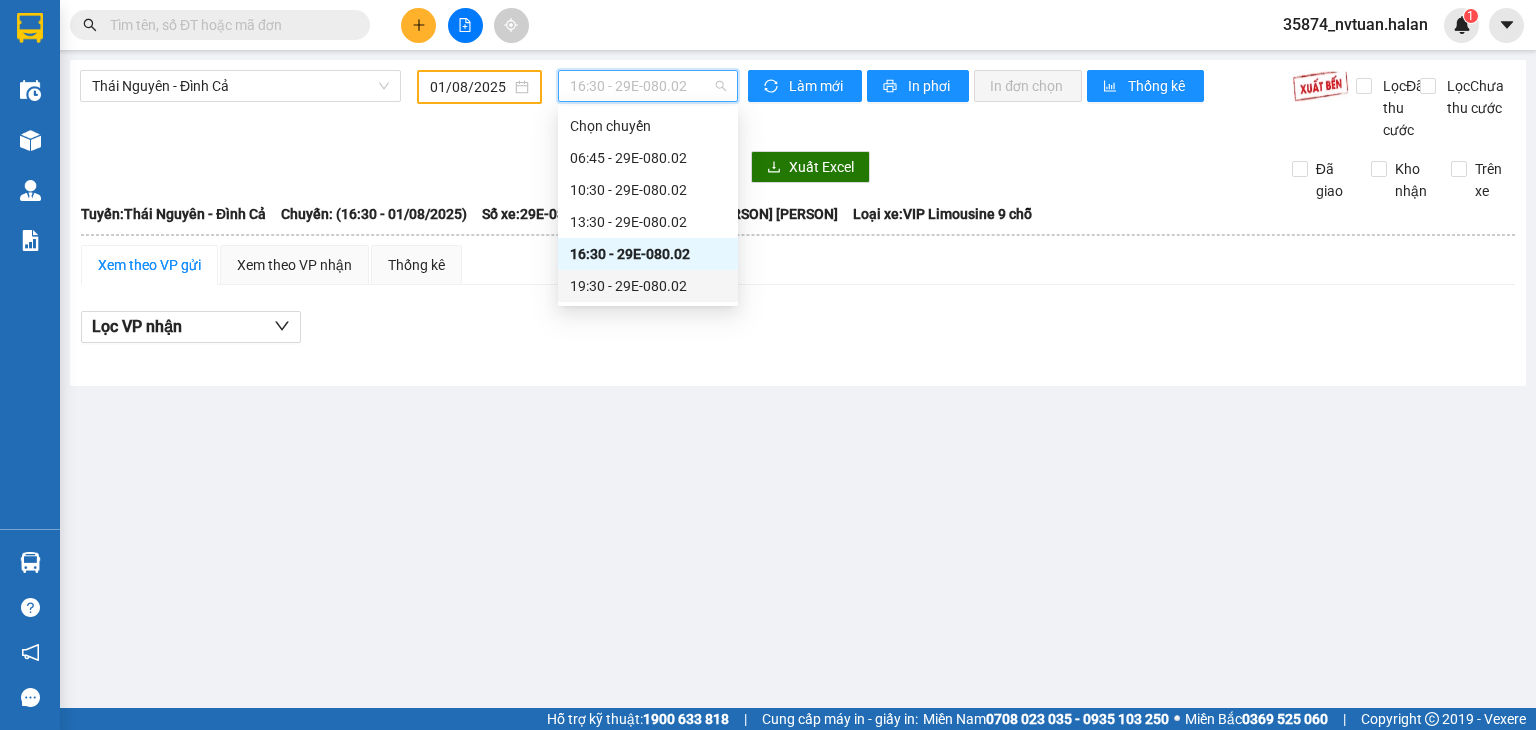 click on "[TIME] - [CODE]" at bounding box center [648, 286] 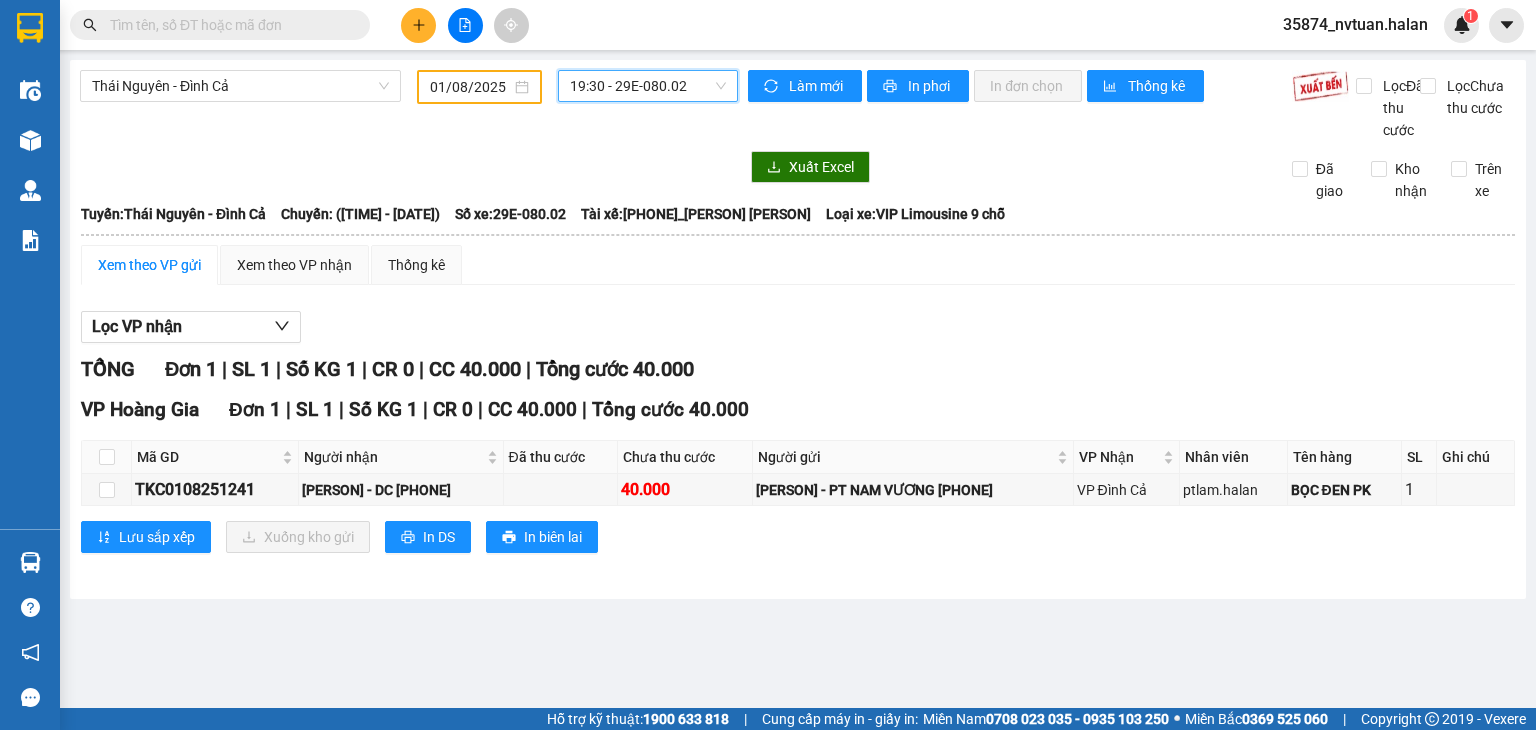 click on "[TIME] - [CODE]" at bounding box center (648, 86) 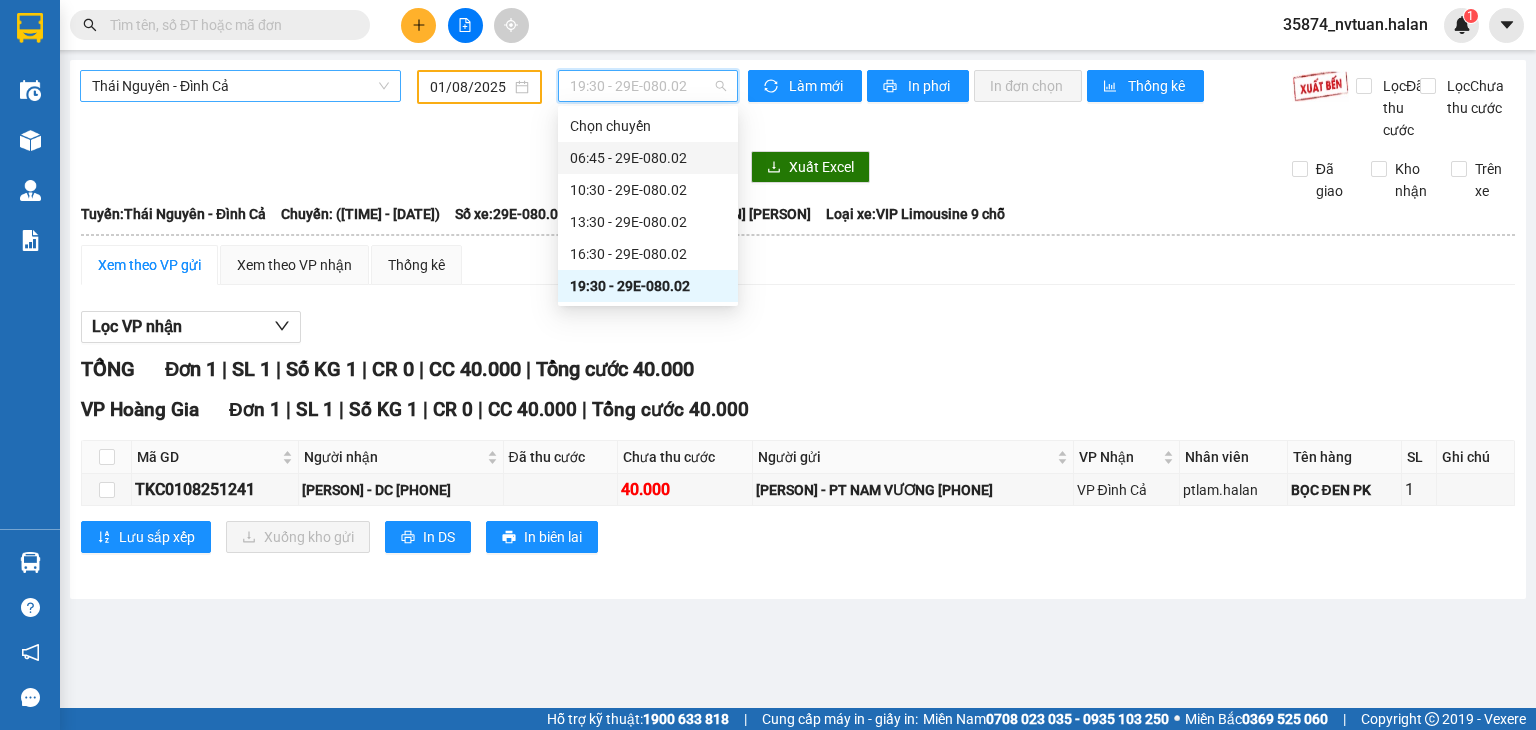 click on "Thái Nguyên - Đình Cả" at bounding box center (240, 86) 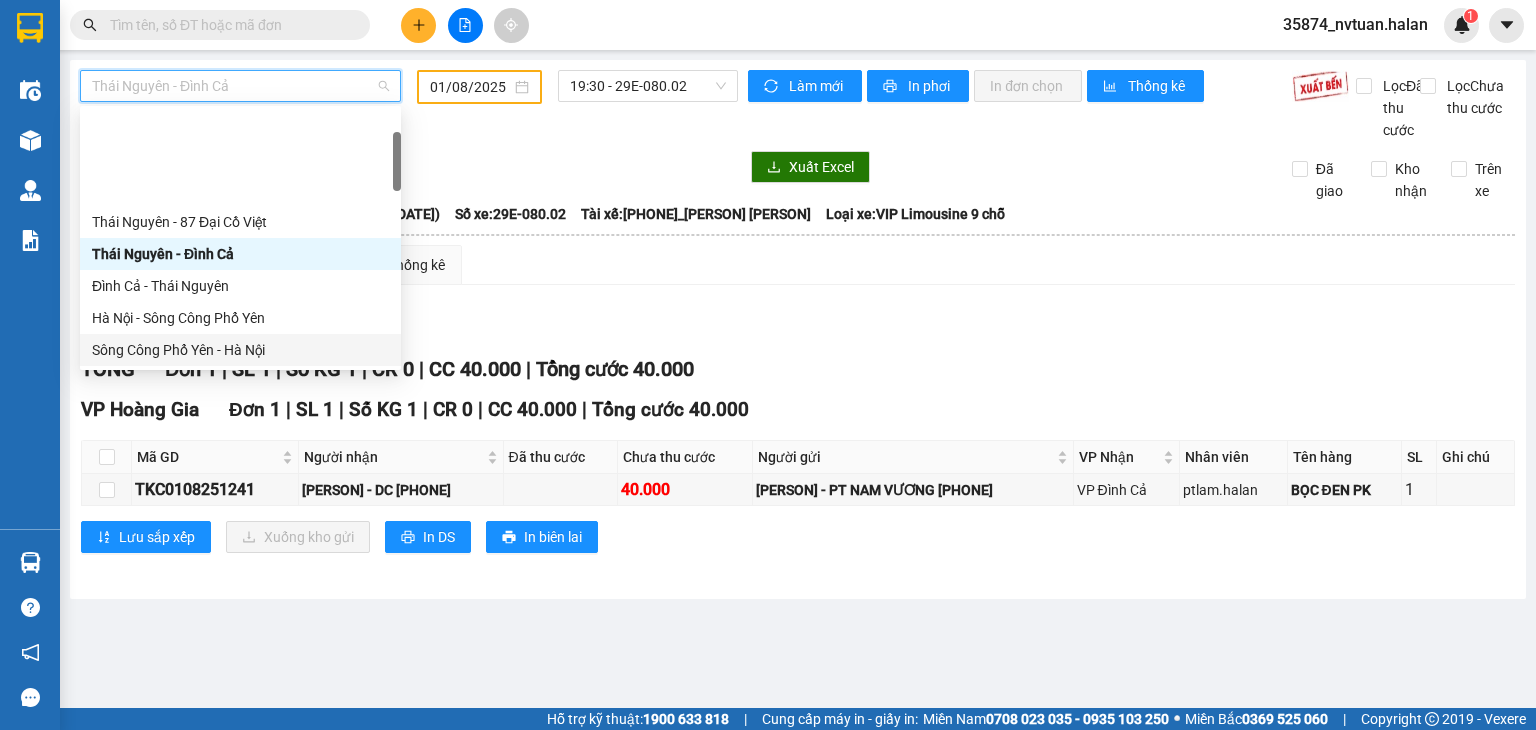 scroll, scrollTop: 100, scrollLeft: 0, axis: vertical 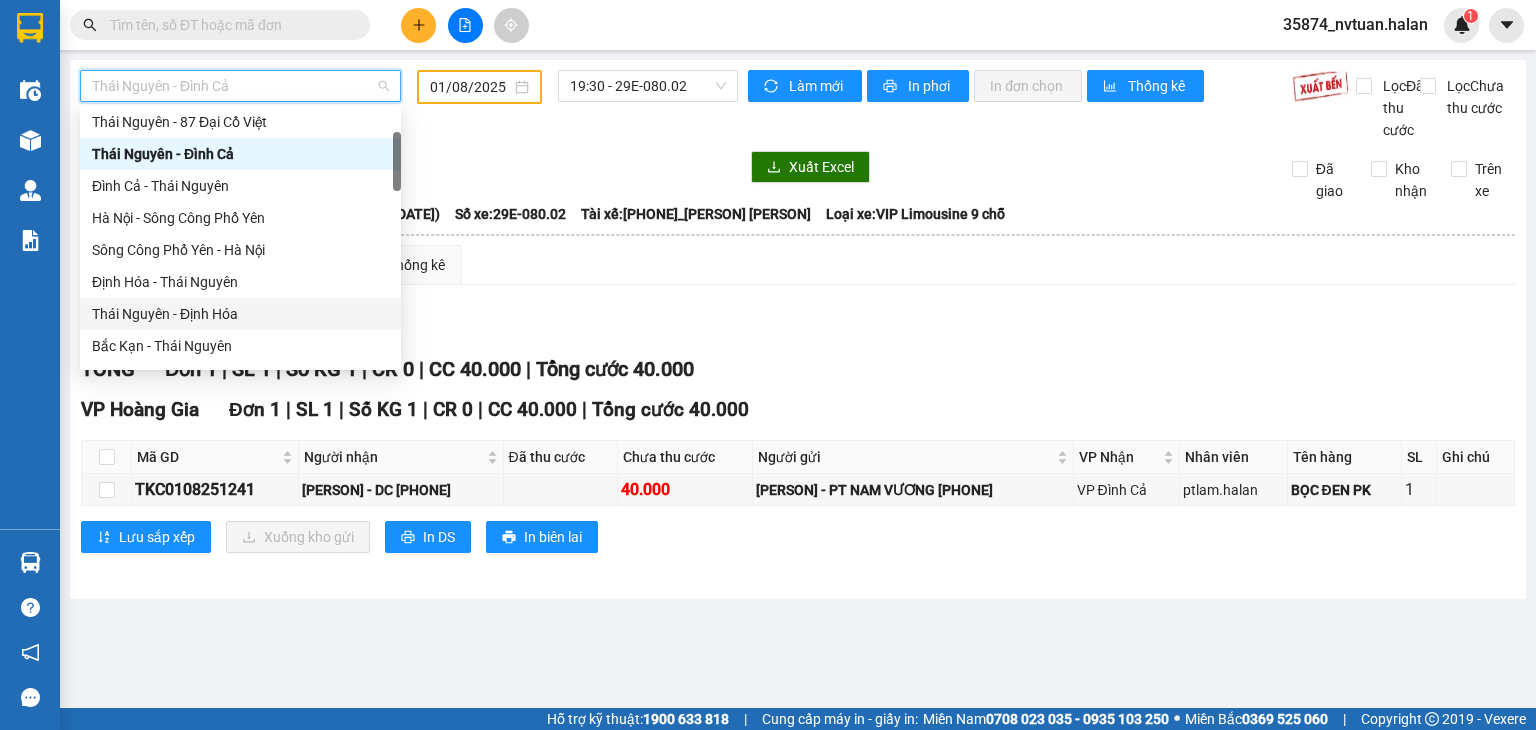 click on "Thái Nguyên - Định Hóa" at bounding box center (240, 314) 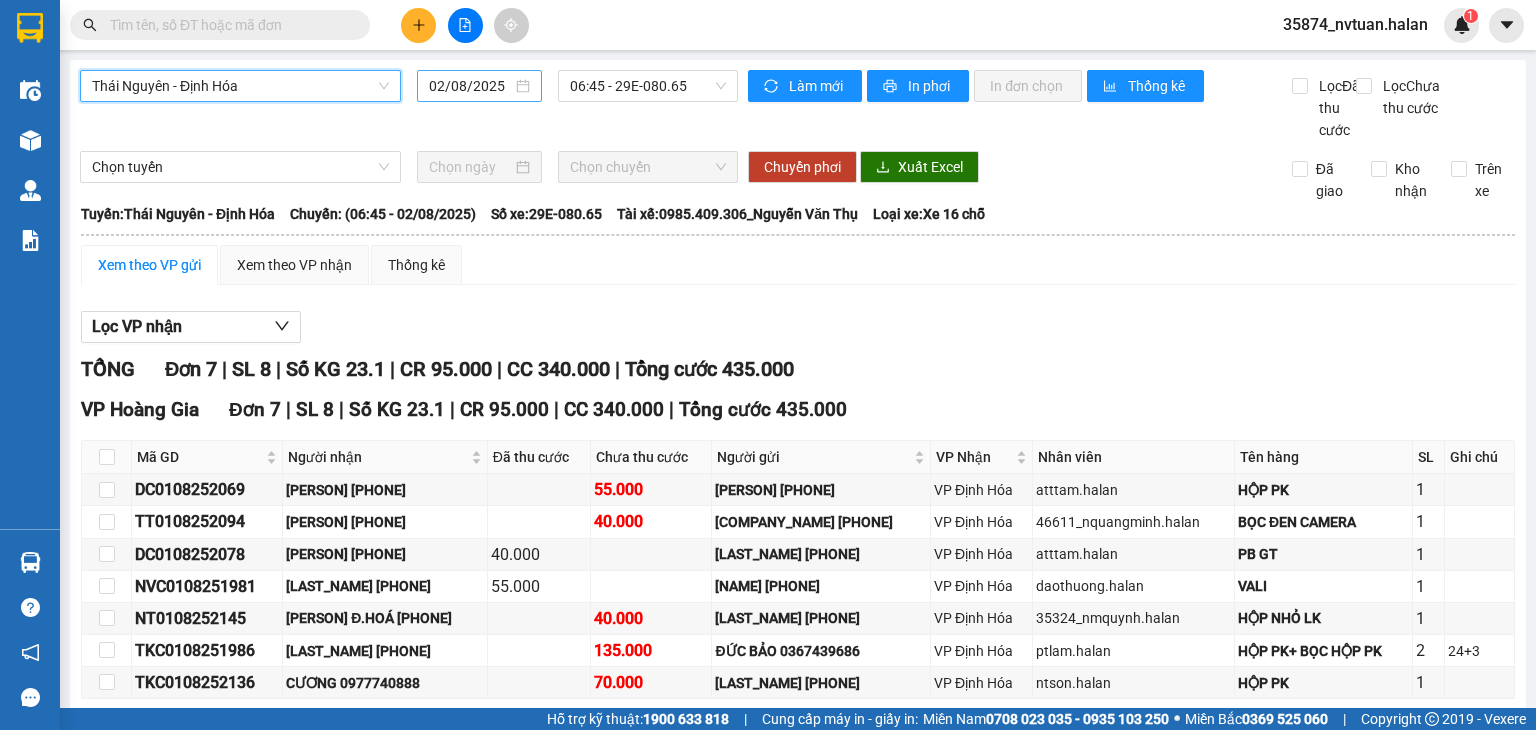 click on "02/08/2025" at bounding box center (470, 86) 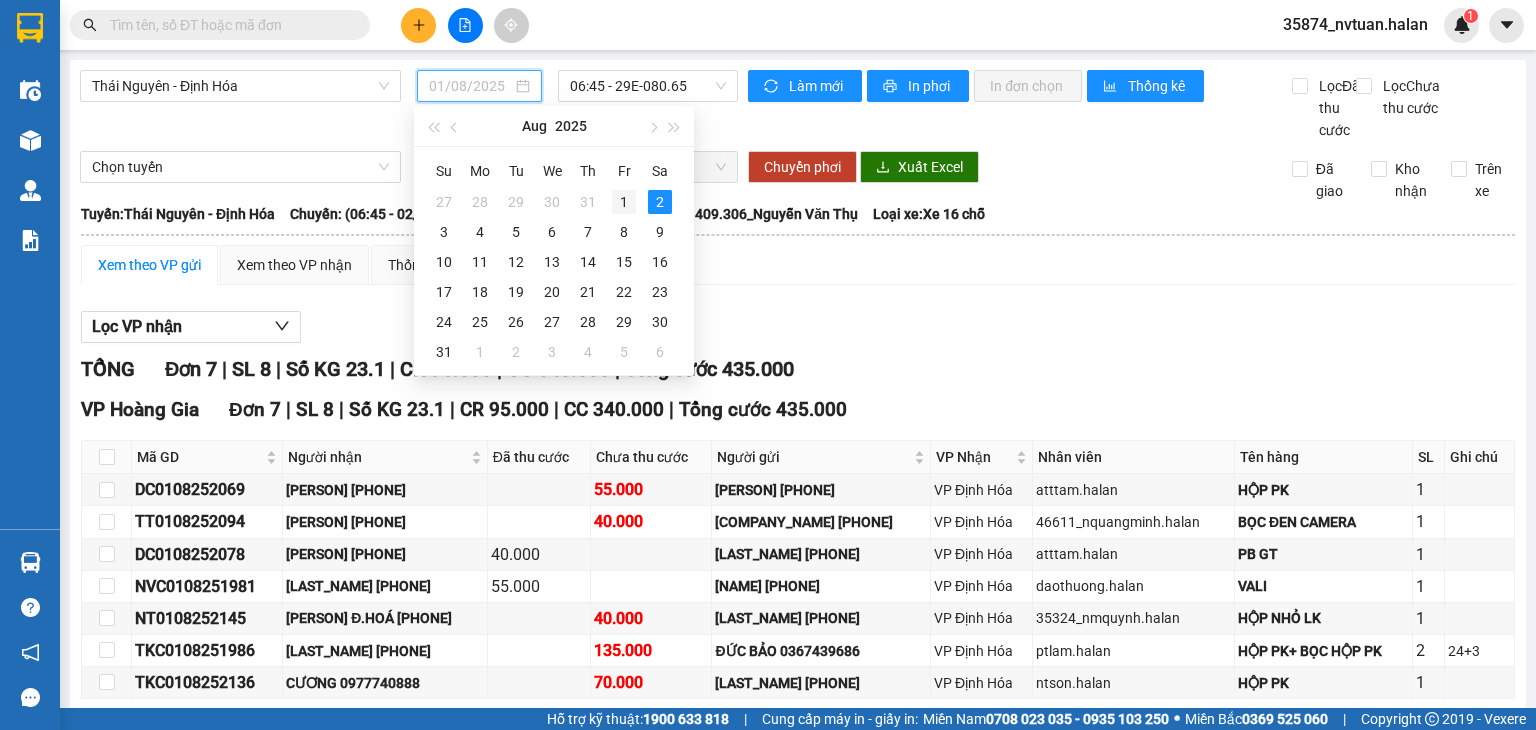 click on "1" at bounding box center (624, 202) 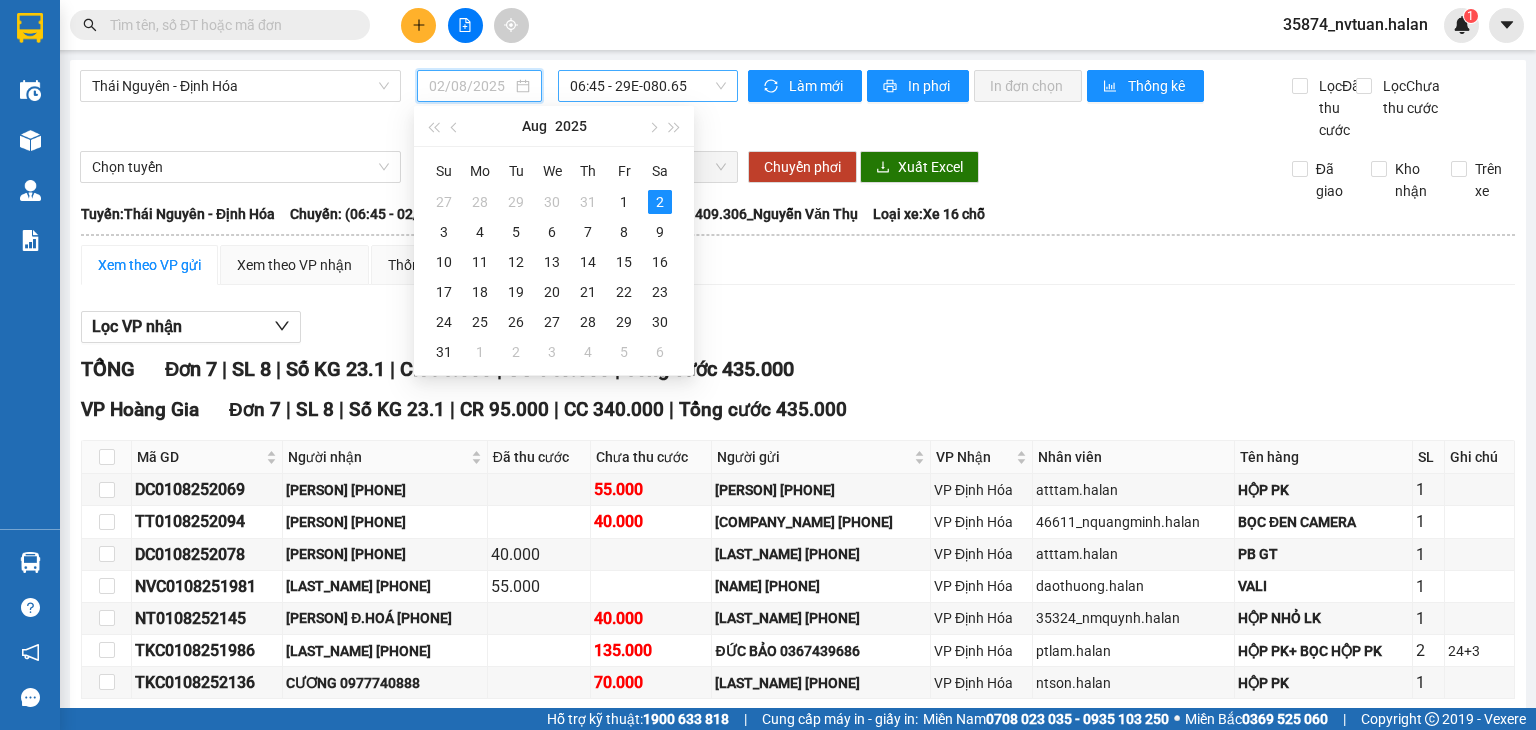 type on "01/08/2025" 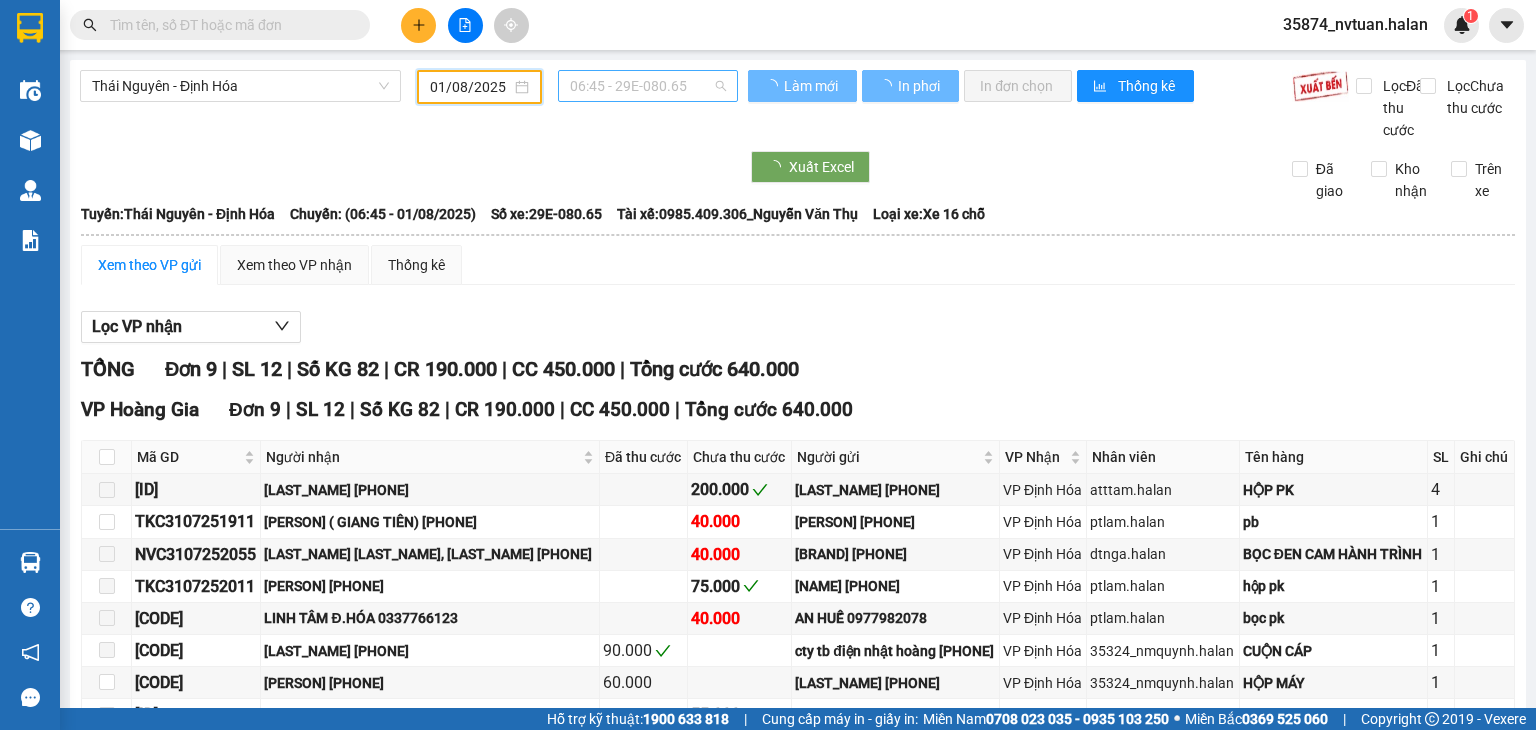 click on "06:45     - 29E-080.65" at bounding box center [648, 86] 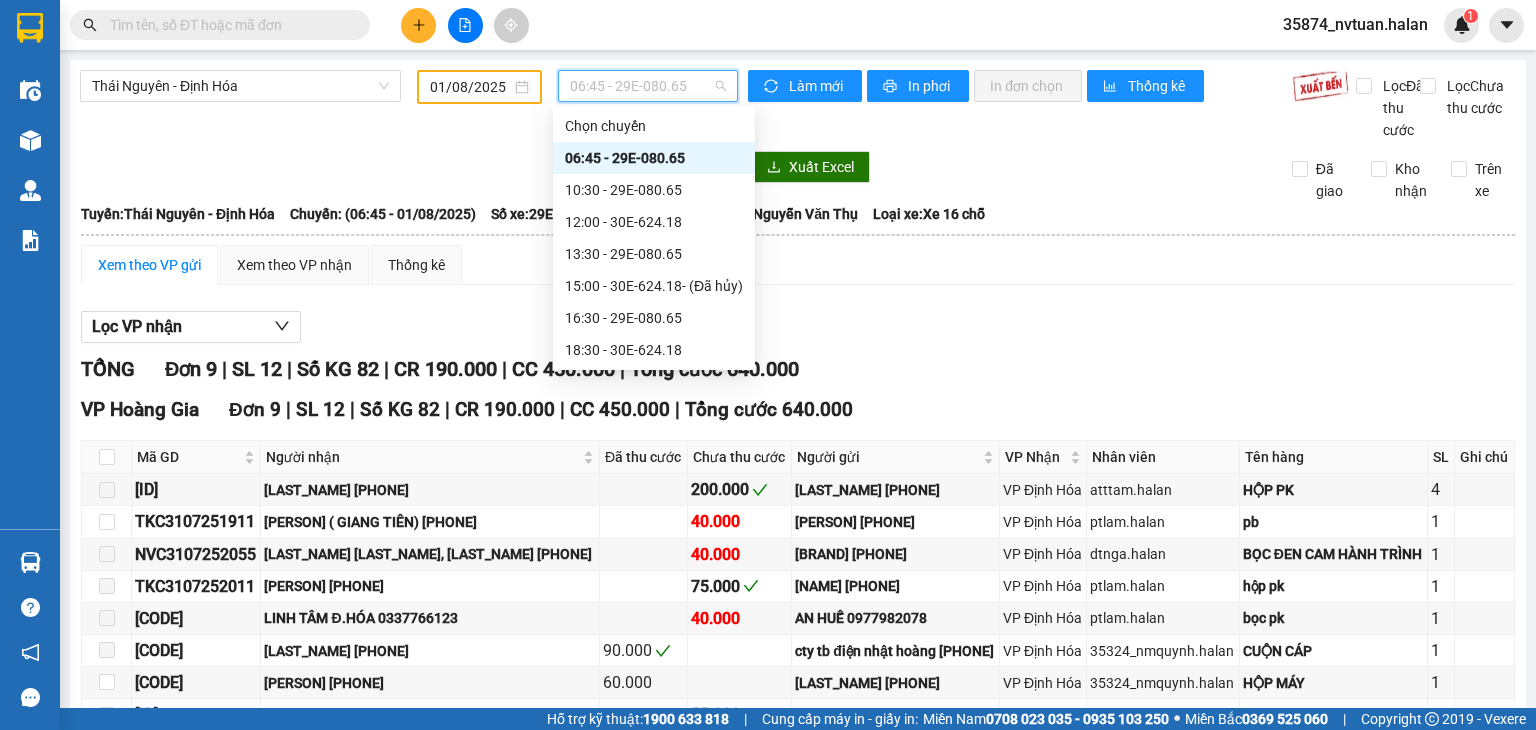 click on "06:45     - 29E-080.65" at bounding box center [654, 158] 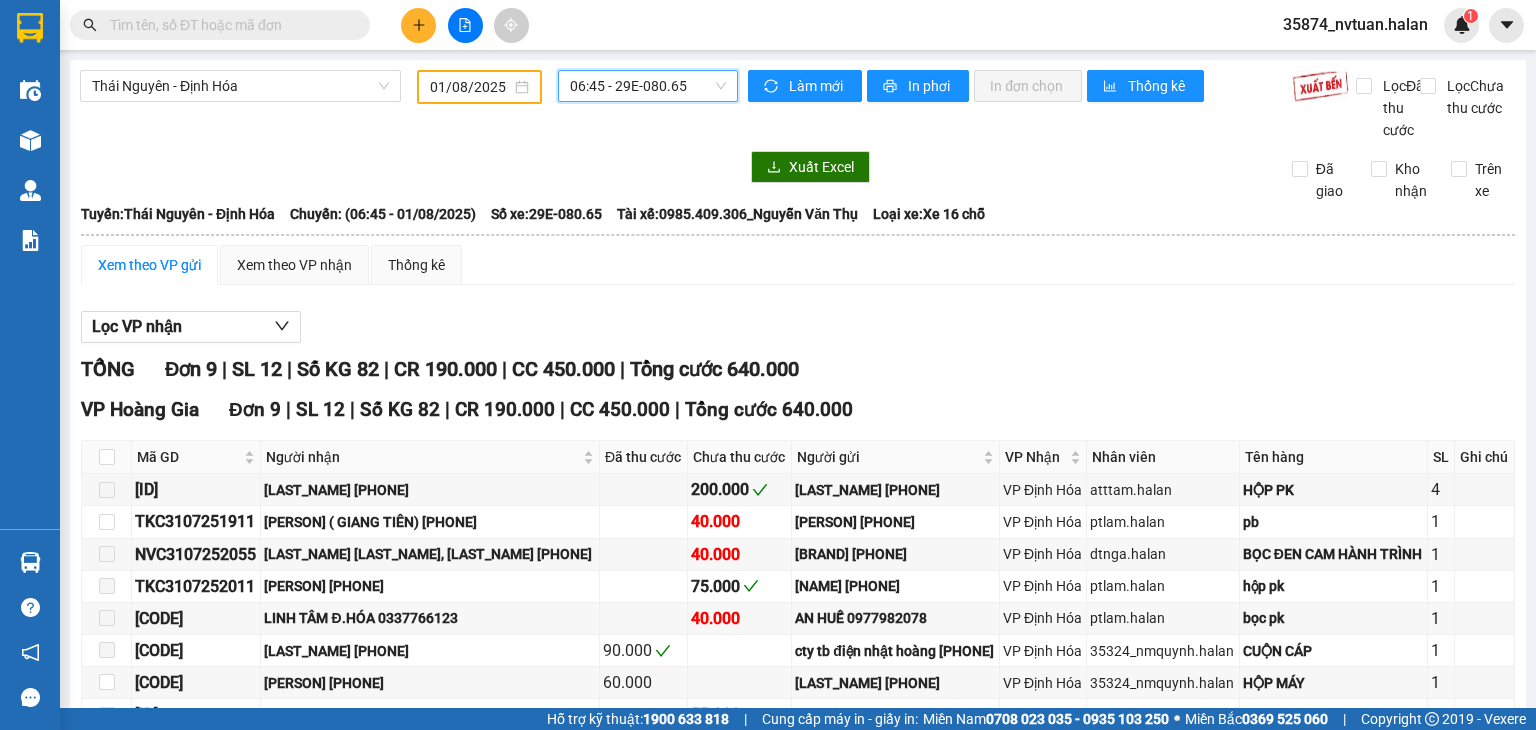 click on "06:45     - 29E-080.65" at bounding box center (648, 86) 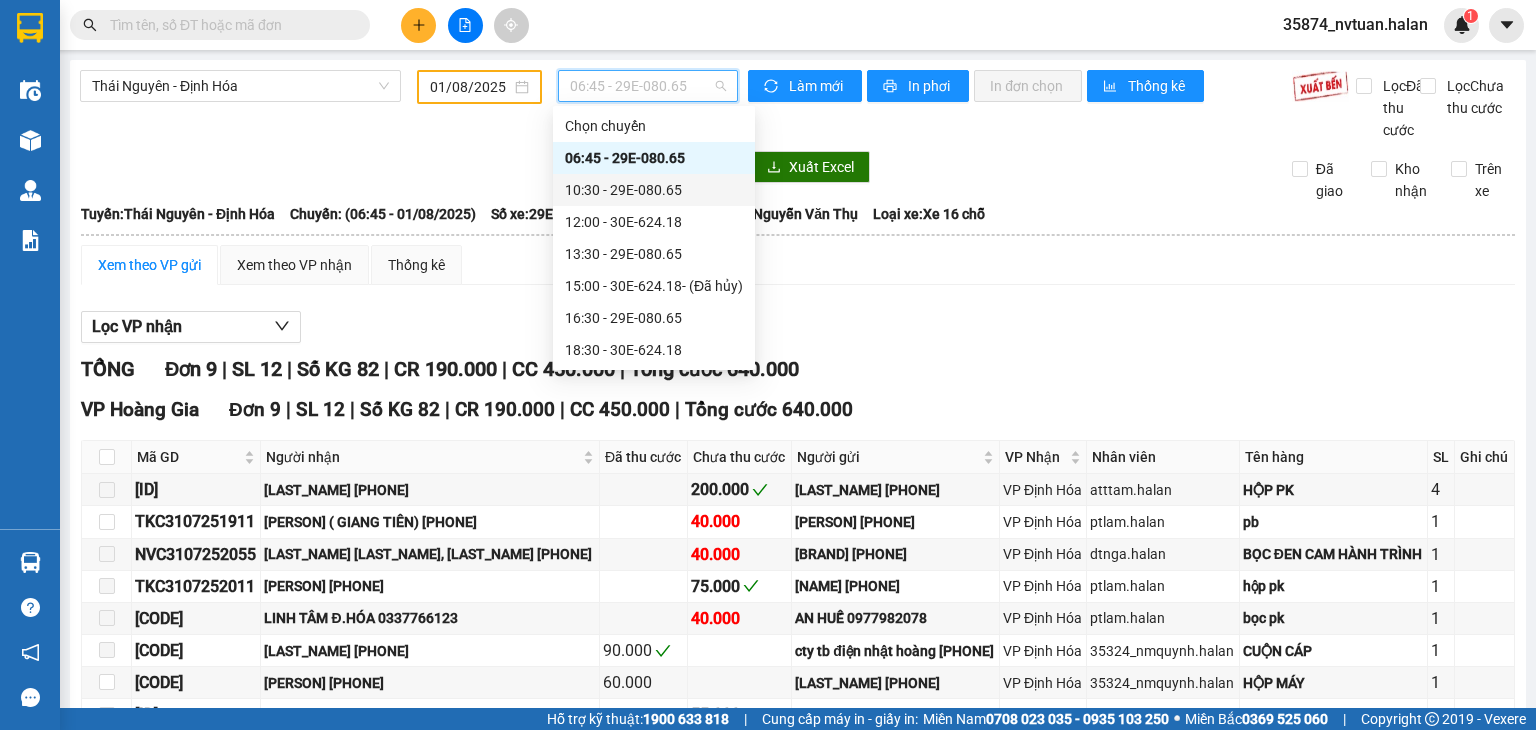 drag, startPoint x: 618, startPoint y: 186, endPoint x: 630, endPoint y: 190, distance: 12.649111 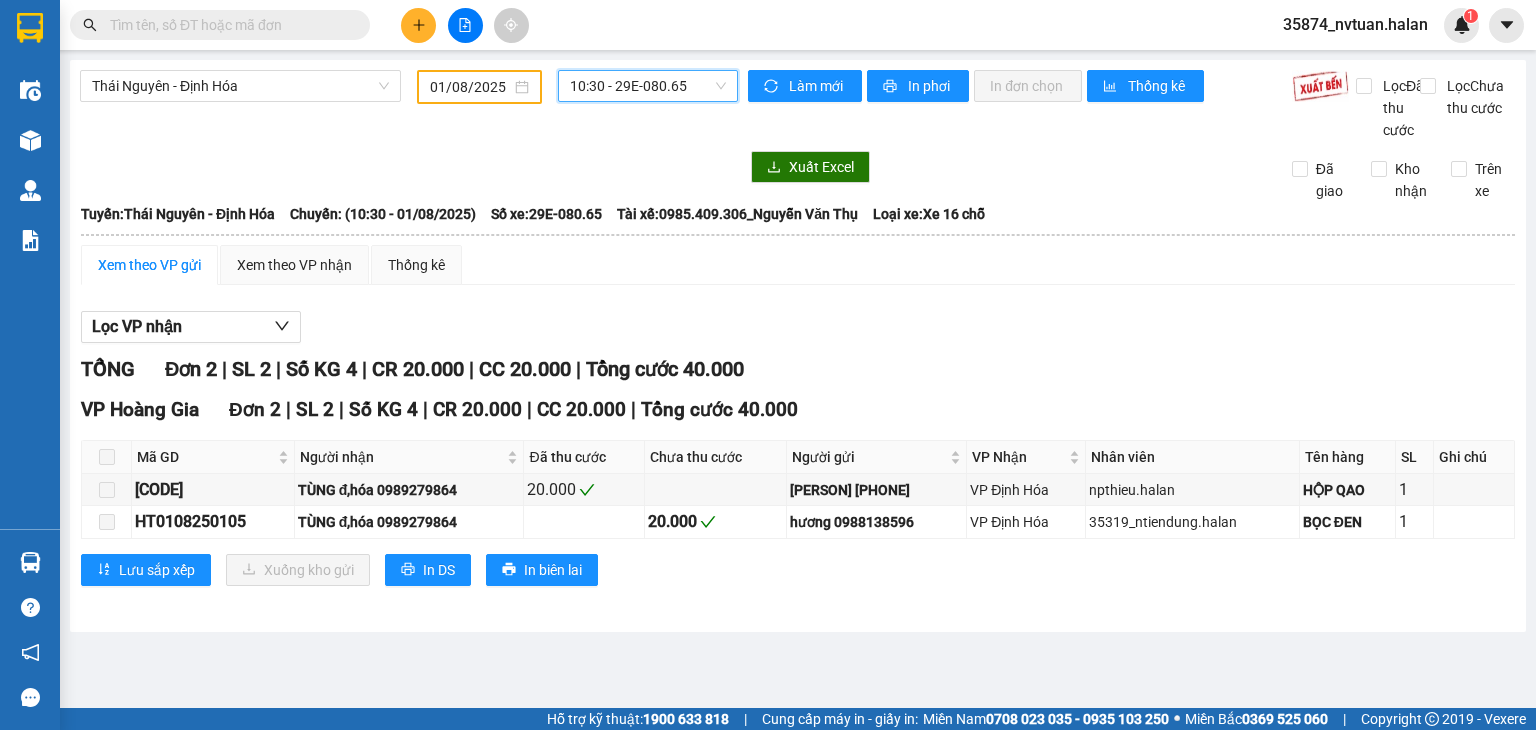 click on "10:30     - 29E-080.65" at bounding box center (648, 86) 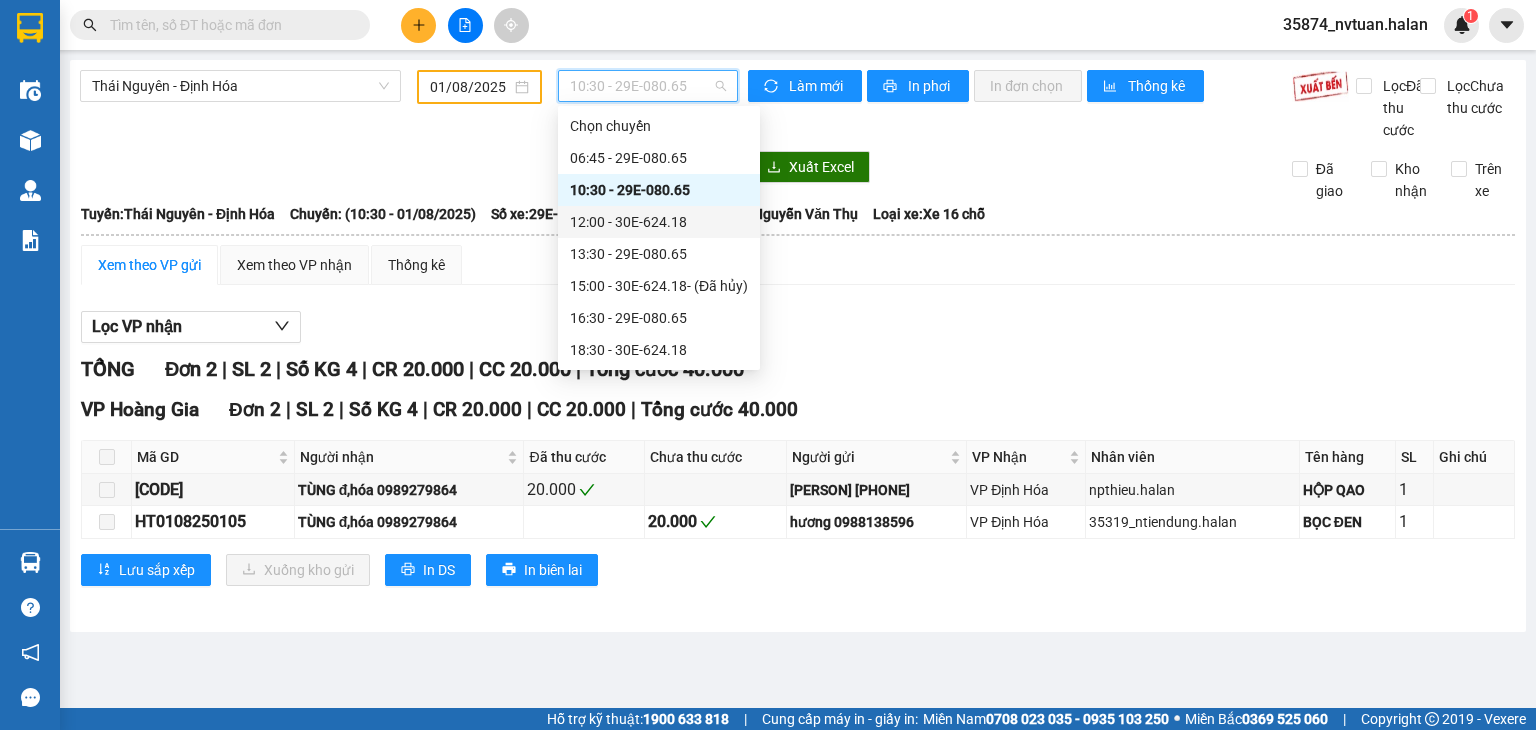 click on "12:00     - 30E-624.18" at bounding box center (659, 222) 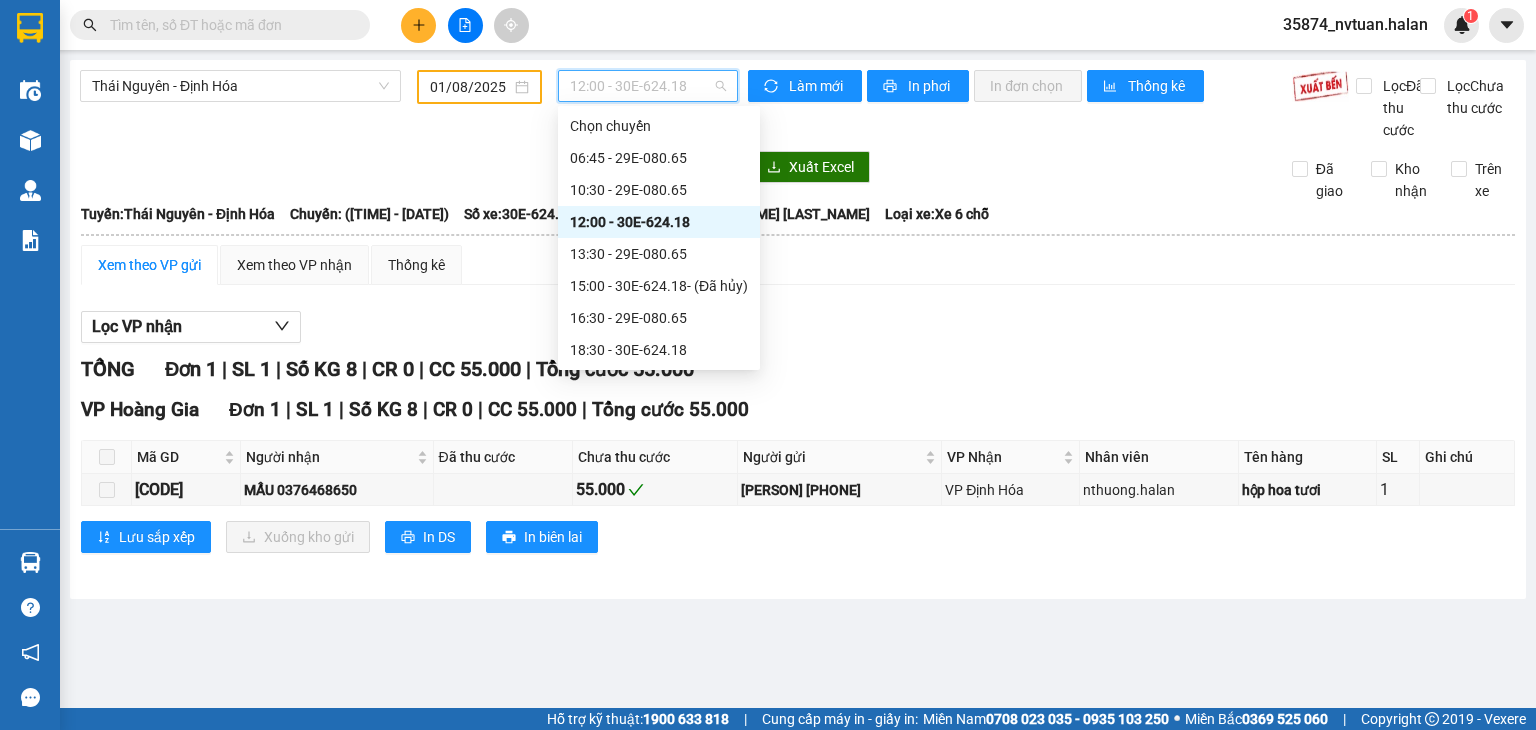 click on "12:00     - 30E-624.18" at bounding box center [648, 86] 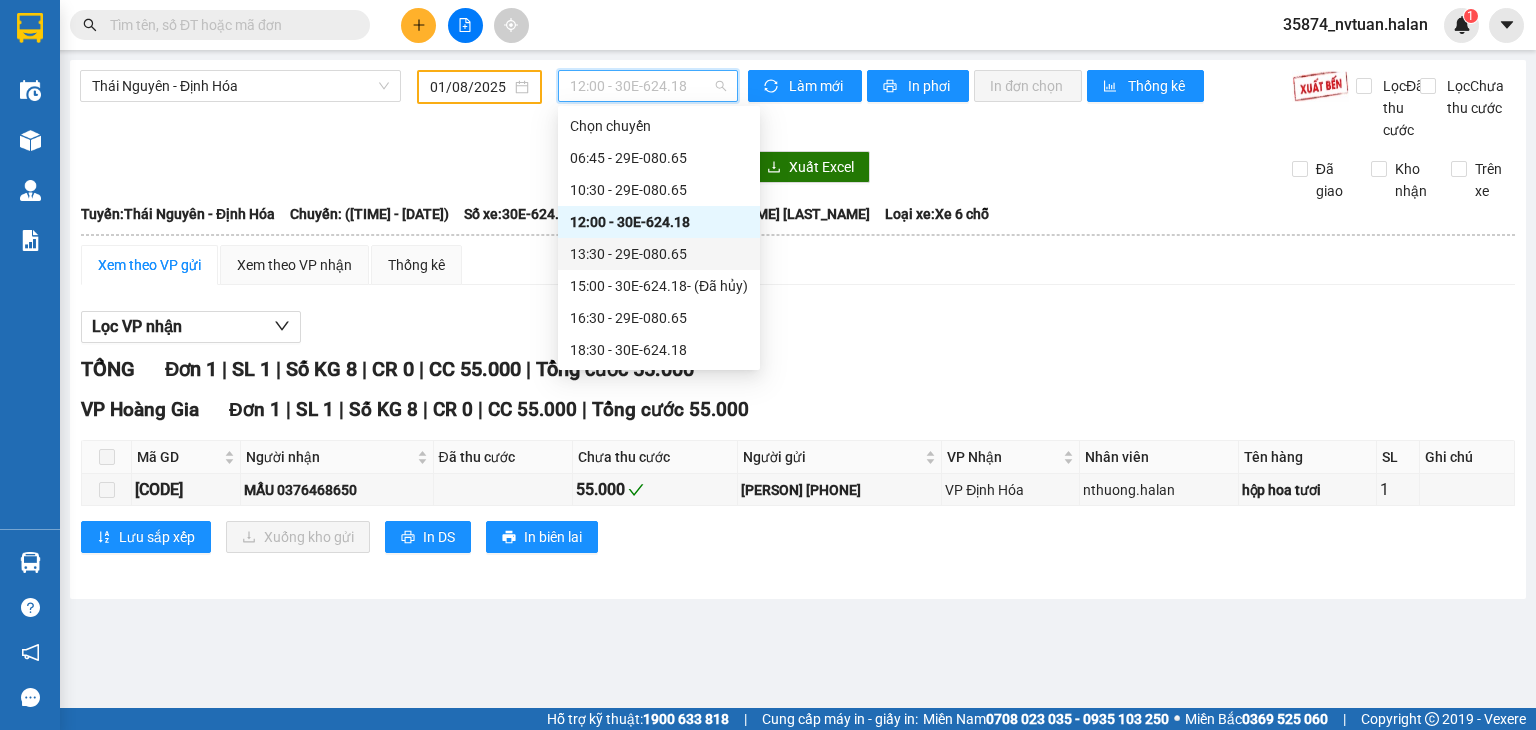 click on "13:30     - 29E-080.65" at bounding box center (659, 254) 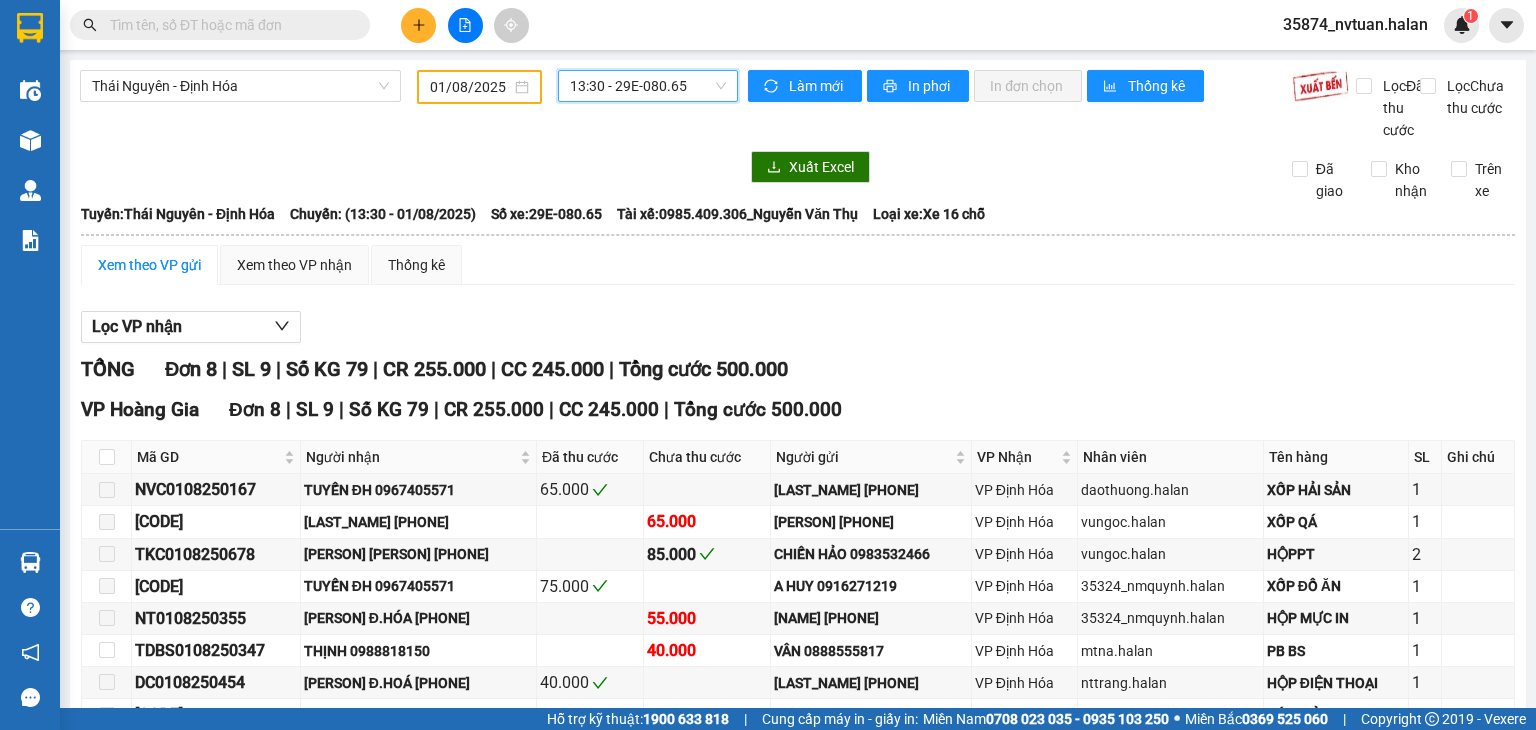 click on "13:30     - 29E-080.65" at bounding box center [648, 86] 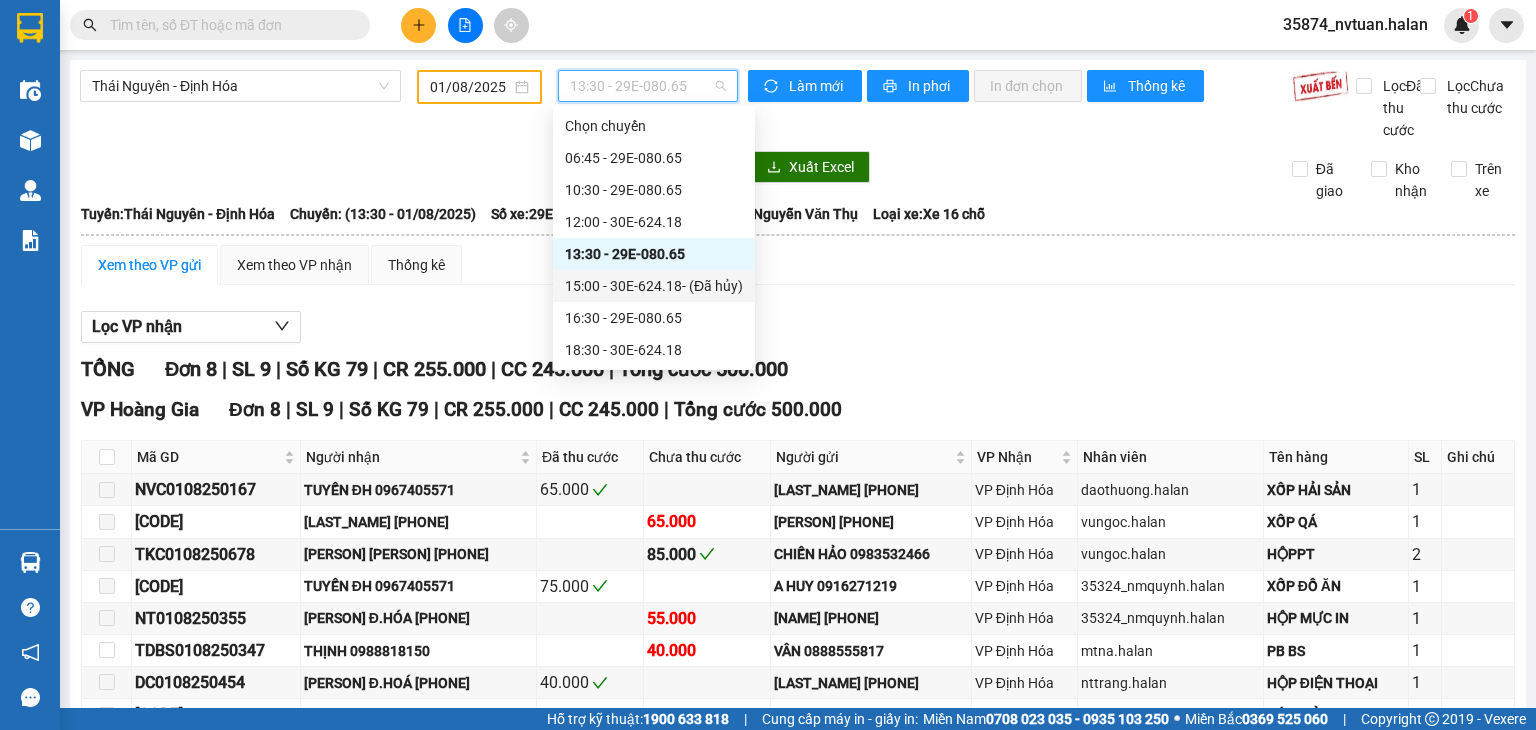 click on "[TIME] - [CODE]" at bounding box center [654, 286] 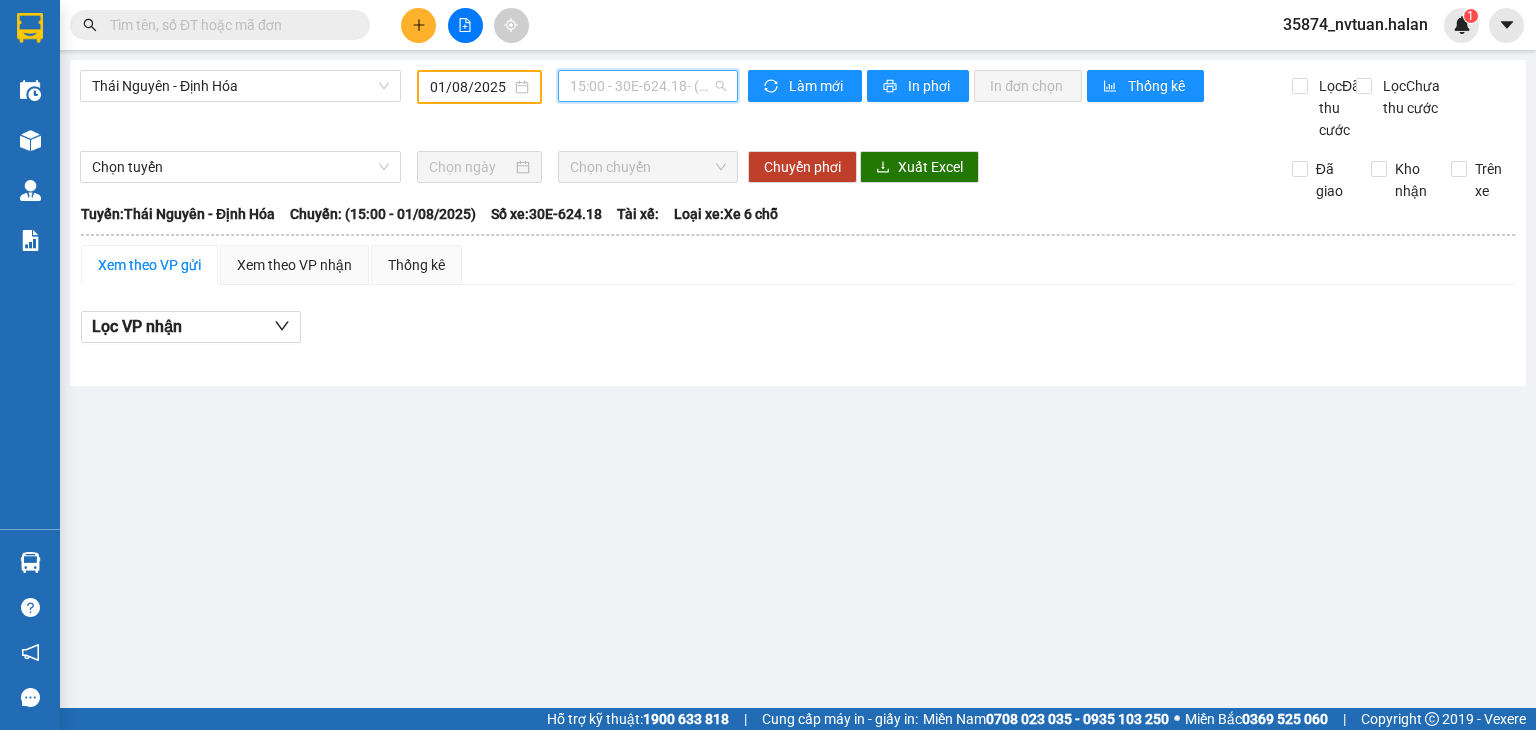 click on "[TIME] - [CODE]" at bounding box center [648, 86] 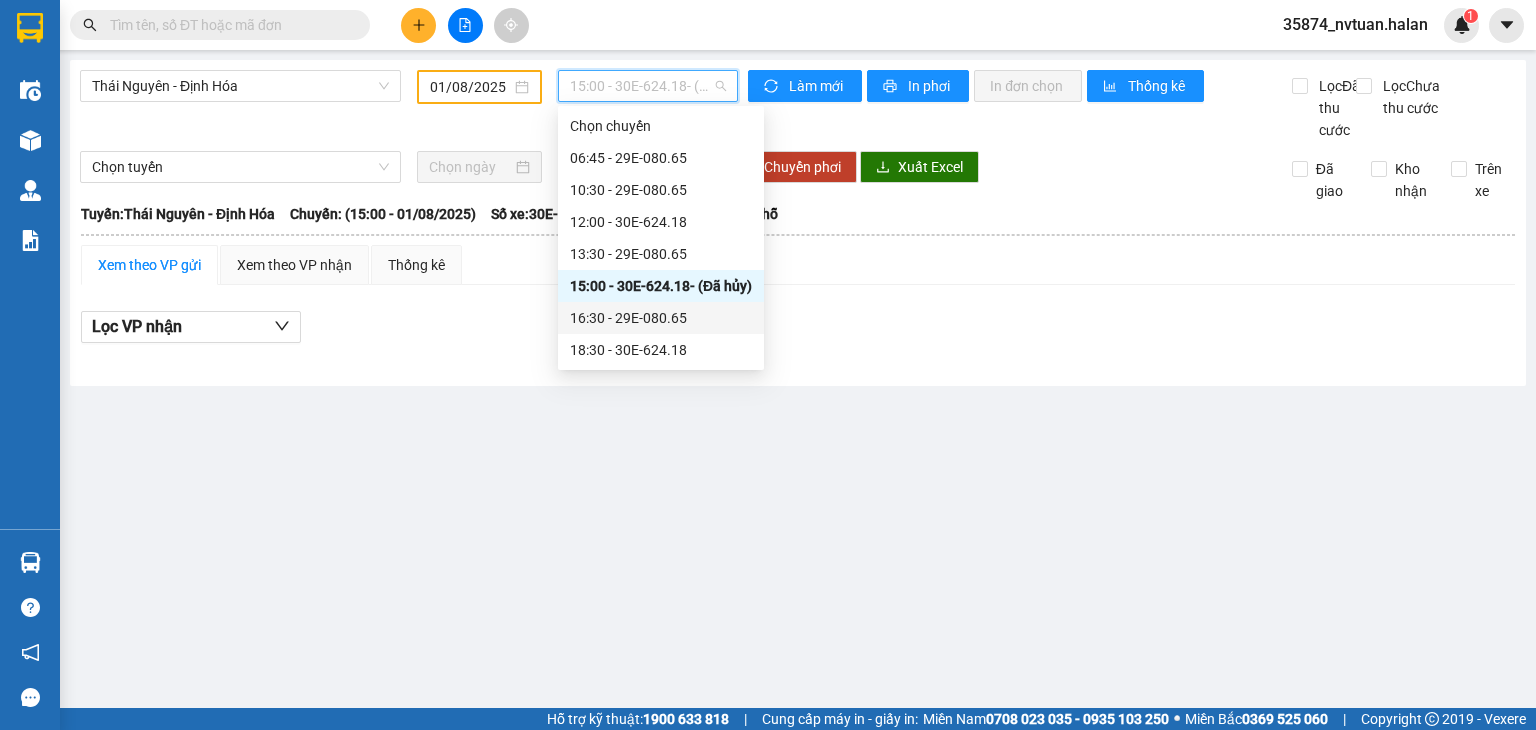 click on "16:30     - 29E-080.65" at bounding box center [661, 318] 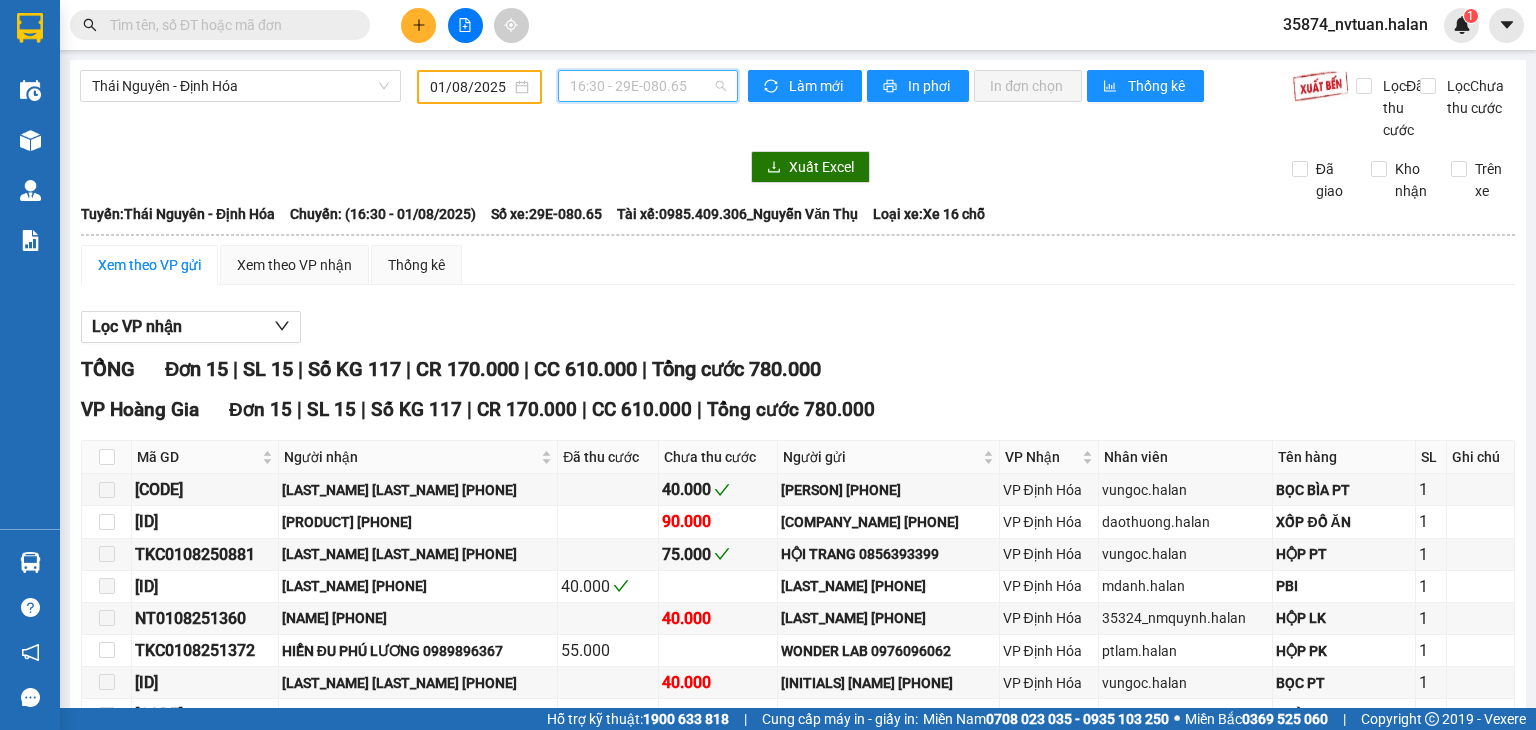 click on "16:30     - 29E-080.65" at bounding box center (648, 86) 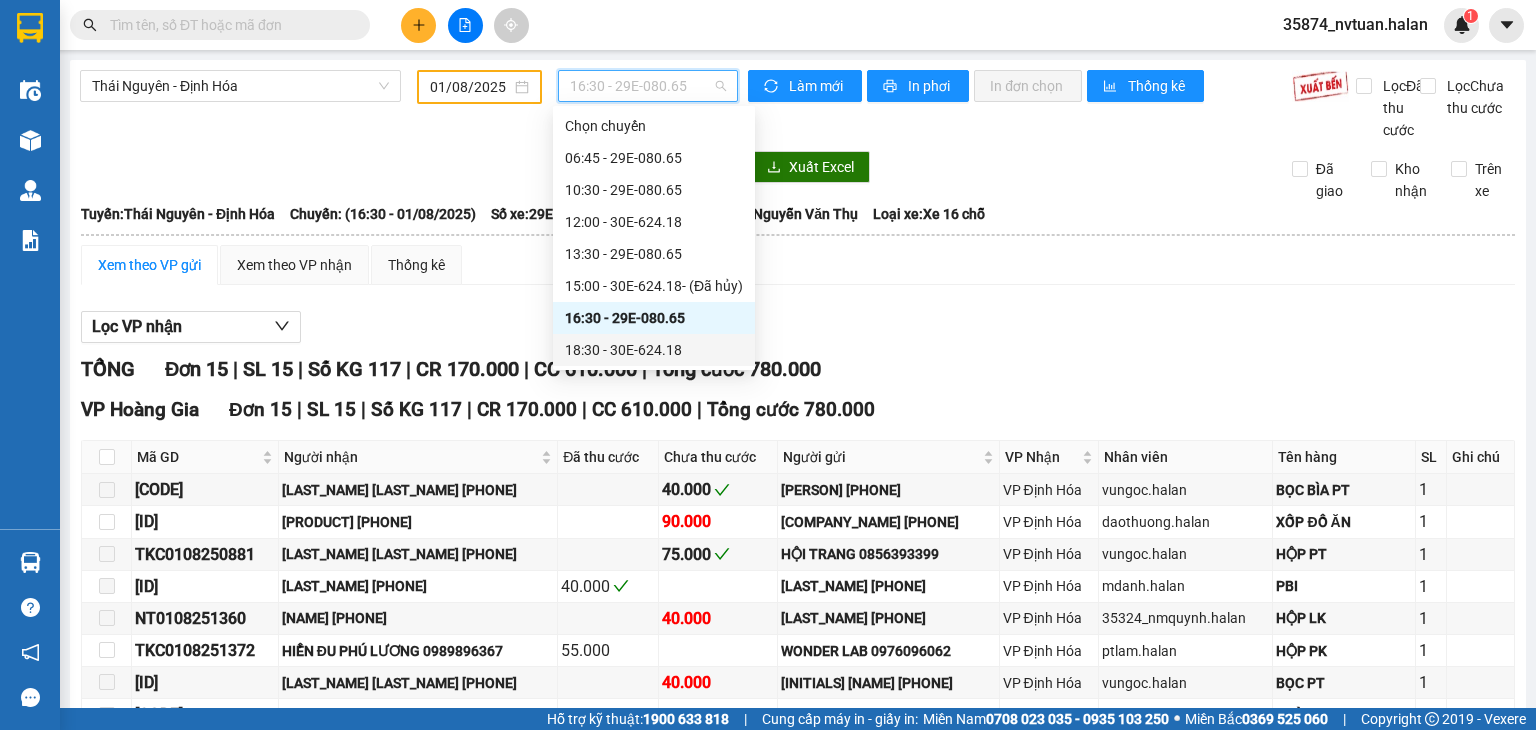 click on "18:30     - 30E-624.18" at bounding box center [654, 350] 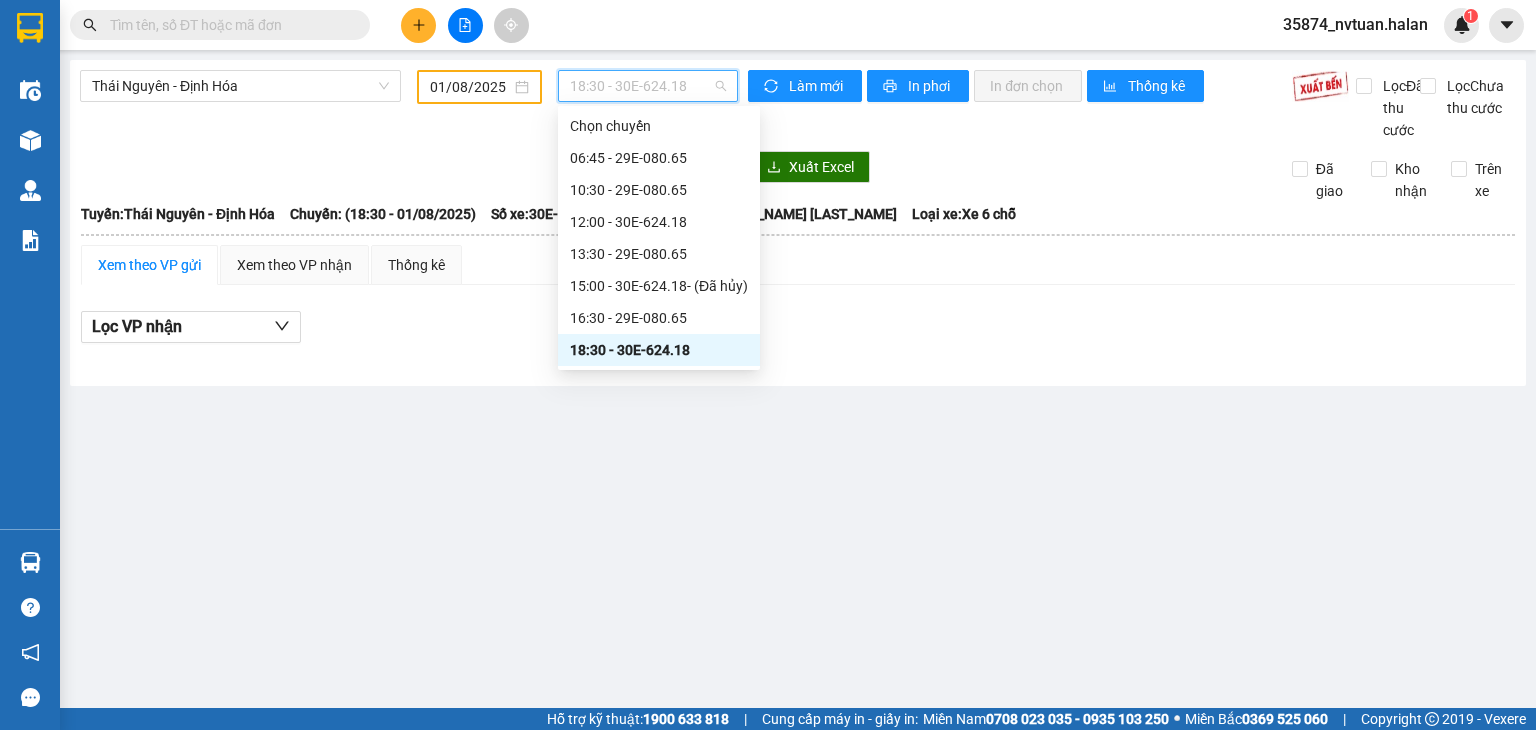 click on "18:30     - 30E-624.18" at bounding box center (648, 86) 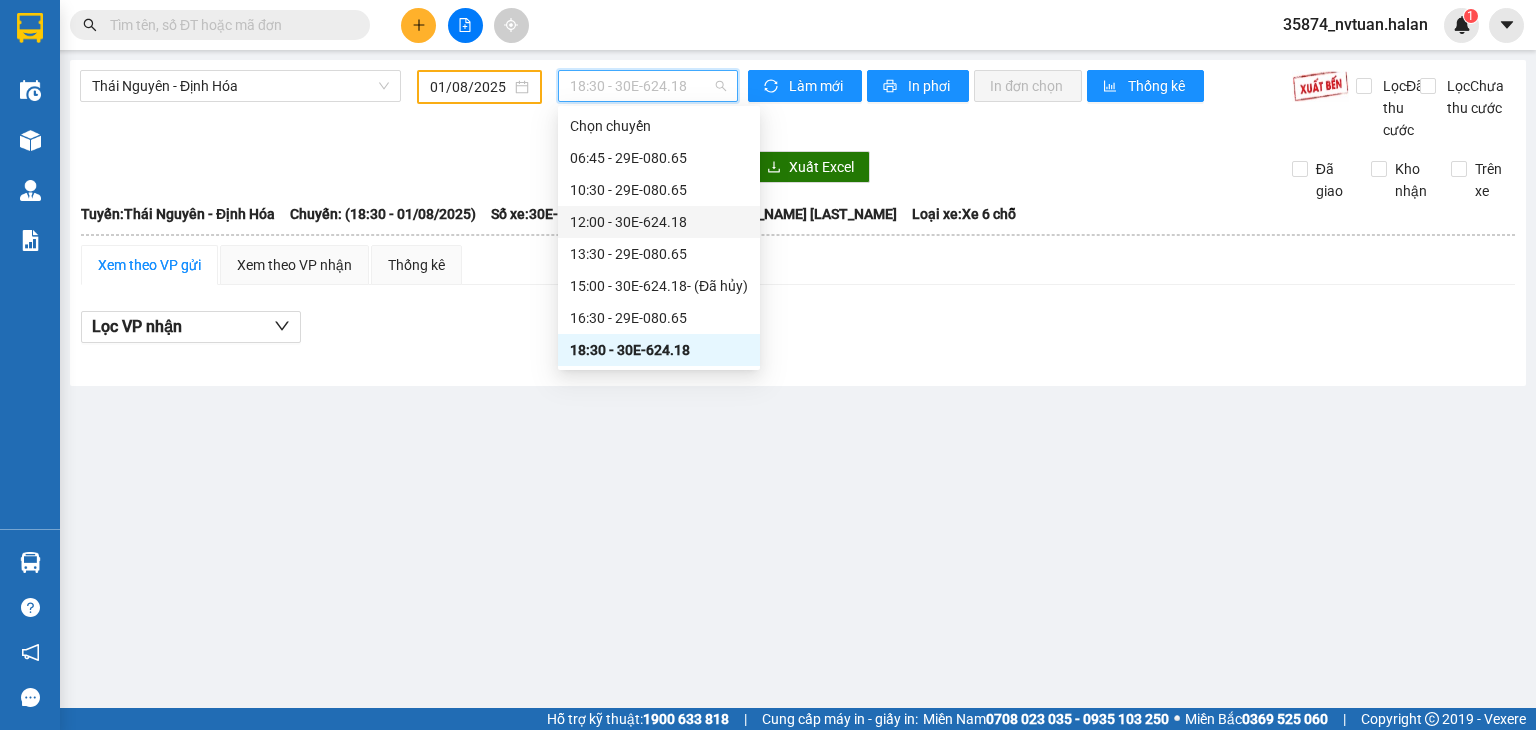 scroll, scrollTop: 32, scrollLeft: 0, axis: vertical 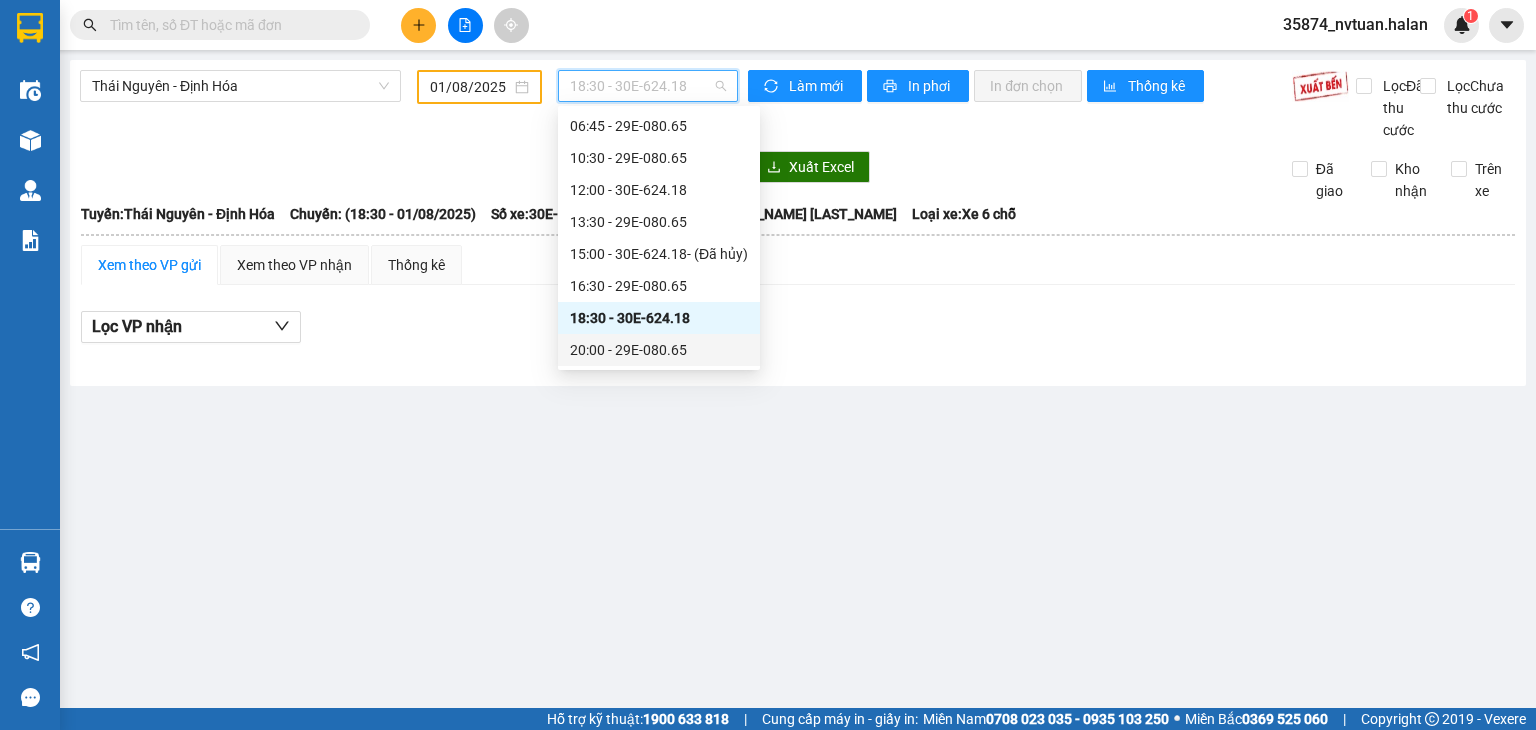 click on "20:00     - 29E-080.65" at bounding box center [659, 350] 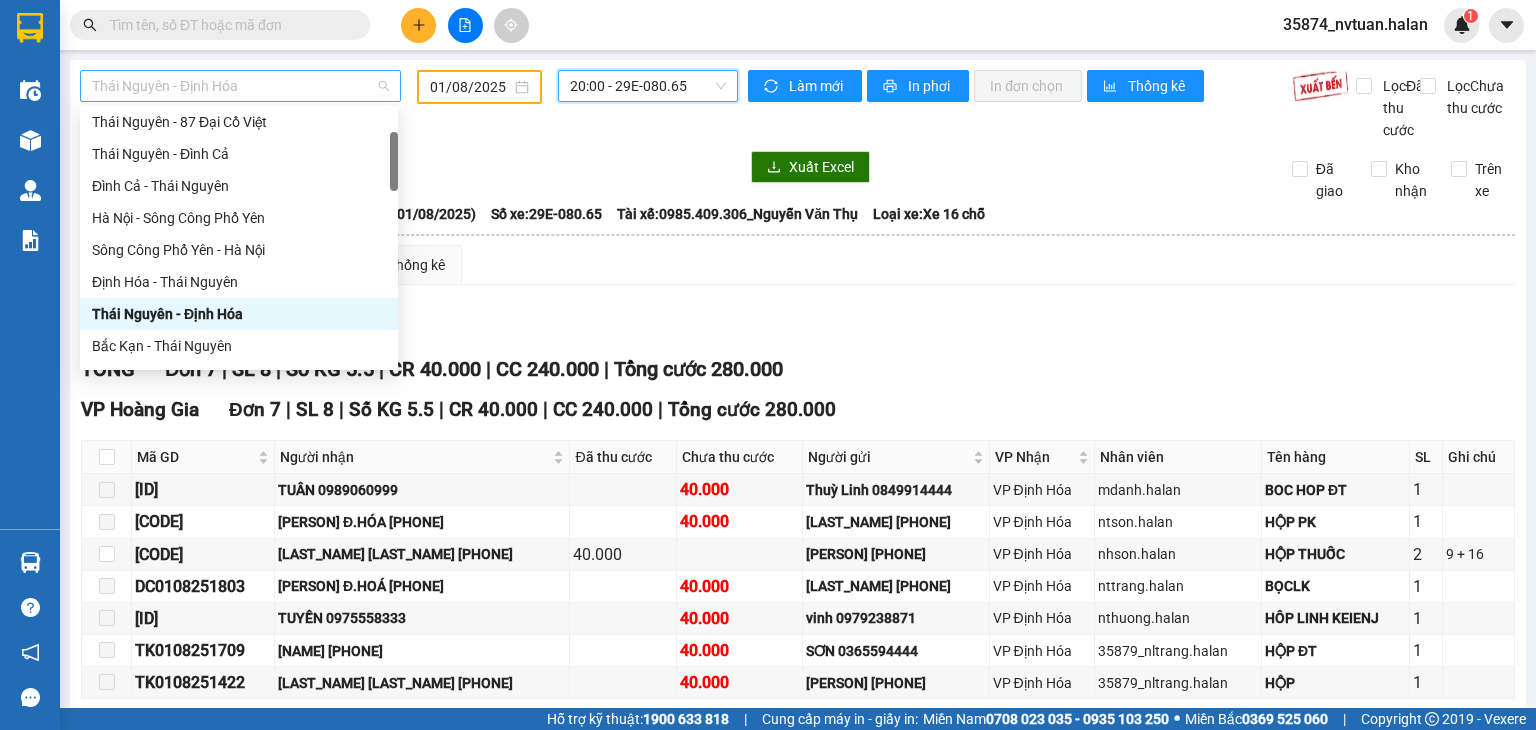 click on "Thái Nguyên - Định Hóa" at bounding box center [240, 86] 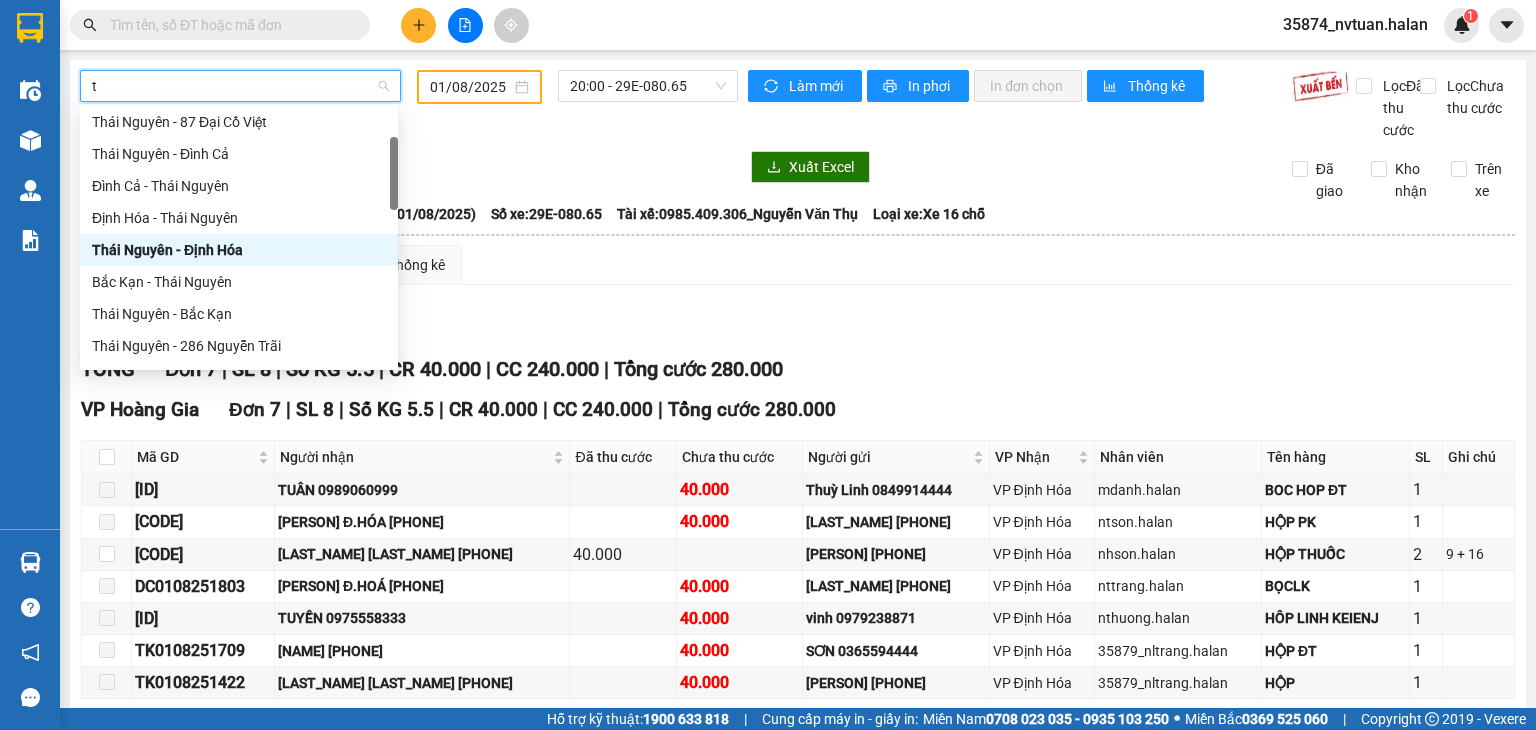 type on "tq" 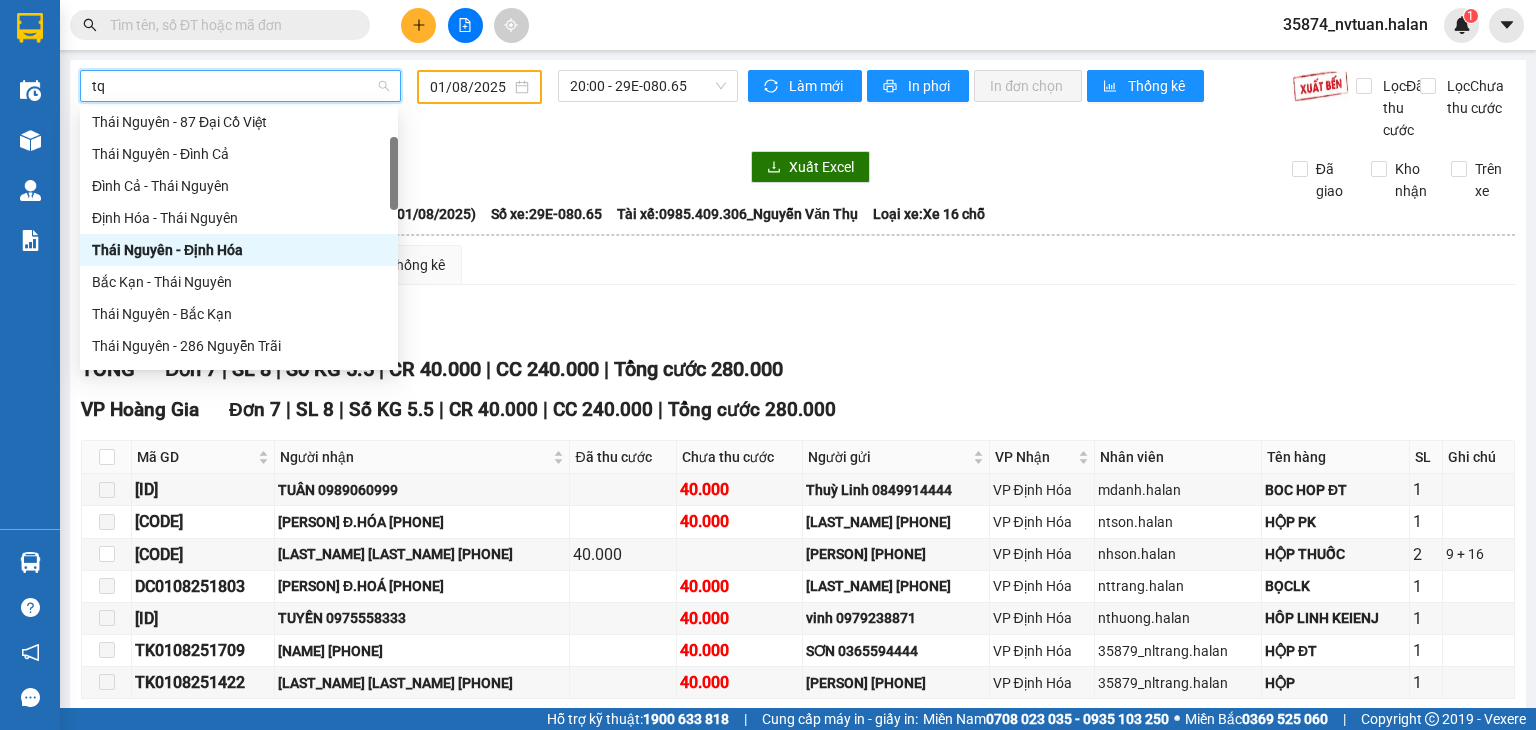 scroll, scrollTop: 0, scrollLeft: 0, axis: both 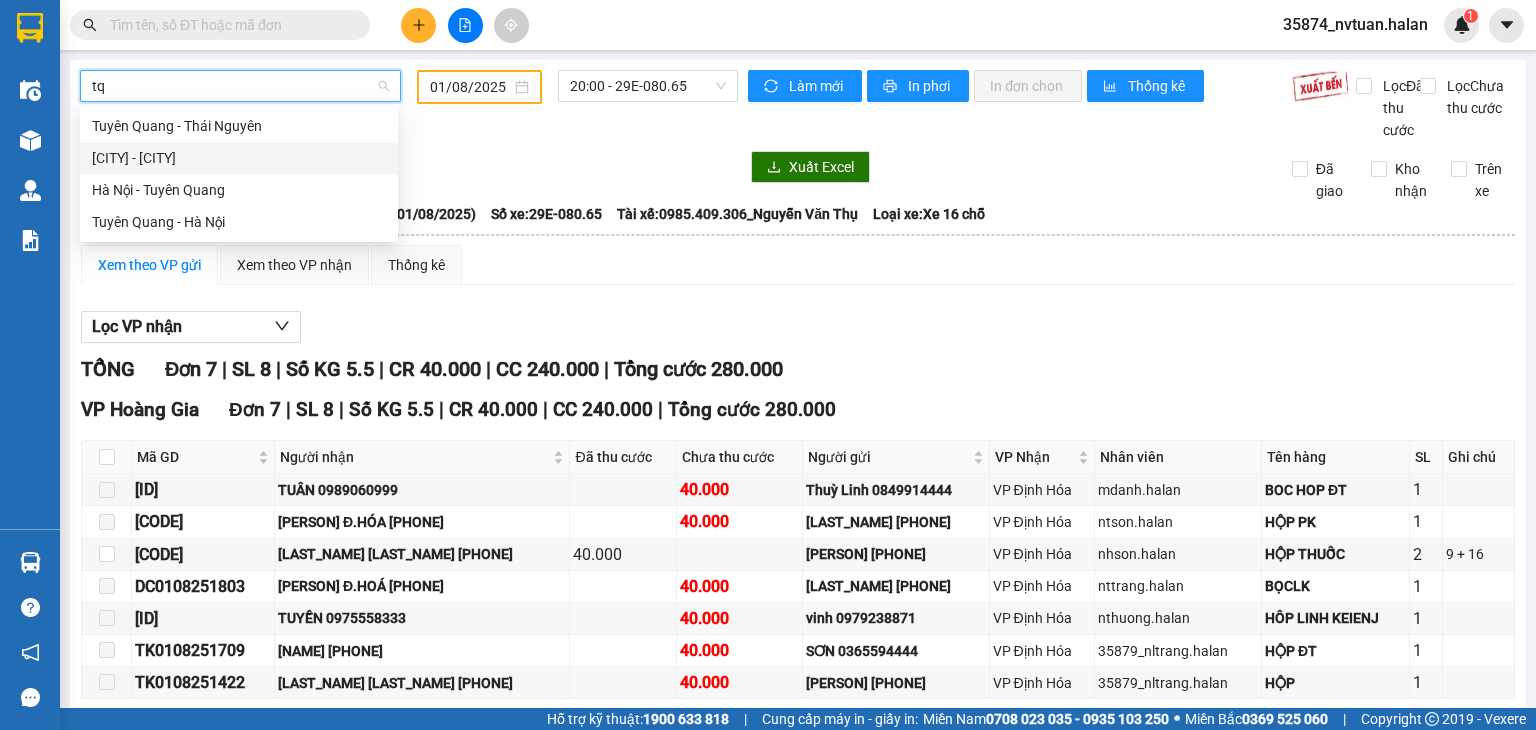 click on "[CITY] - [CITY]" at bounding box center (239, 158) 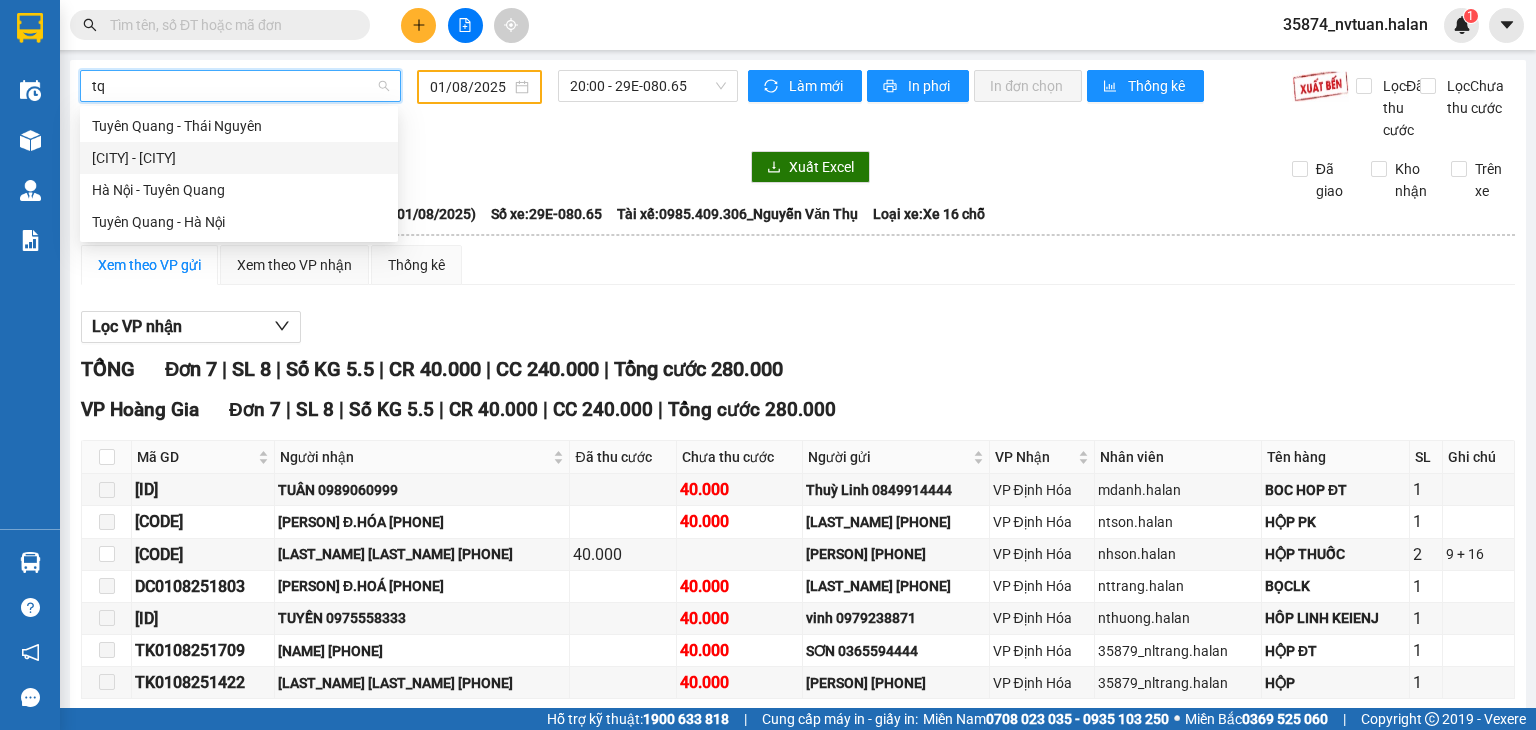 type 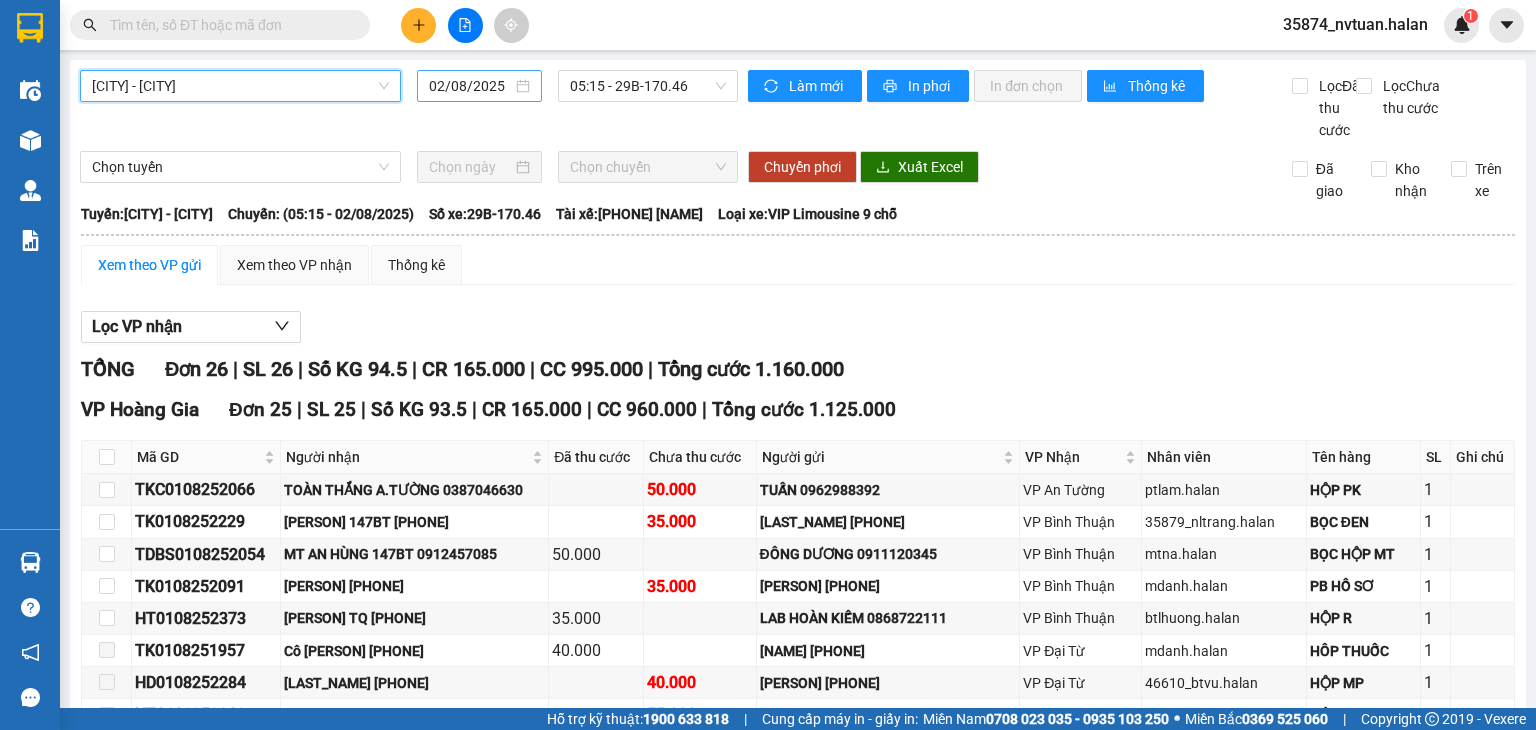 click on "02/08/2025" at bounding box center [470, 86] 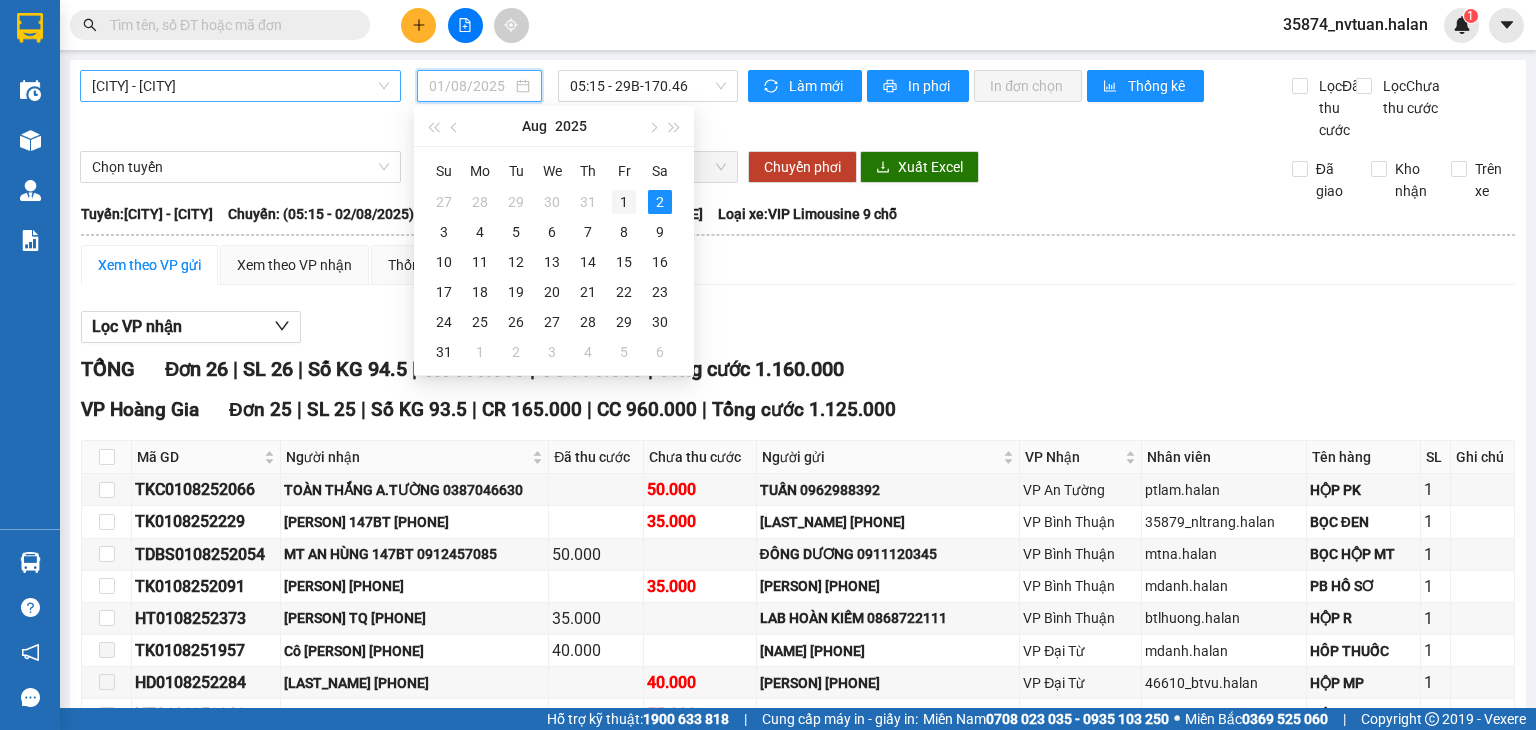 click on "1" at bounding box center (624, 202) 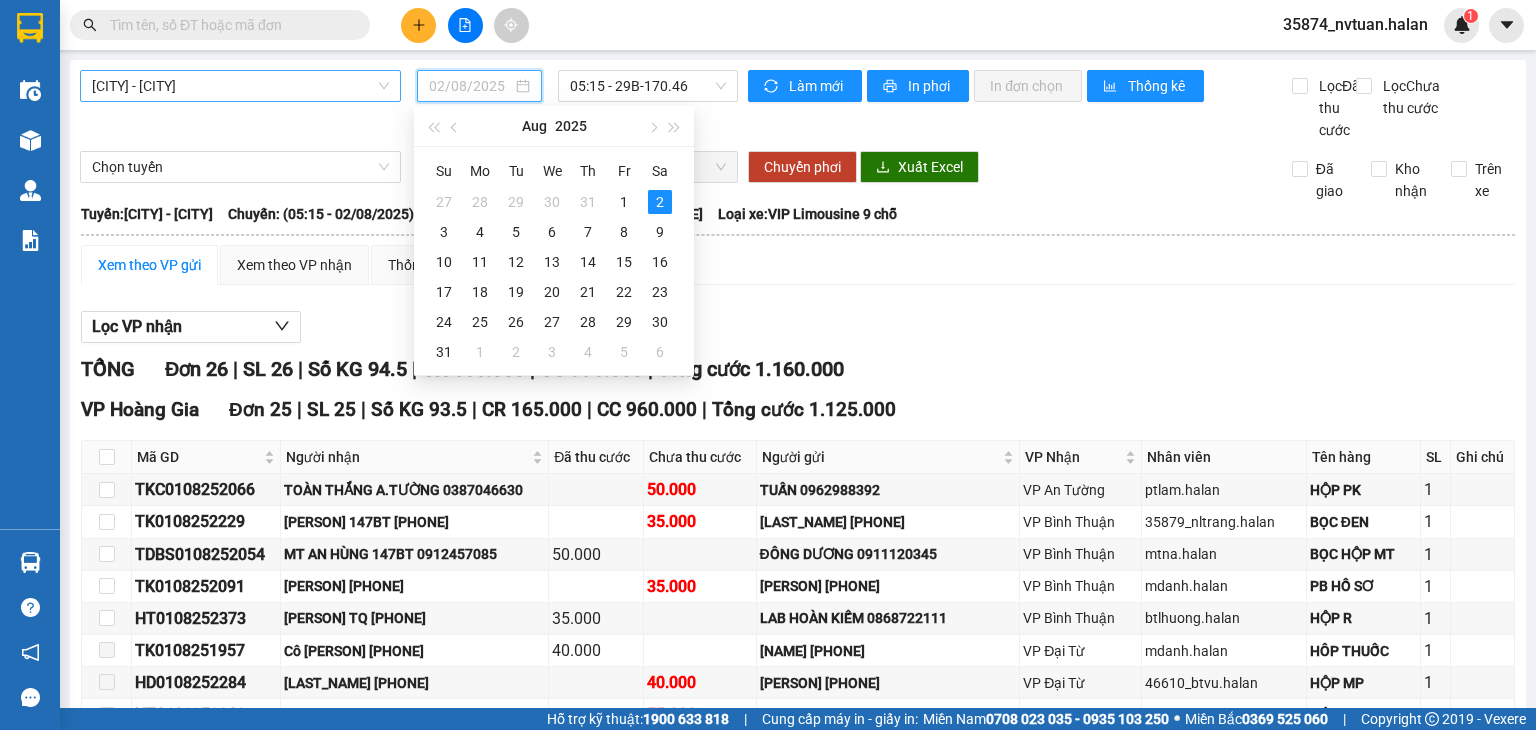 type on "01/08/2025" 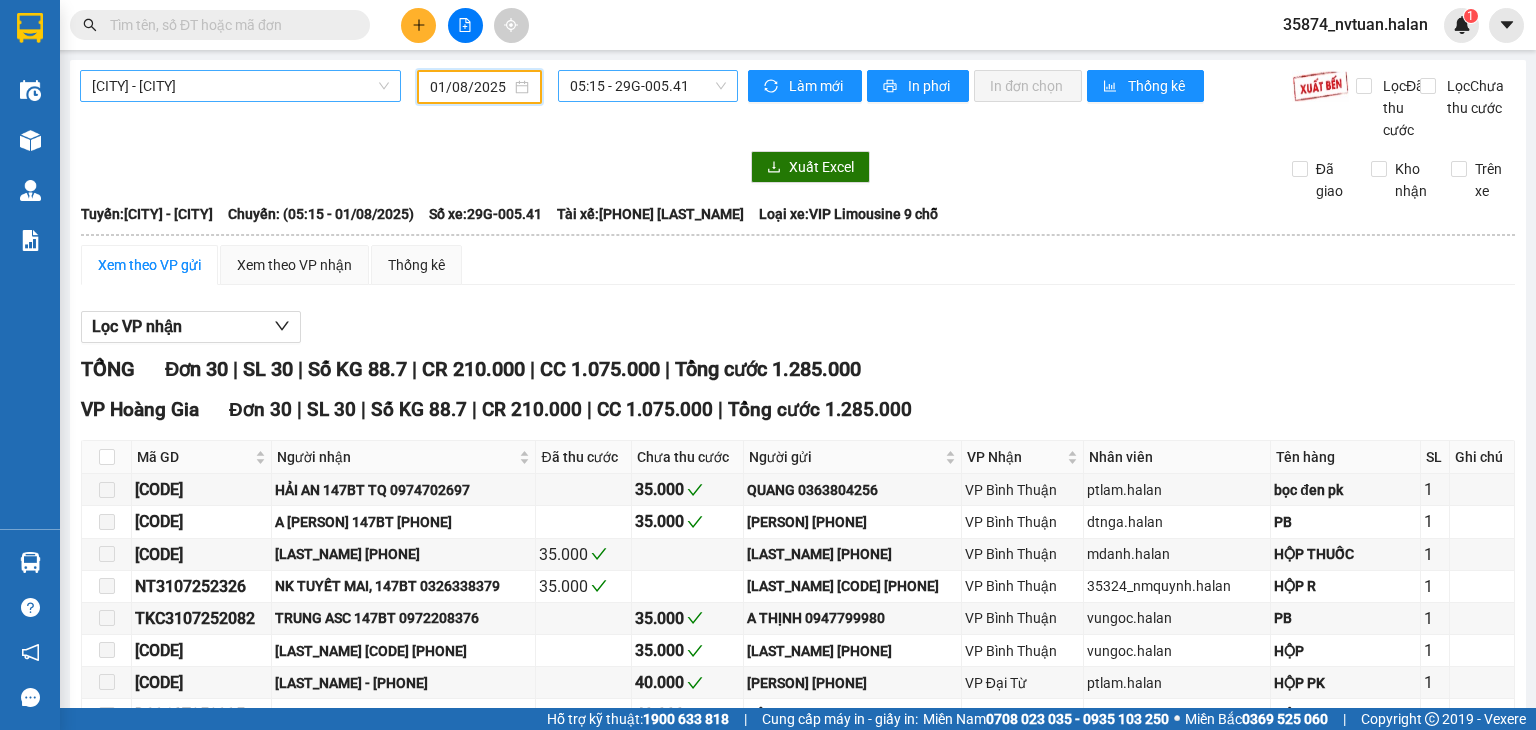 click on "[TIME] - [CODE]" at bounding box center (648, 86) 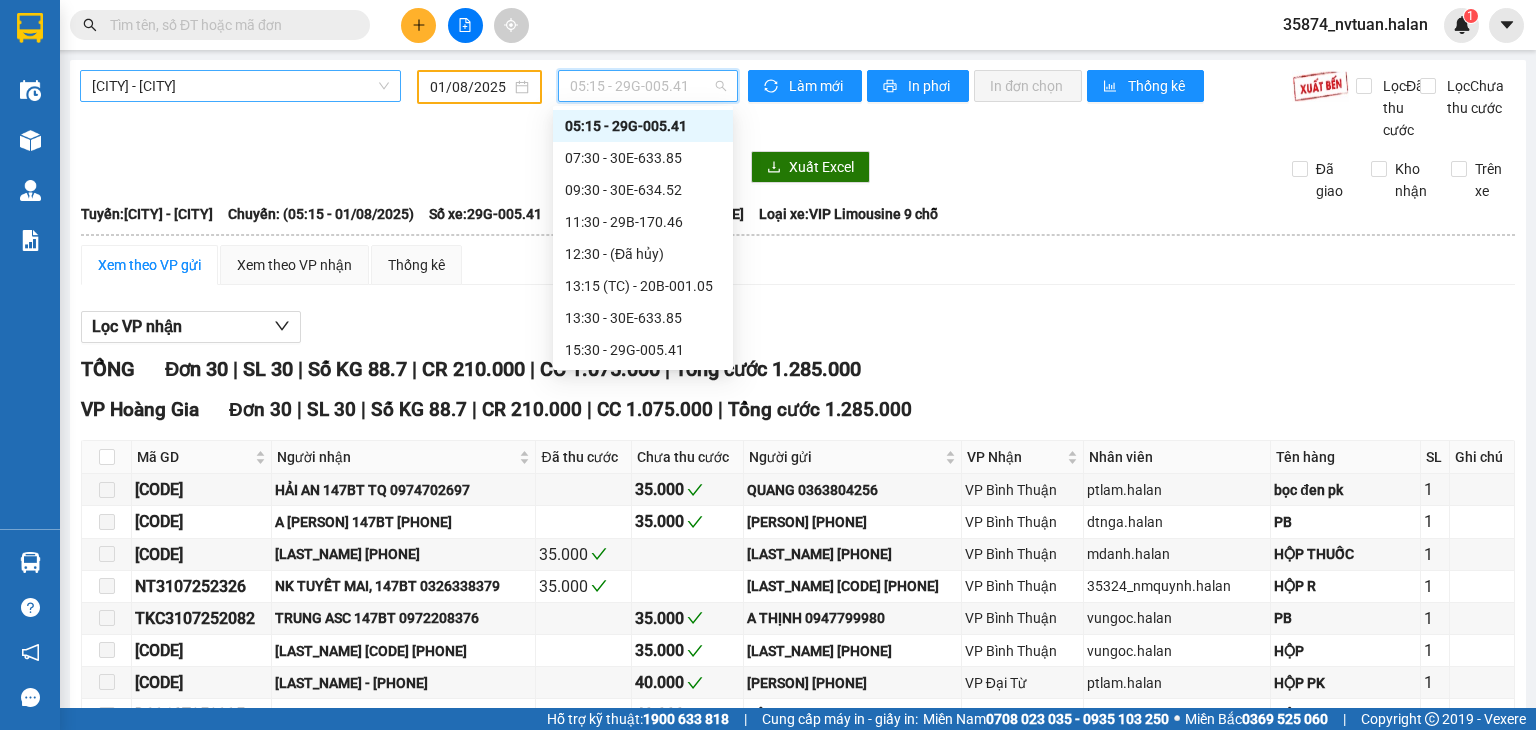 click on "[TIME] - [CODE]" at bounding box center [643, 126] 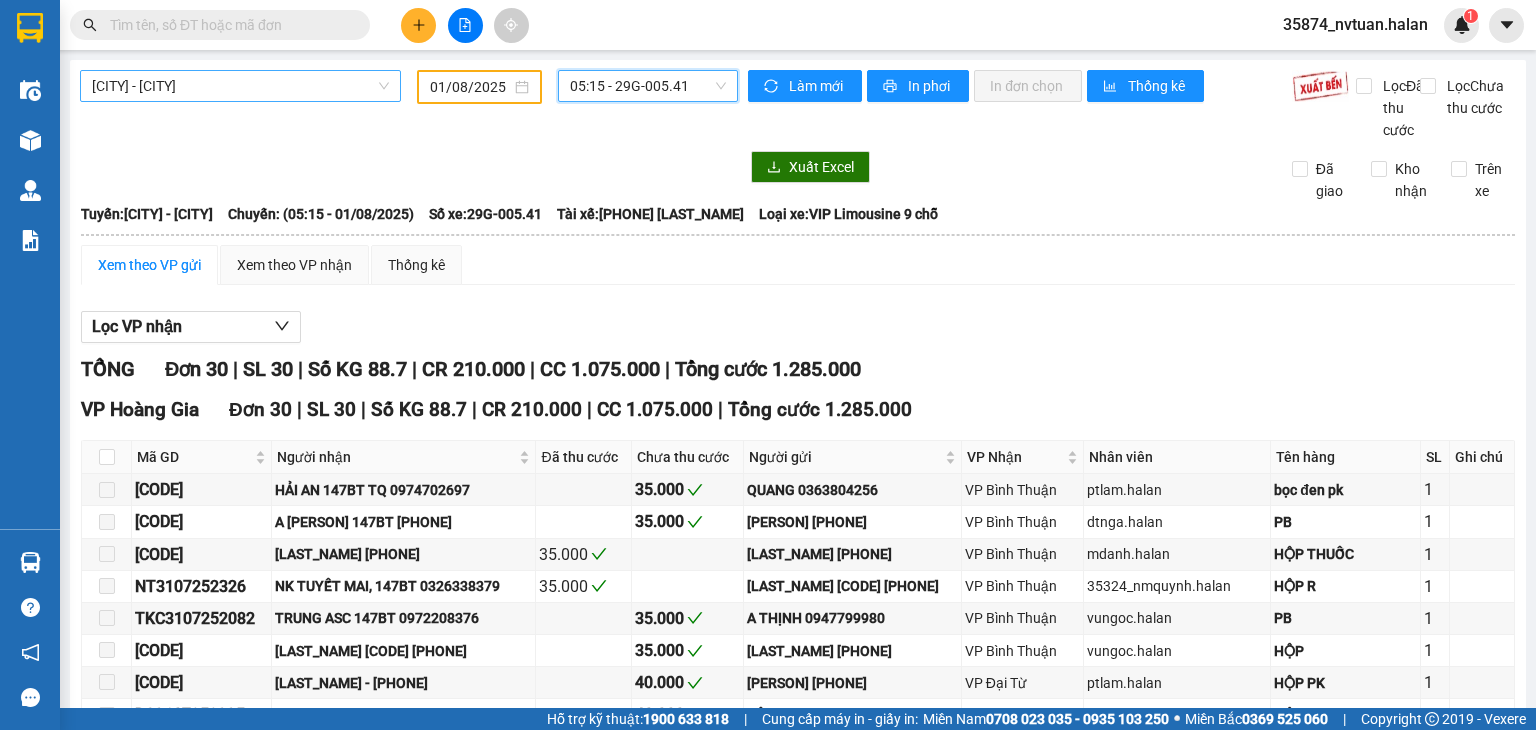 drag, startPoint x: 154, startPoint y: 289, endPoint x: 180, endPoint y: 309, distance: 32.80244 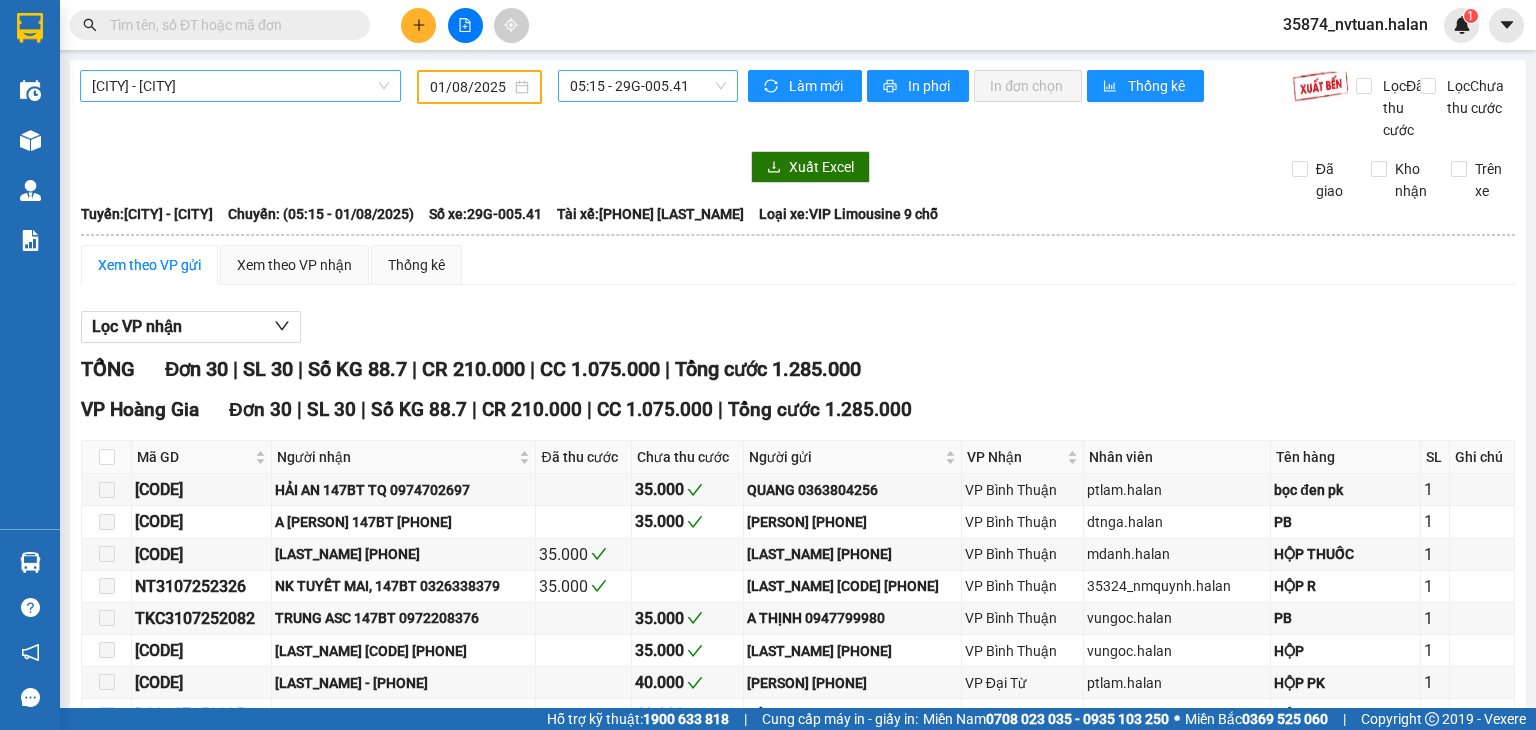 click on "[TIME] - [CODE]" at bounding box center (648, 86) 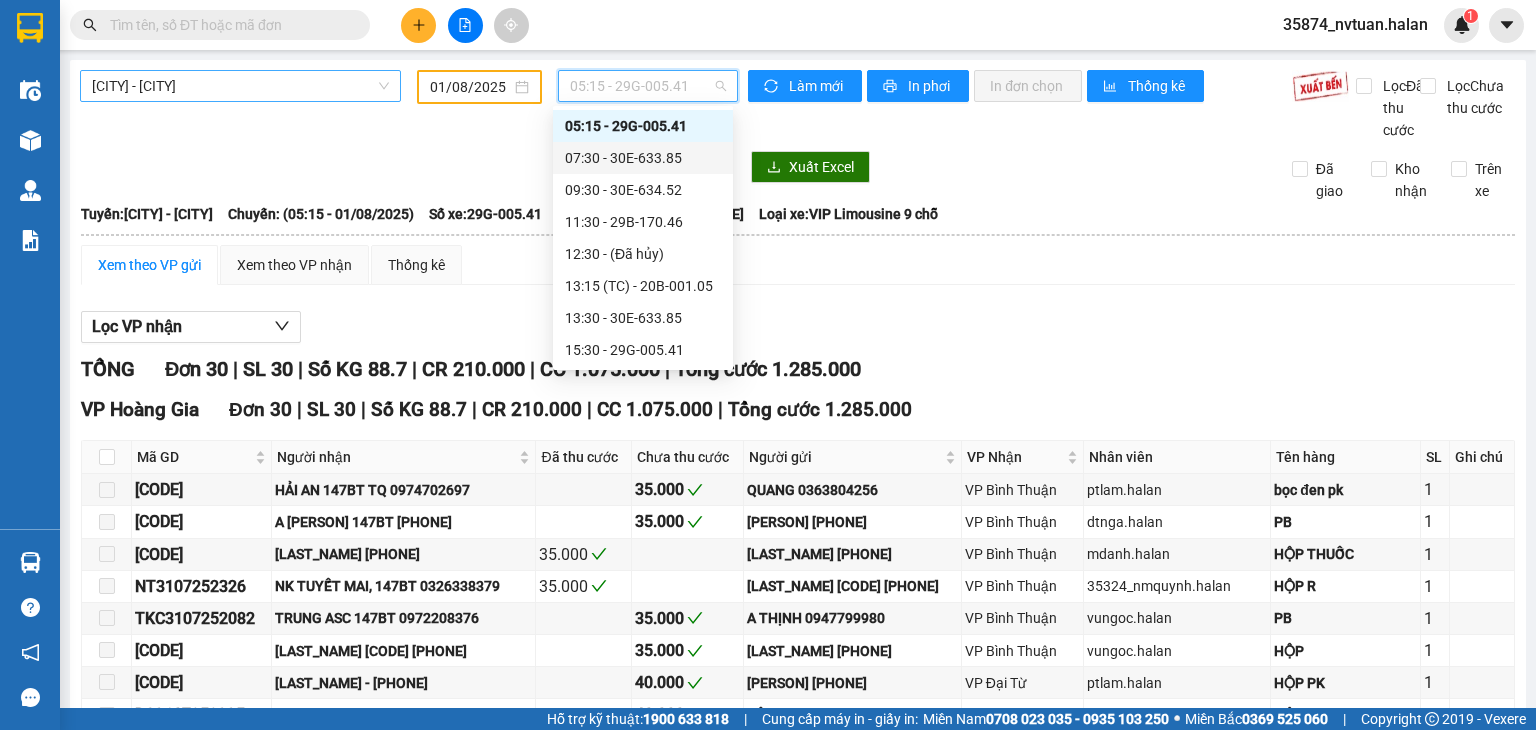 click on "07:30     - 30E-633.85" at bounding box center (643, 158) 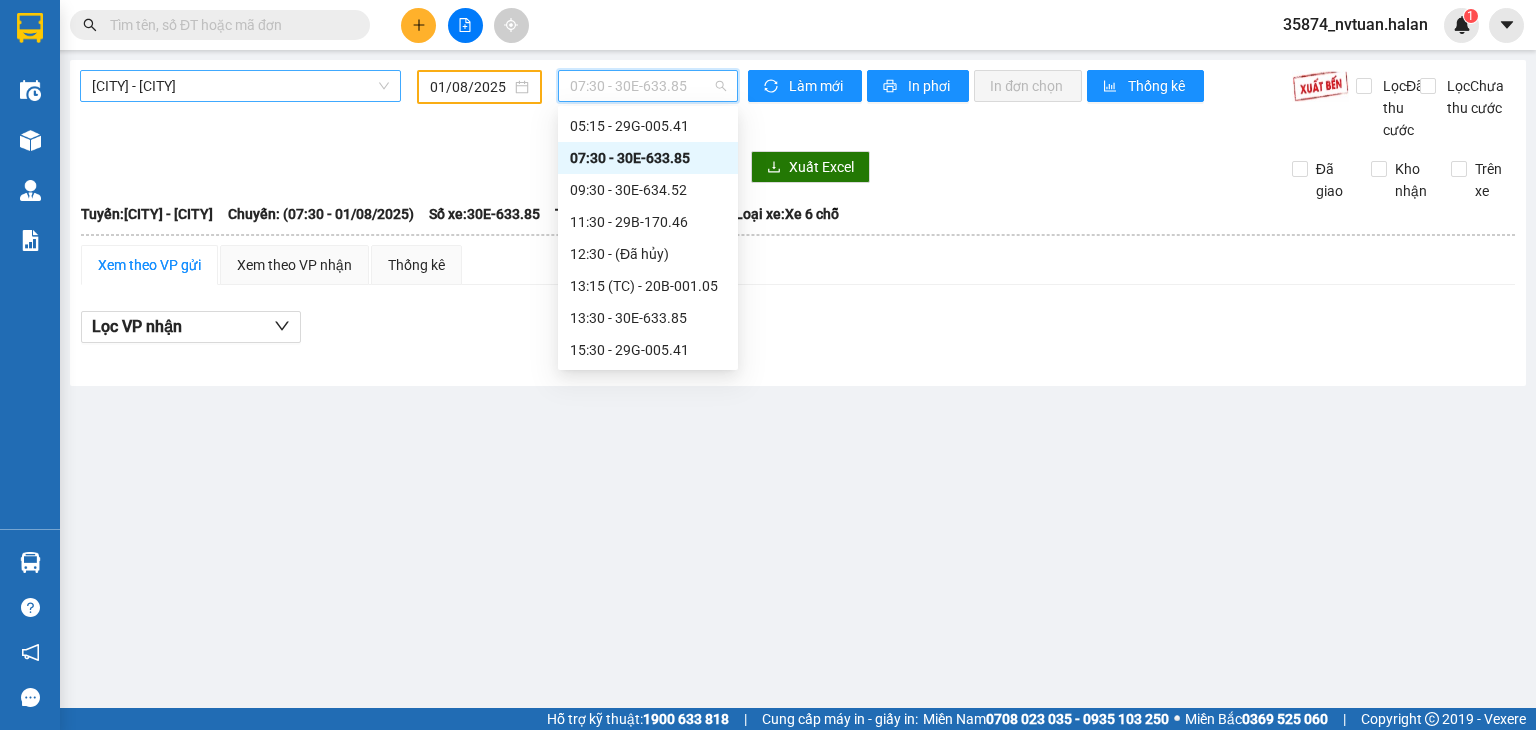 click on "07:30     - 30E-633.85" at bounding box center (648, 86) 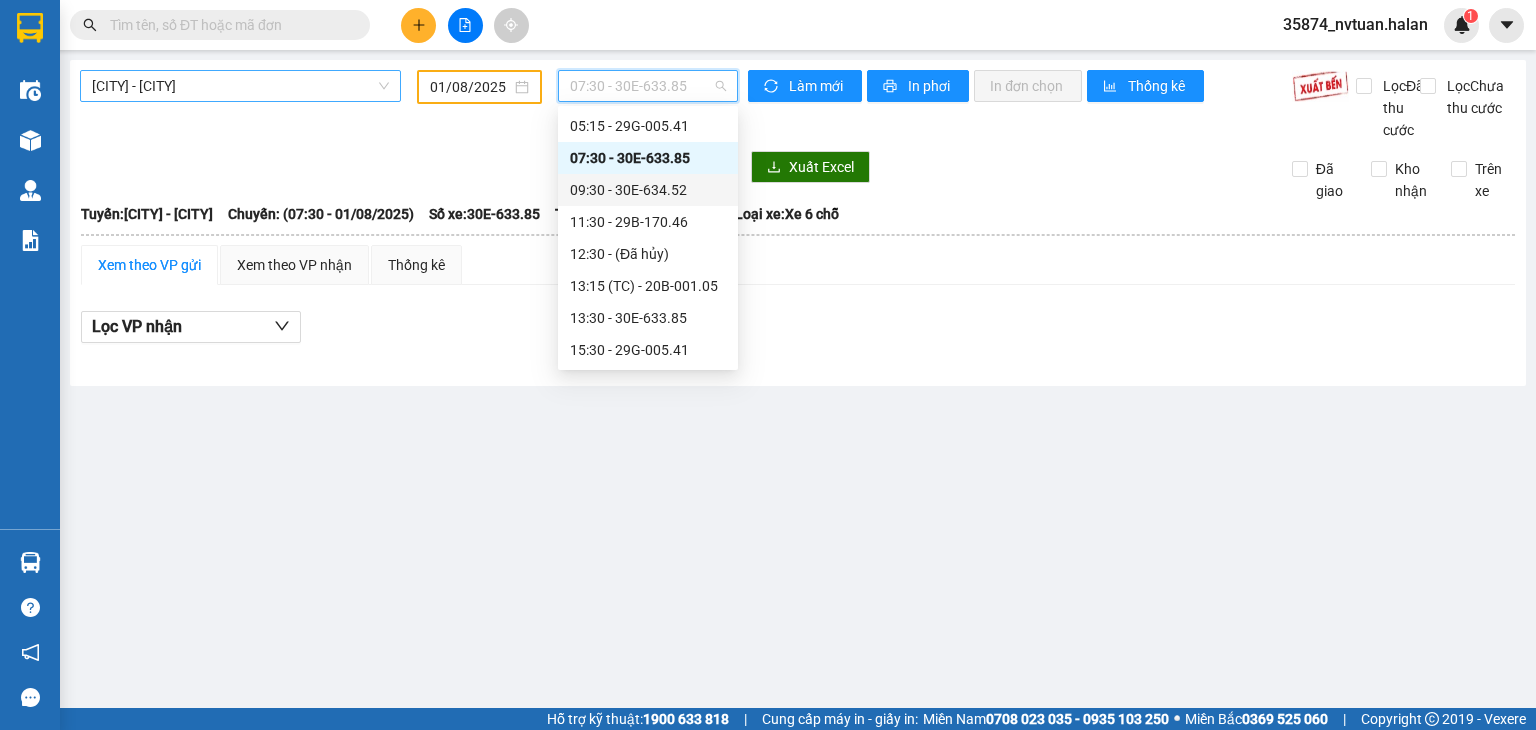 click on "09:30     - 30E-634.52" at bounding box center (648, 190) 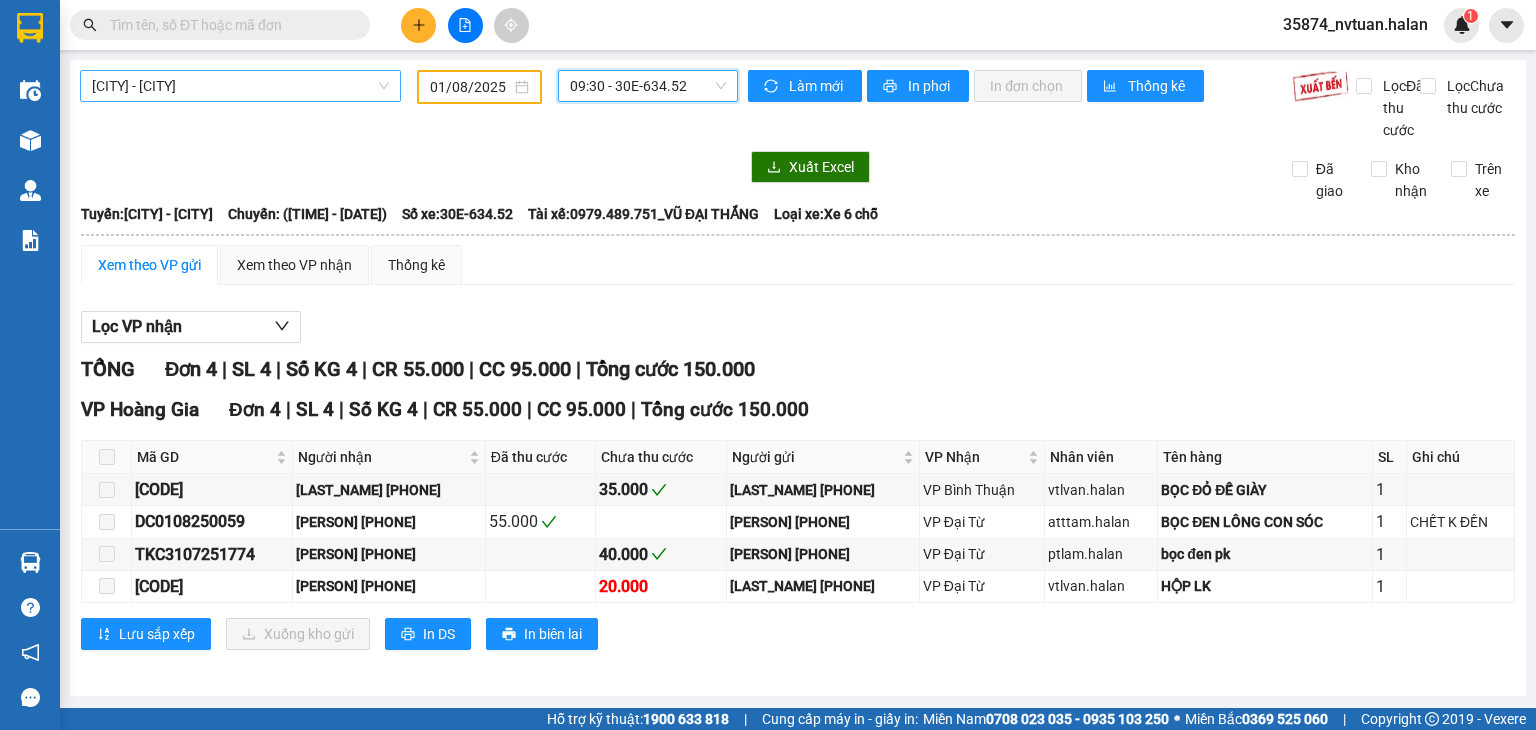 click on "09:30     - 30E-634.52" at bounding box center (648, 86) 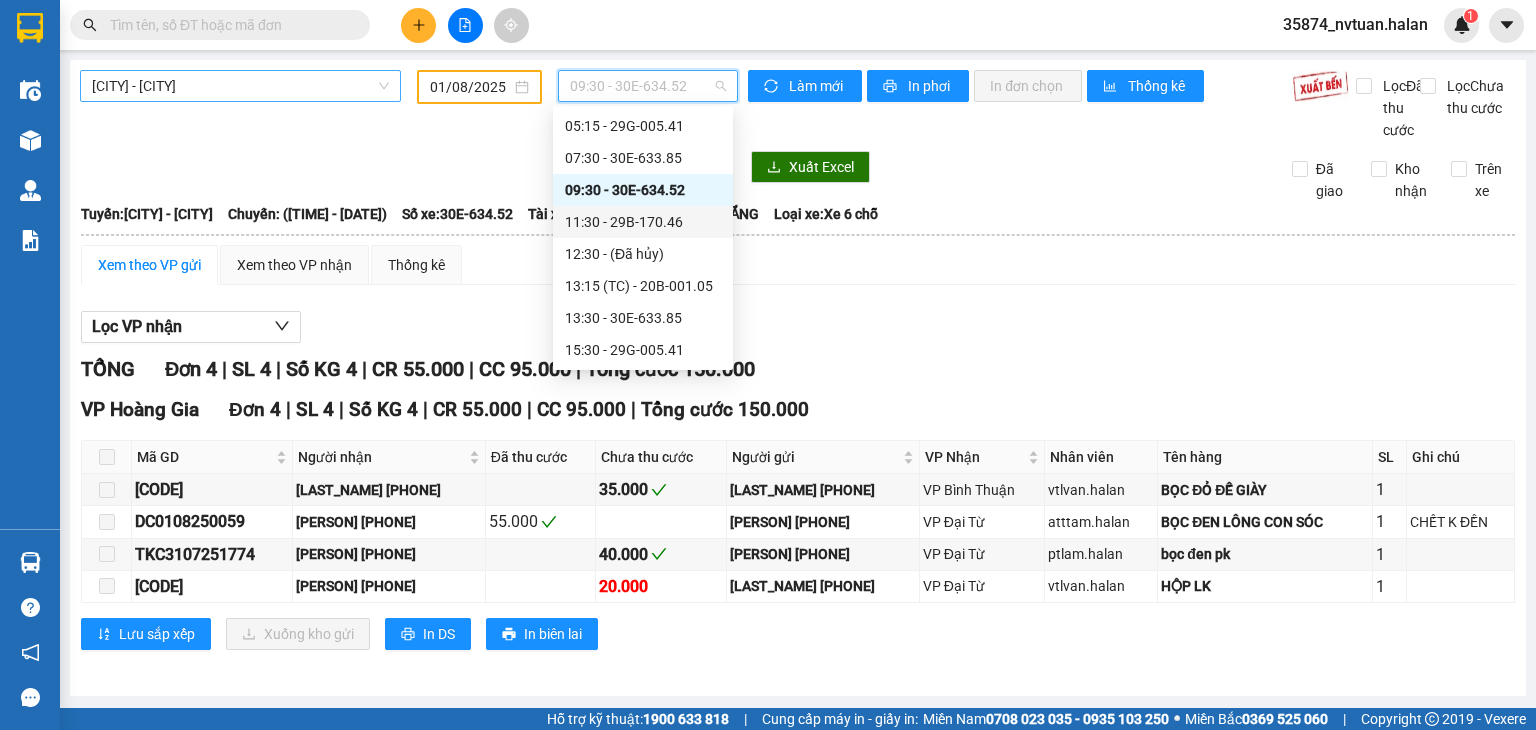 click on "[TIME] - [CODE]" at bounding box center [643, 222] 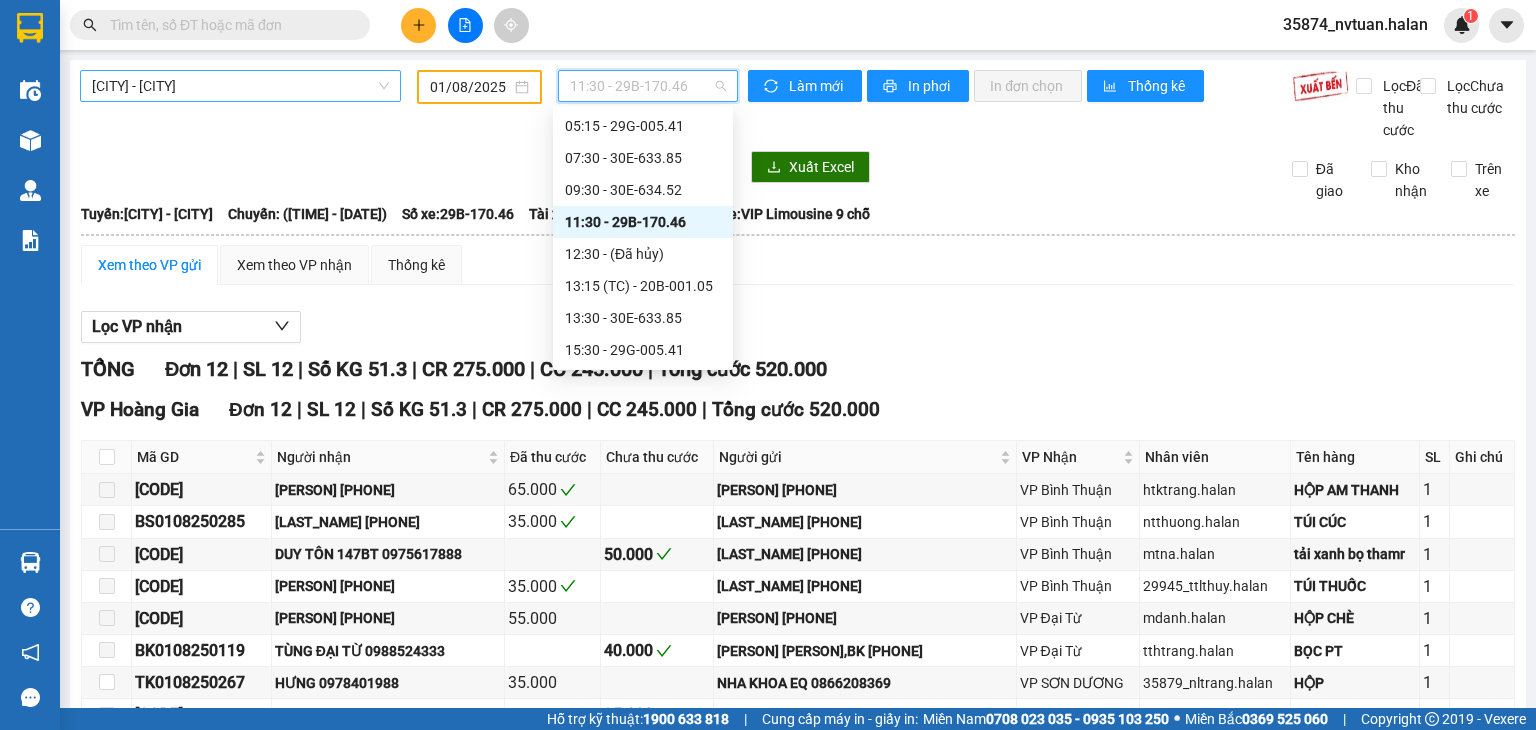 click on "[TIME] - [CODE]" at bounding box center (648, 86) 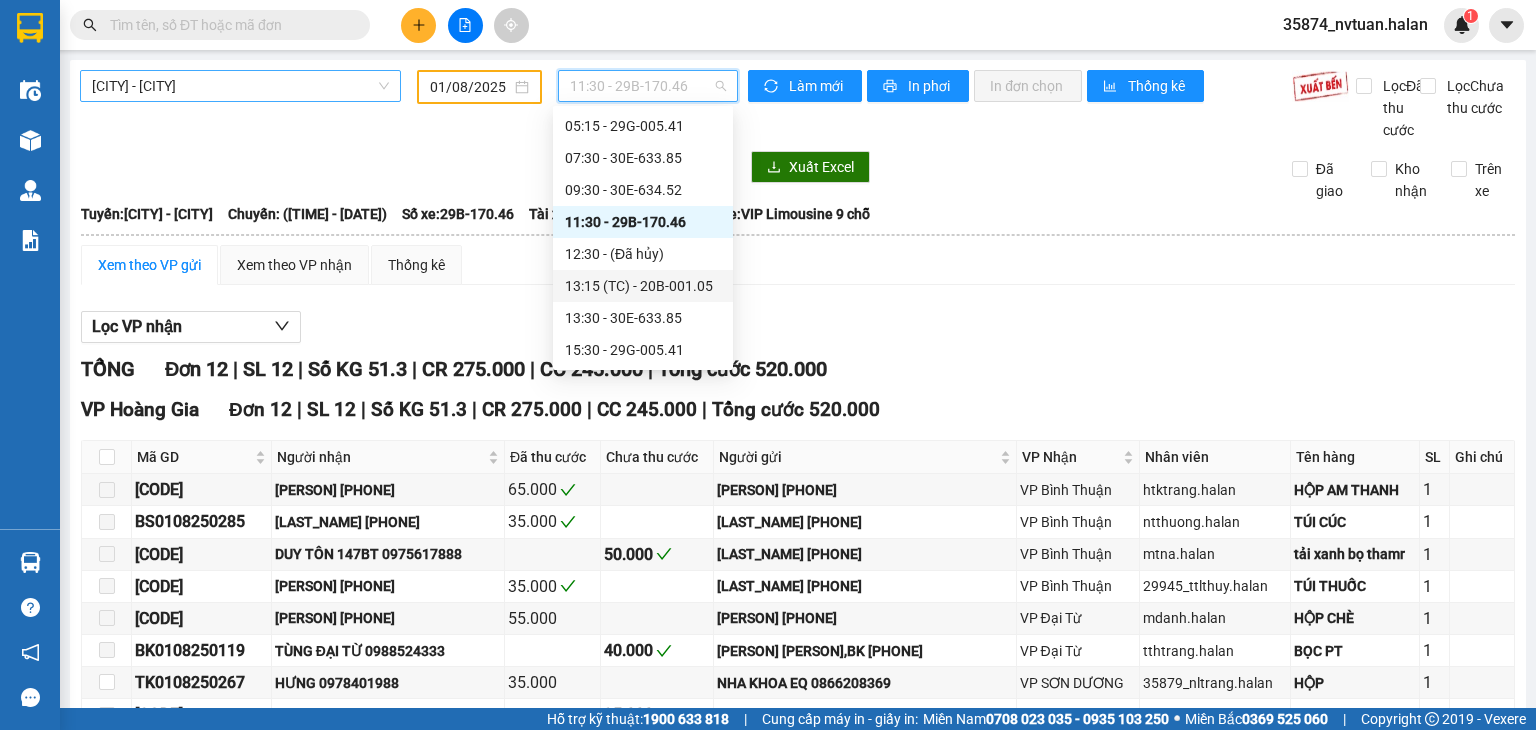 click on "[TIME] (TC) - [CODE]" at bounding box center (643, 286) 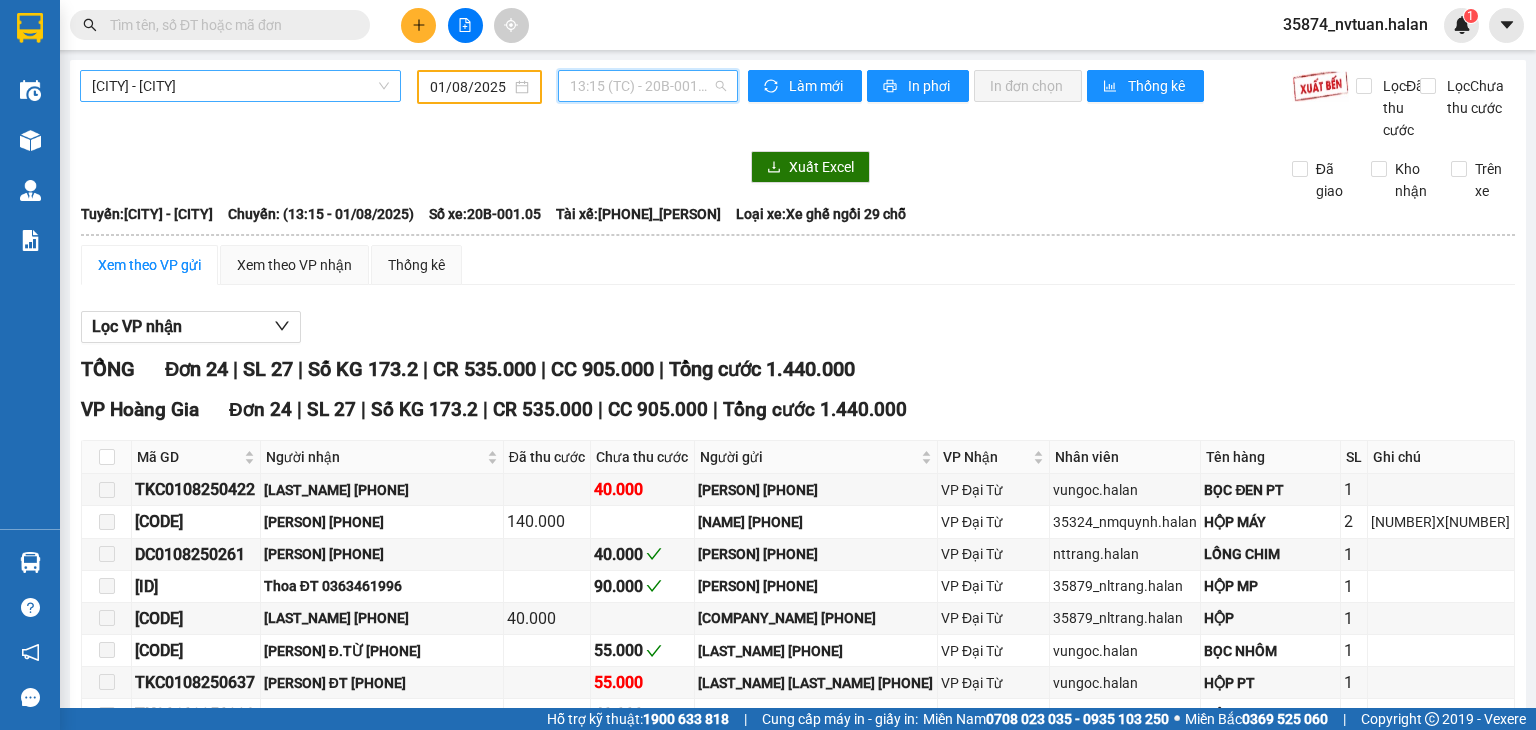 click on "[TIME] (TC) - [CODE]" at bounding box center (648, 86) 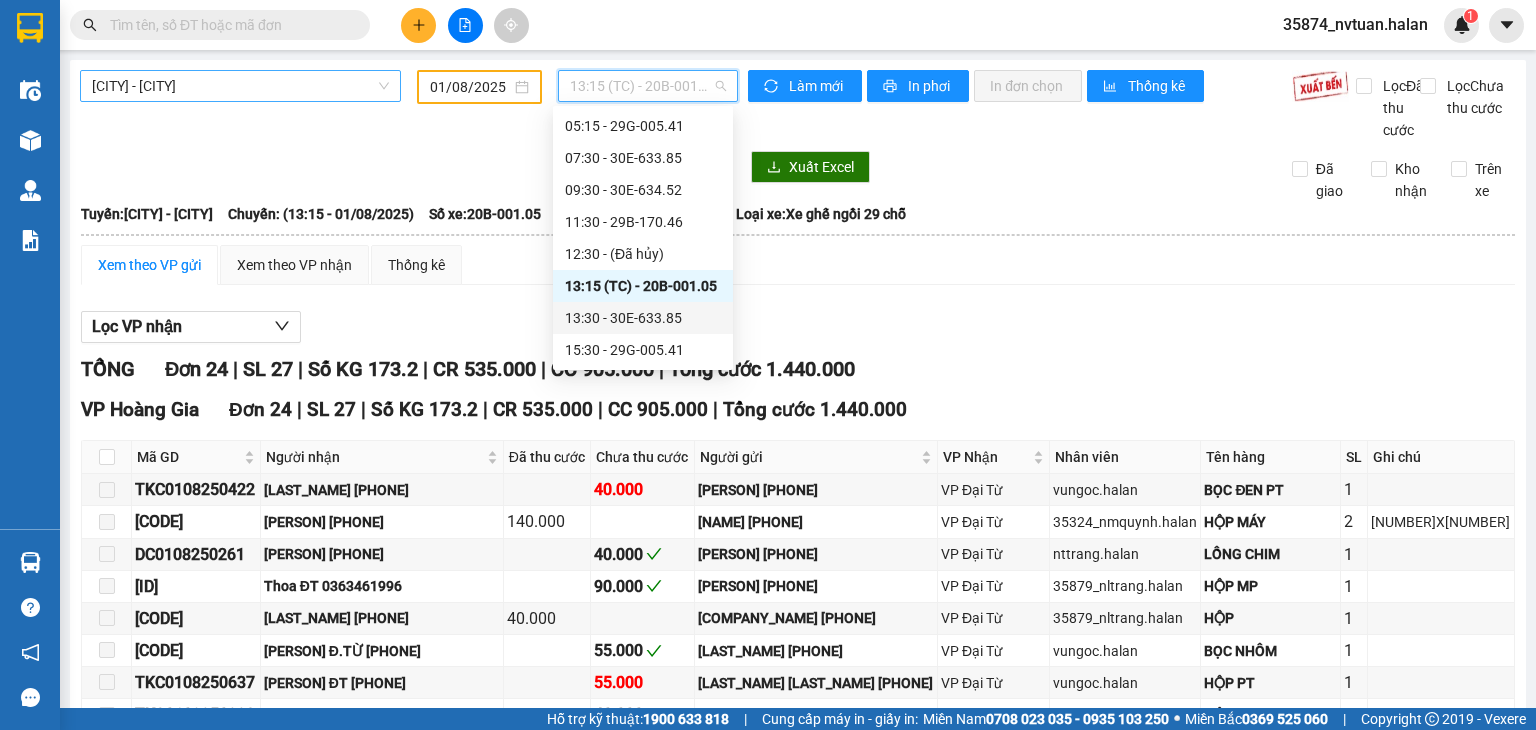 click on "13:30     - 30E-633.85" at bounding box center [643, 318] 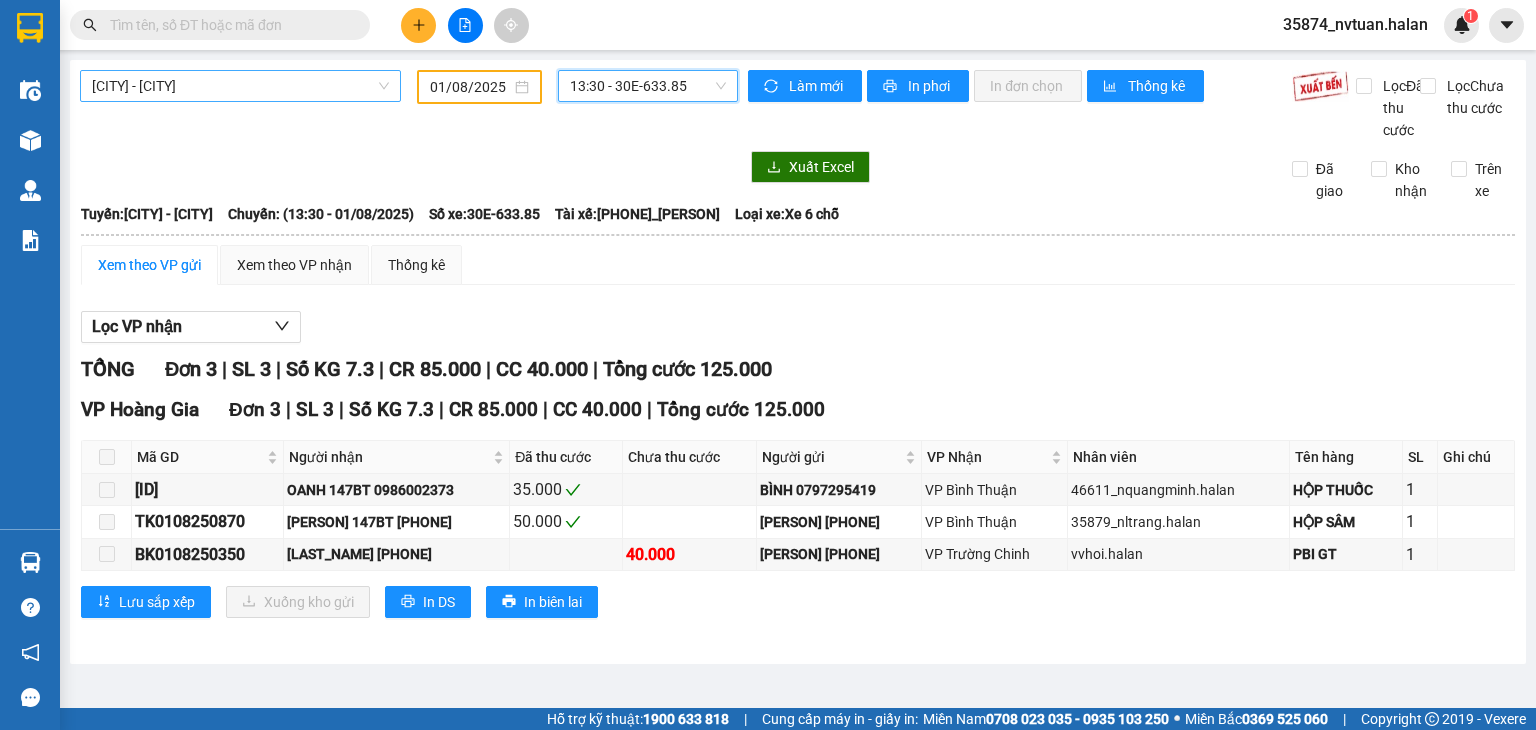 click on "13:30     - 30E-633.85" at bounding box center [648, 86] 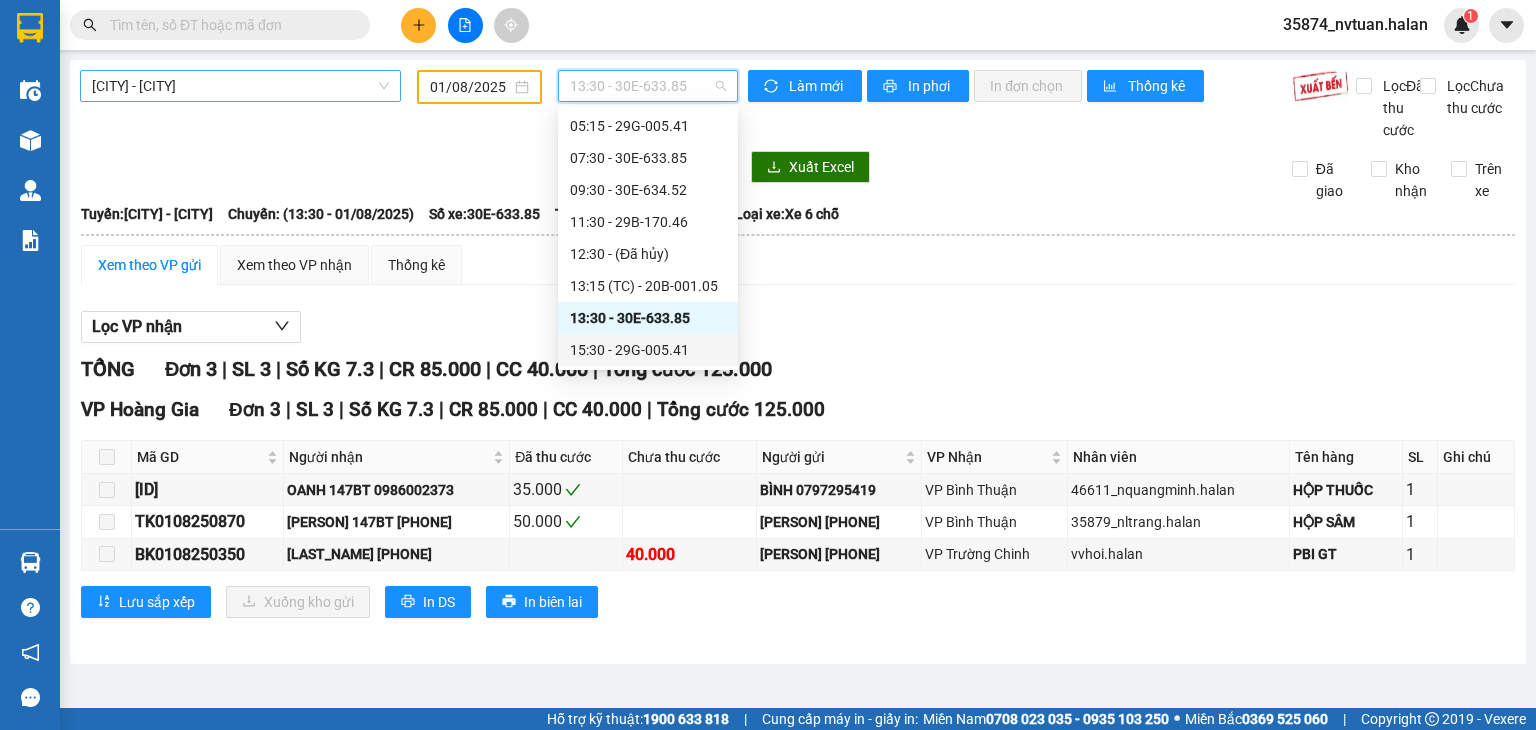 click on "[TIME] - [CODE]" at bounding box center (648, 350) 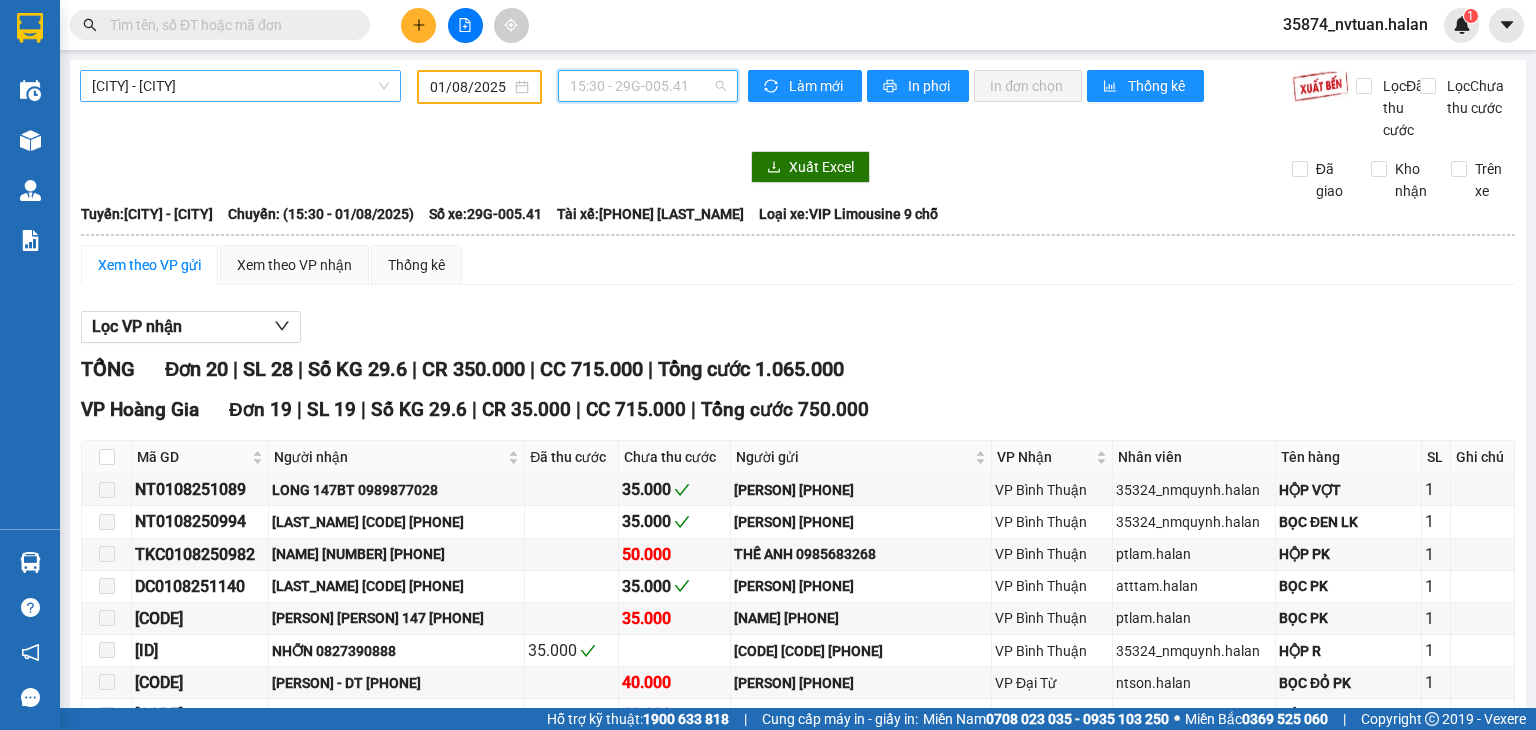 click on "[TIME] - [CODE]" at bounding box center (648, 86) 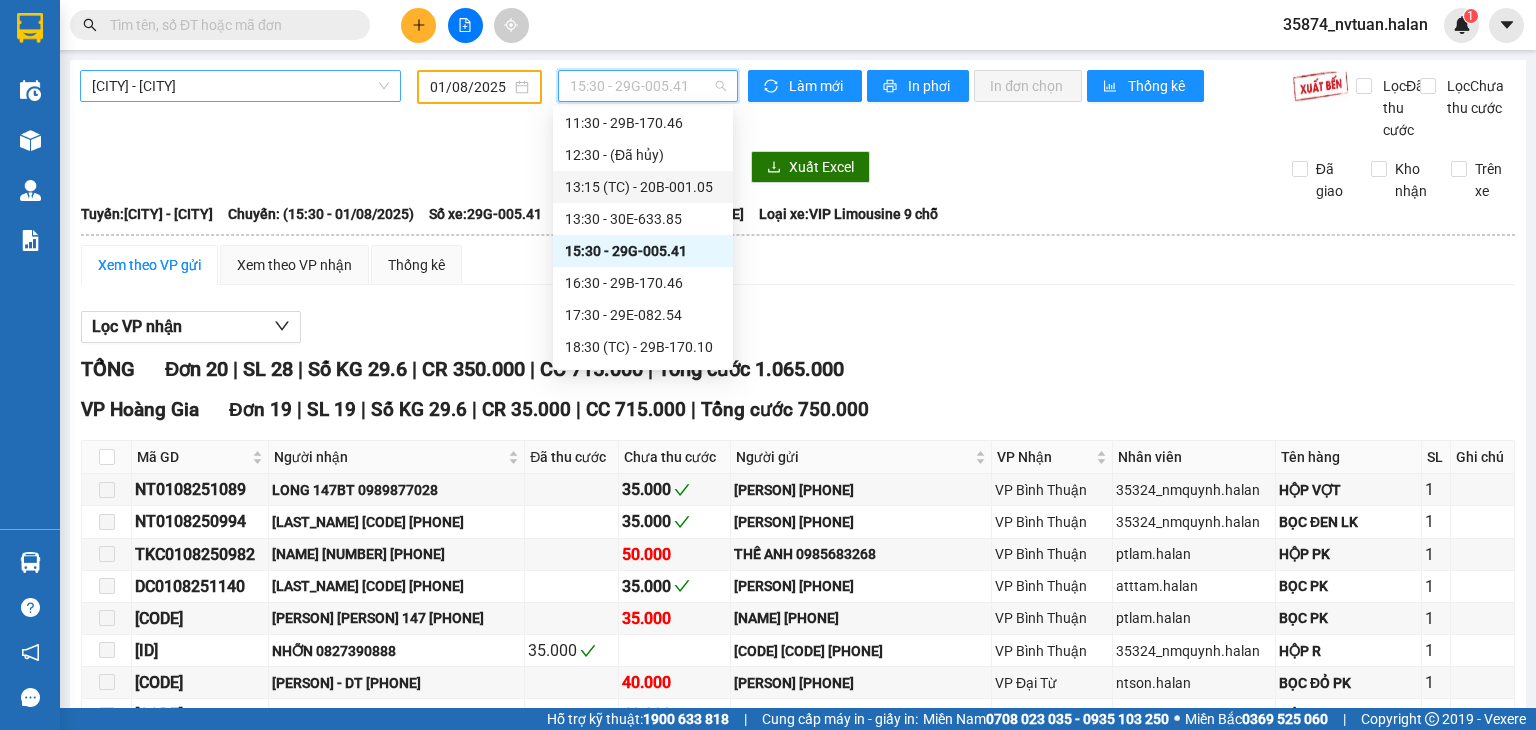 scroll, scrollTop: 132, scrollLeft: 0, axis: vertical 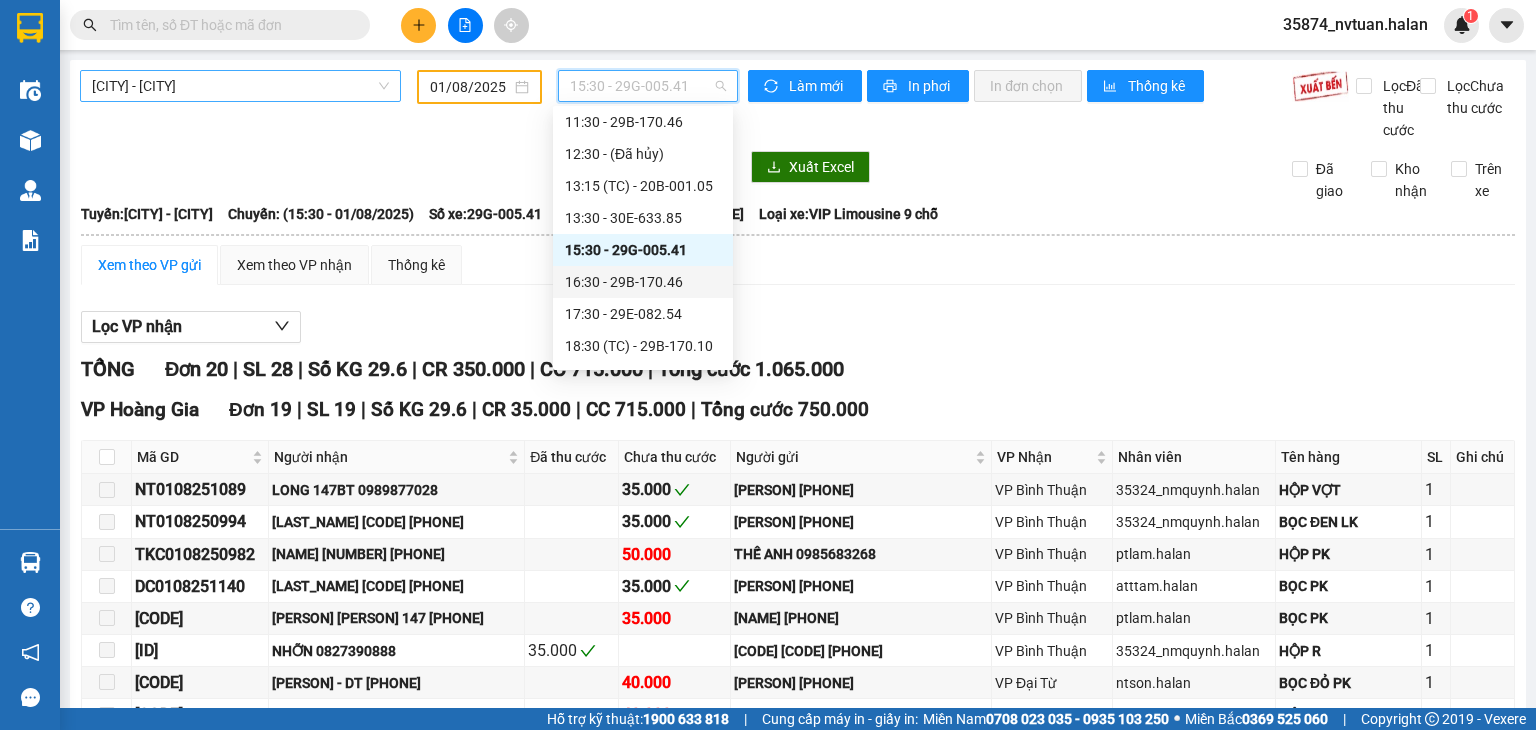 click on "16:30     - 29B-170.46" at bounding box center (643, 282) 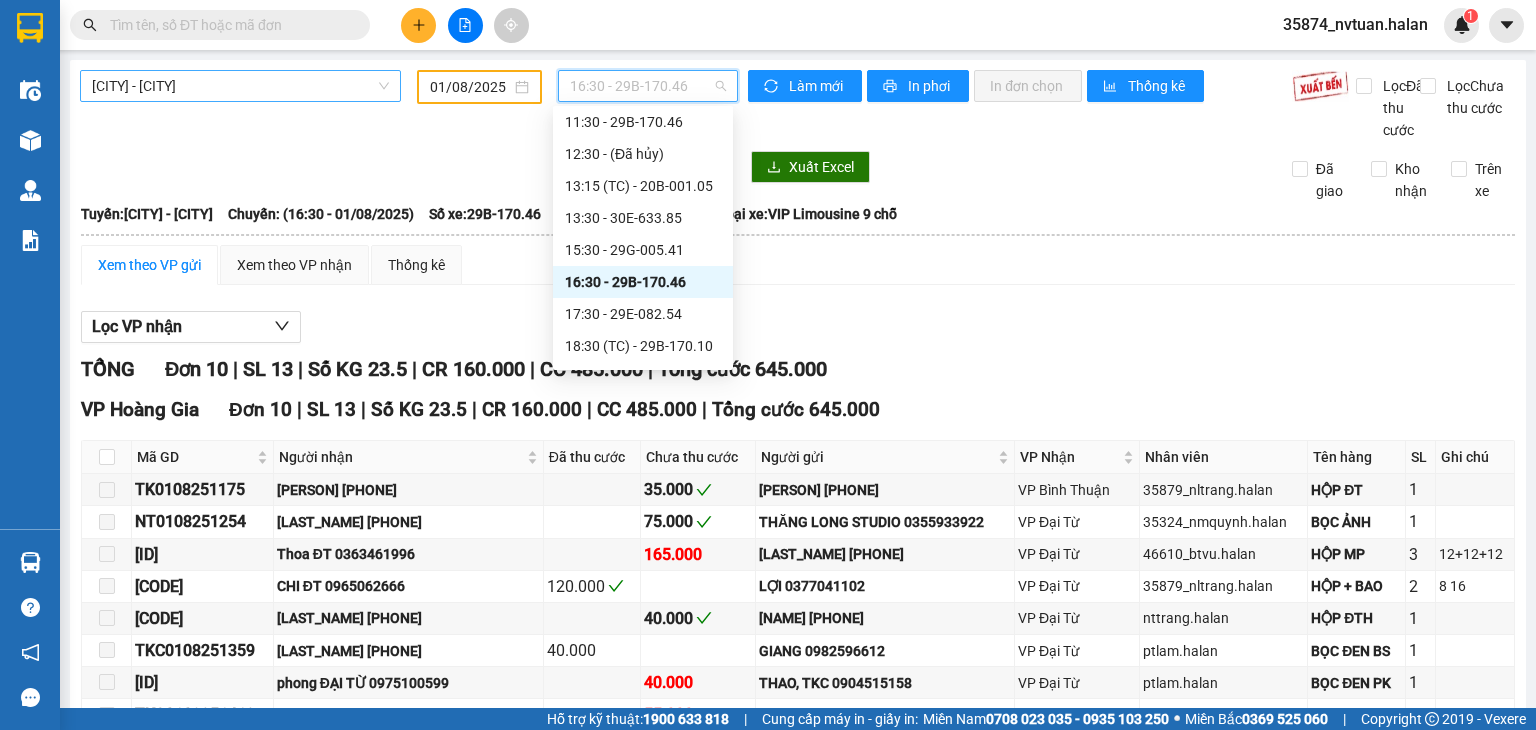 click on "16:30     - 29B-170.46" at bounding box center (648, 86) 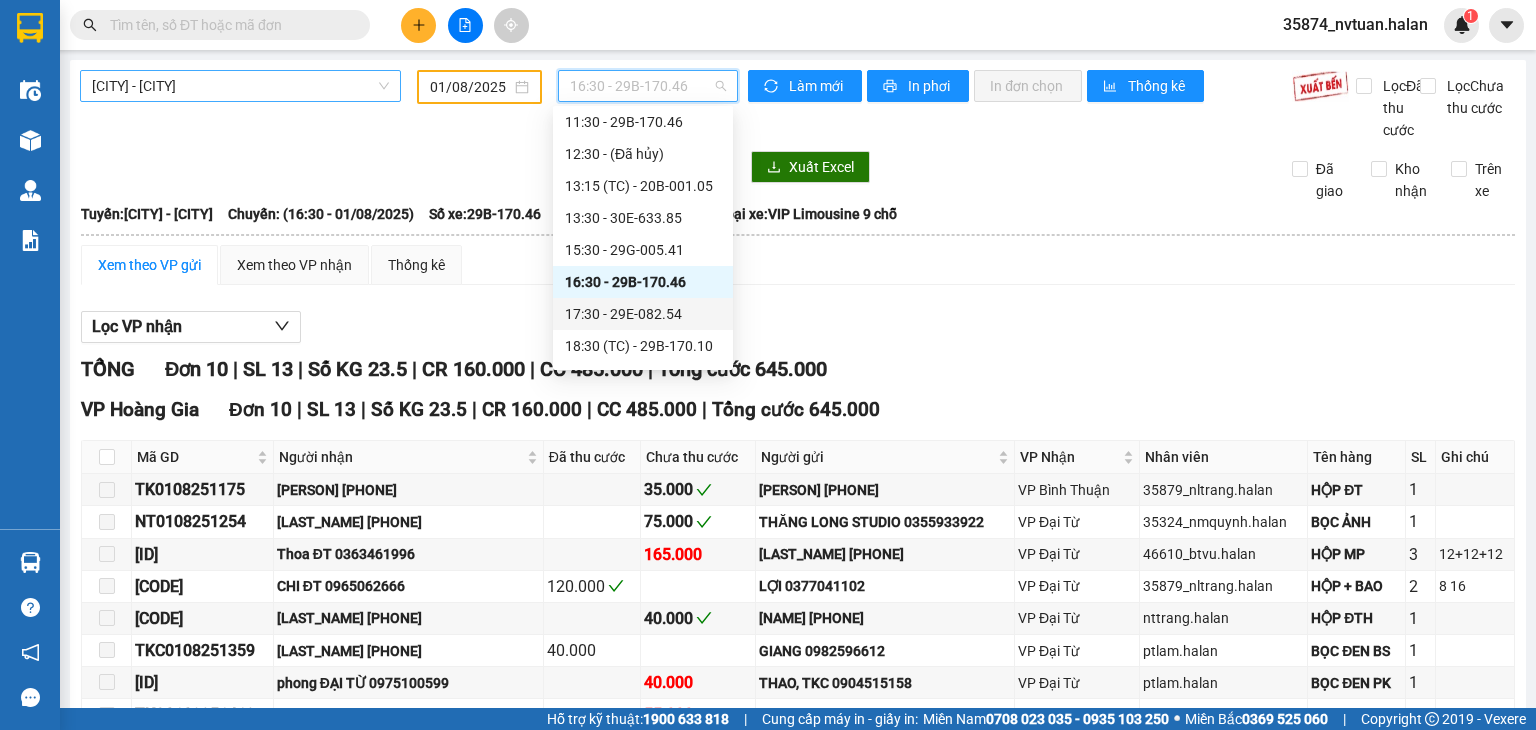 click on "17:30     - 29E-082.54" at bounding box center [643, 314] 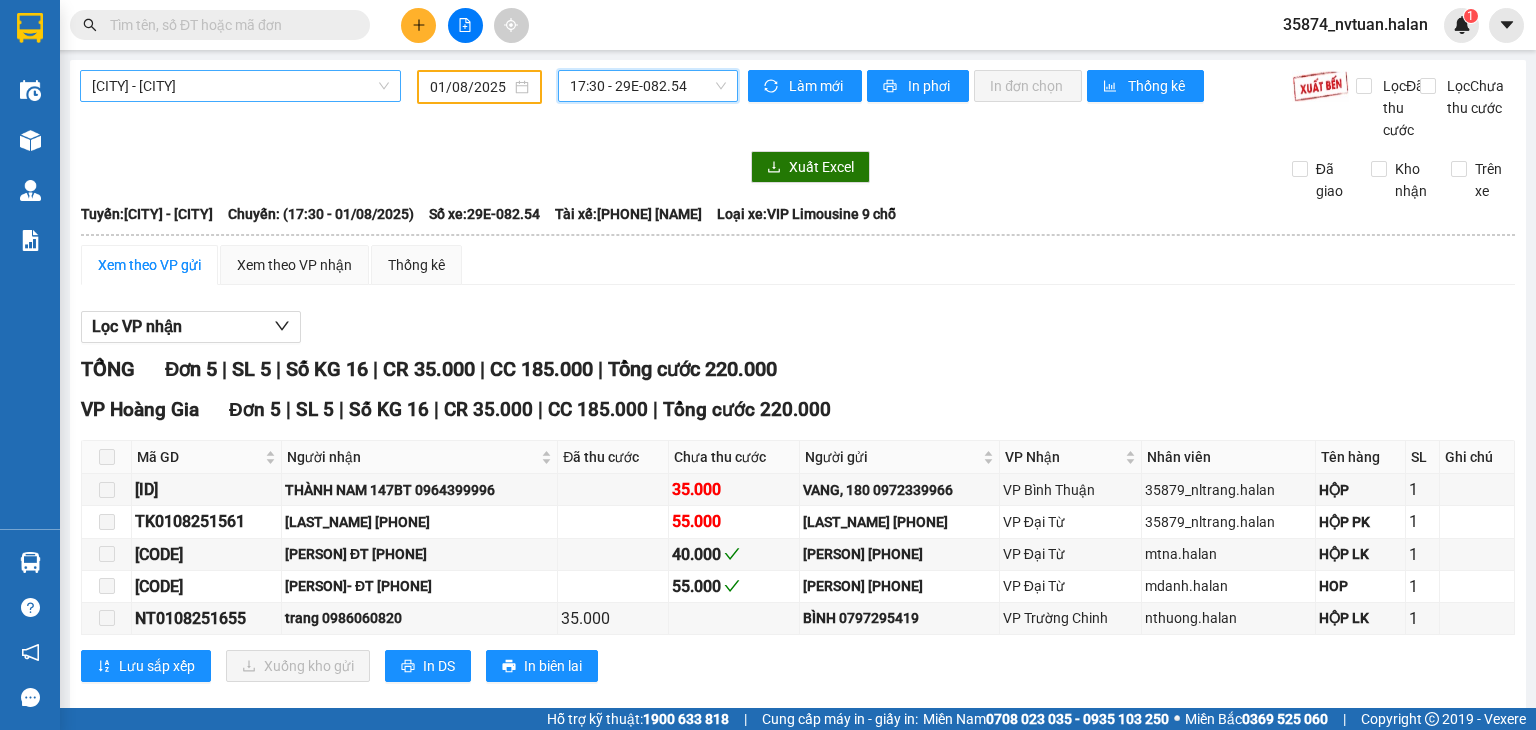 click on "17:30     - 29E-082.54" at bounding box center (648, 86) 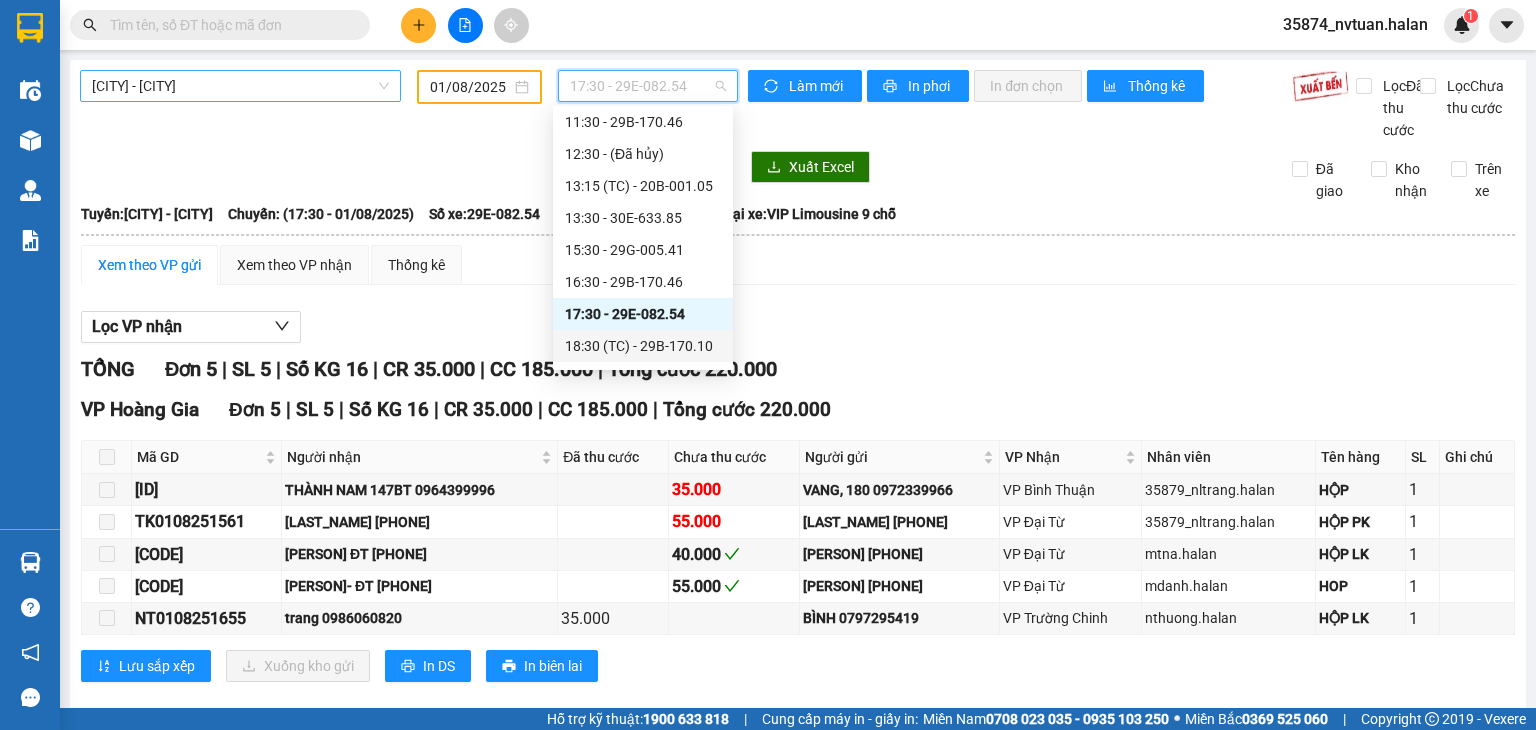 click on "18:30   (TC)   - 29B-170.10" at bounding box center [643, 346] 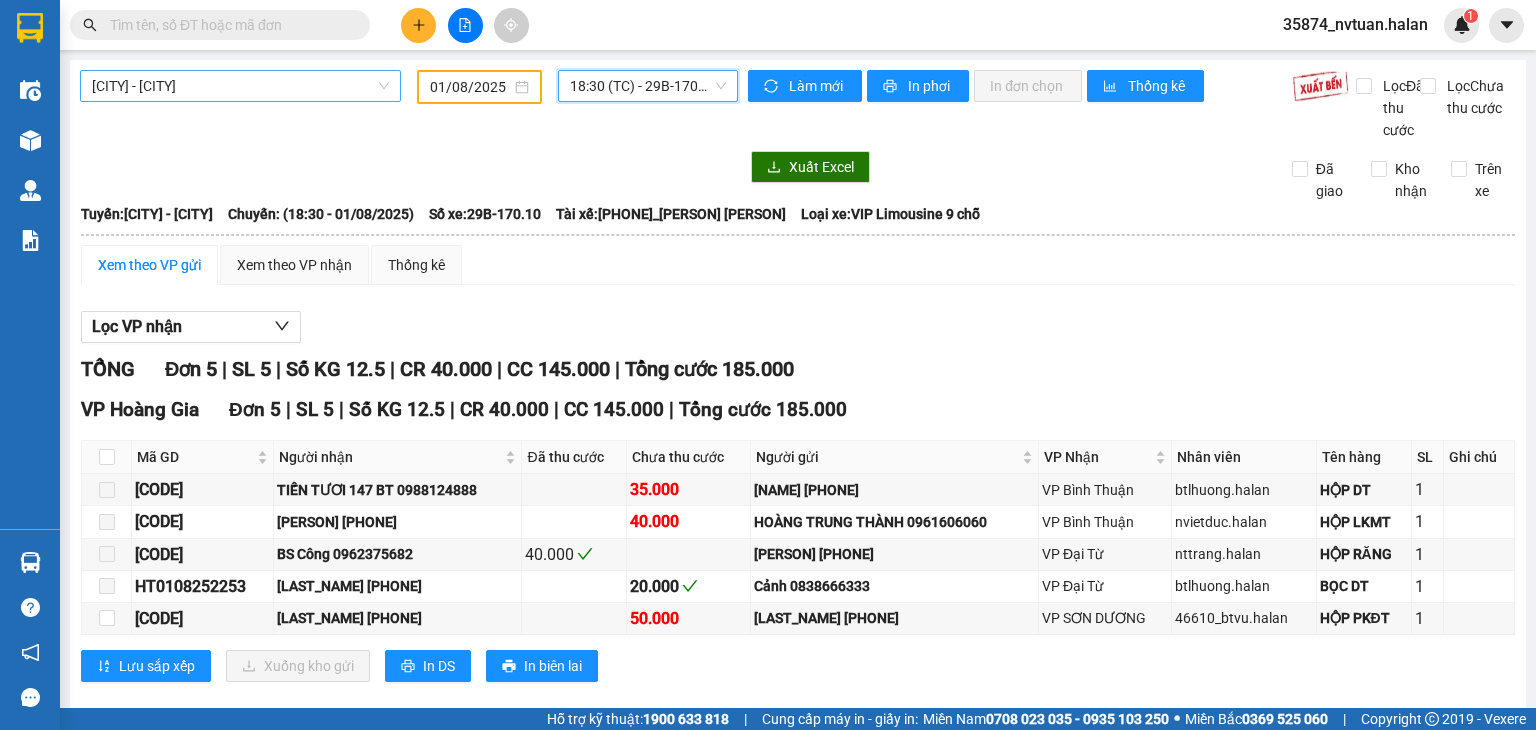 click on "18:30   (TC)   - 29B-170.10" at bounding box center [648, 86] 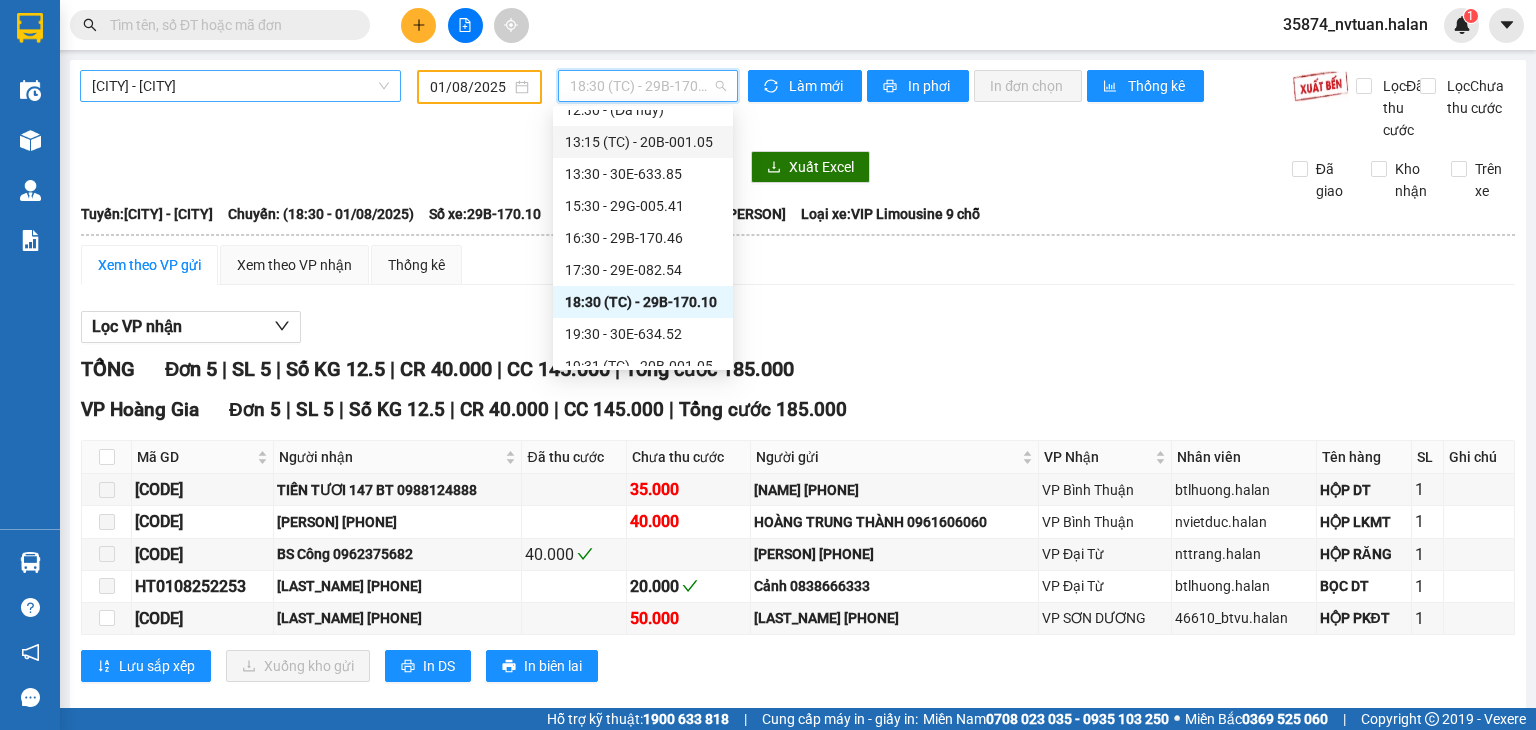 scroll, scrollTop: 224, scrollLeft: 0, axis: vertical 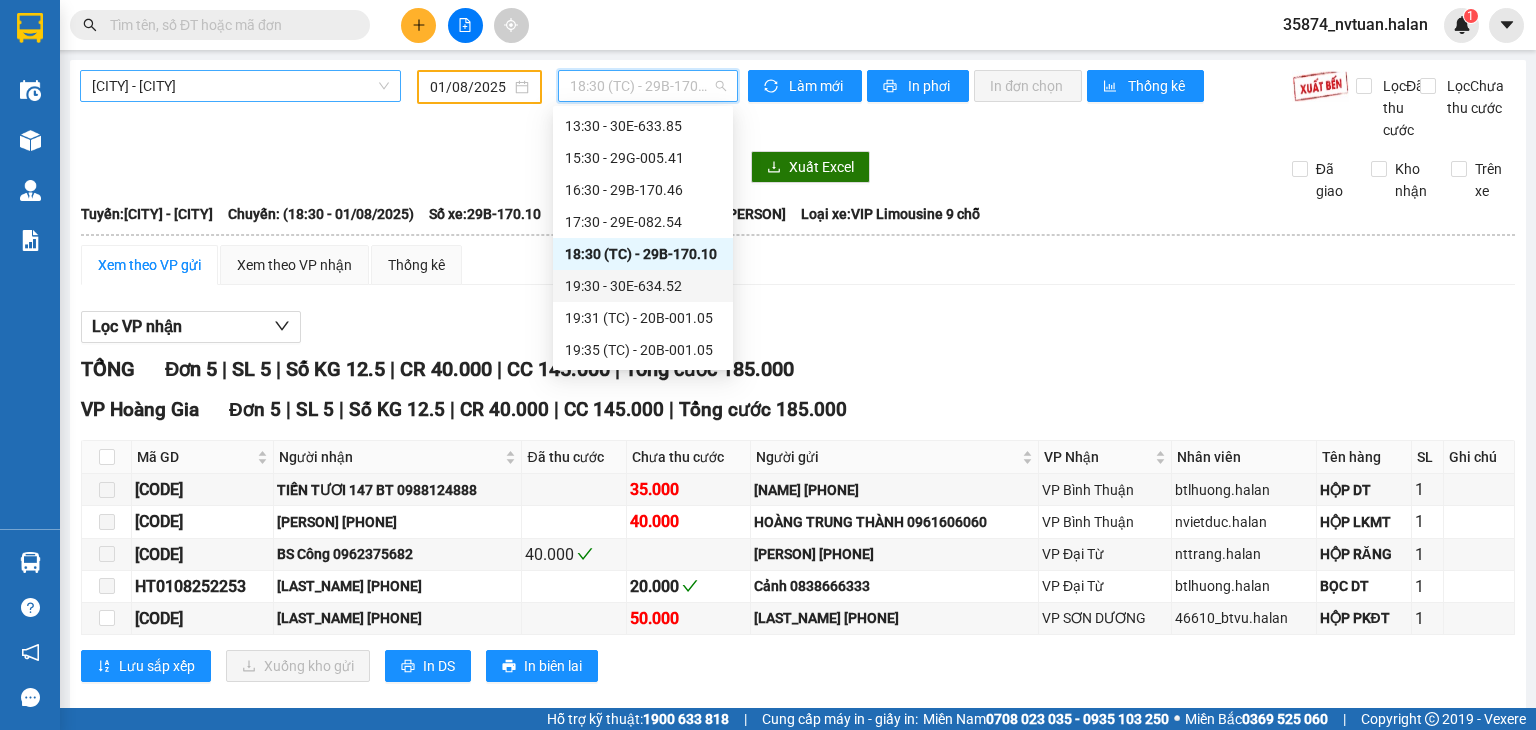 click on "19:30     - 30E-634.52" at bounding box center [643, 286] 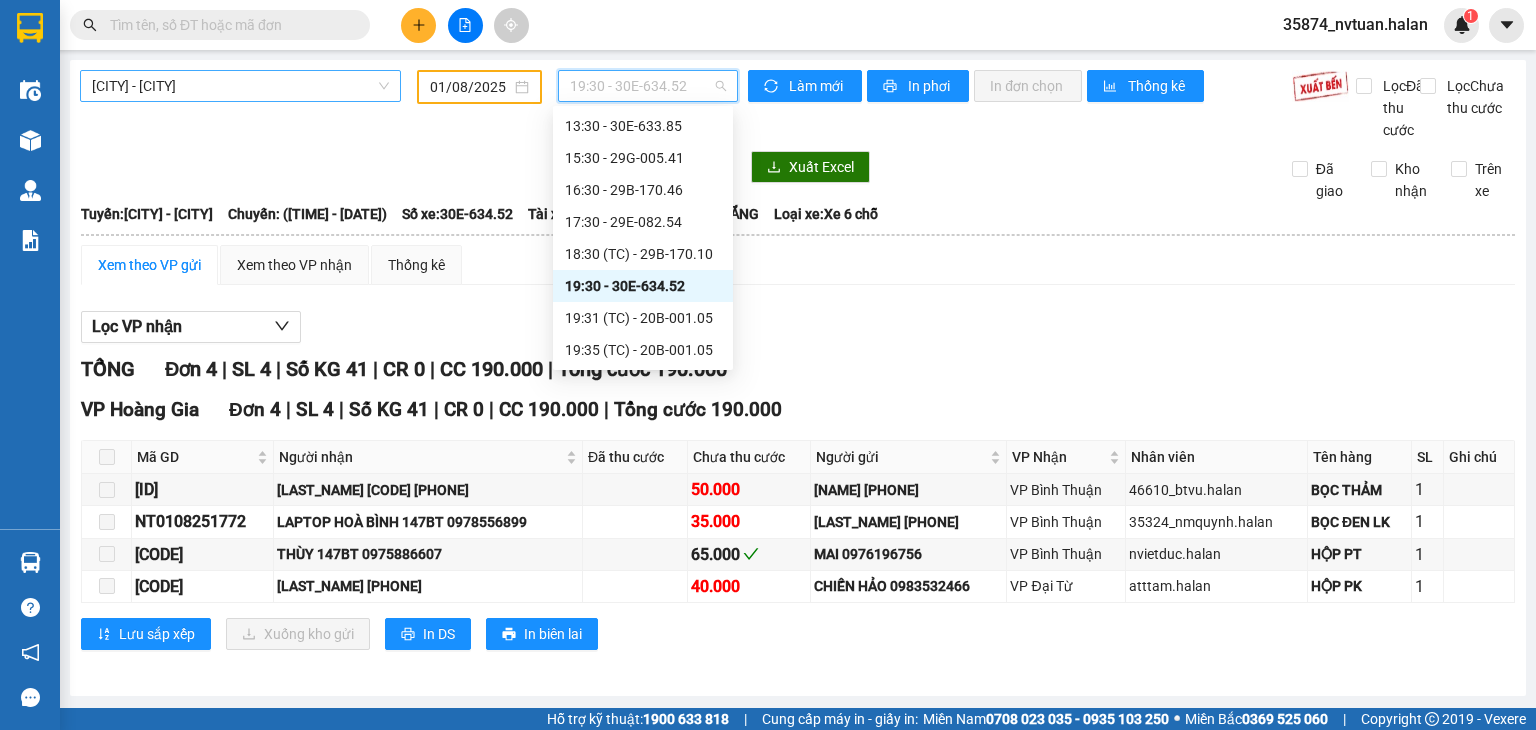 click on "19:30     - 30E-634.52" at bounding box center [648, 86] 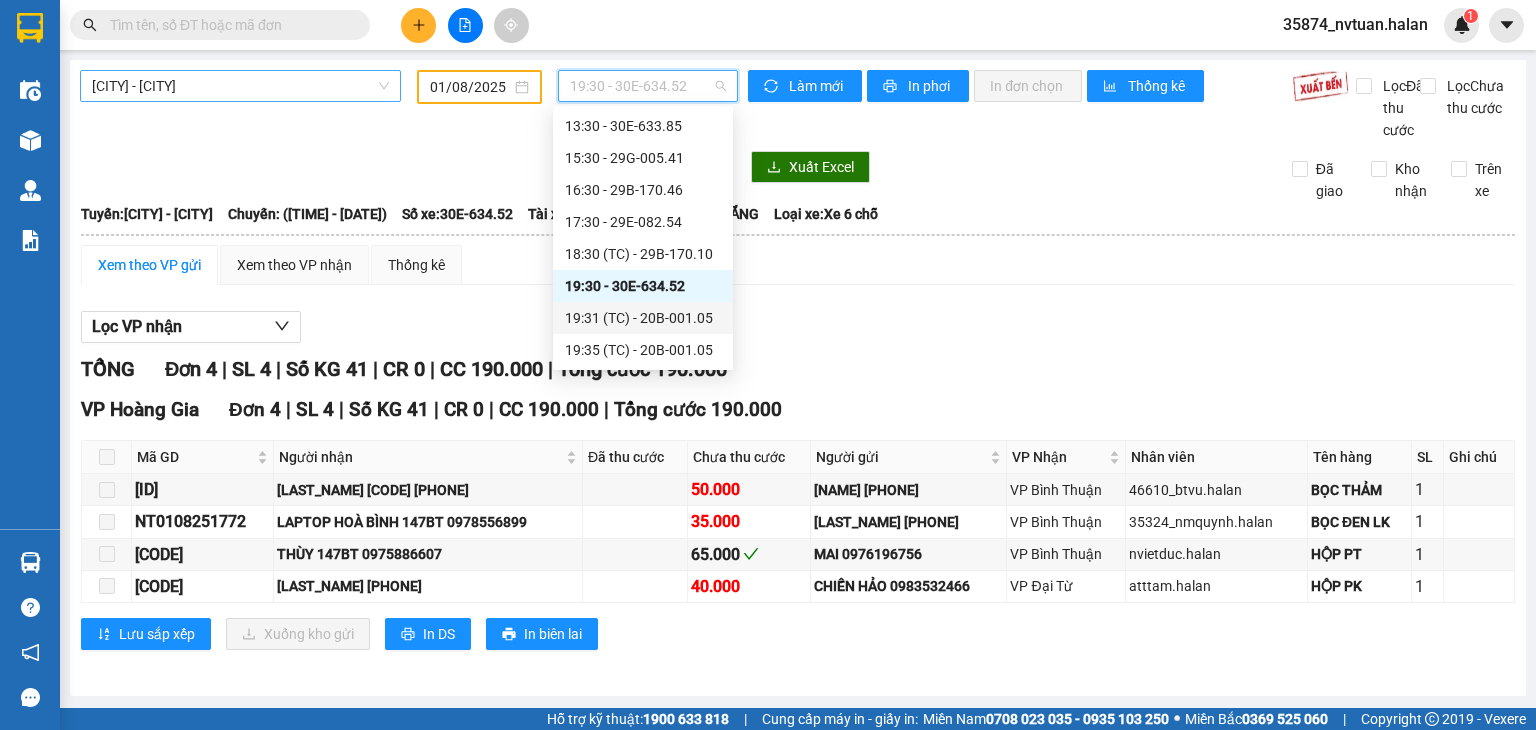 click on "19:31   (TC)   - 20B-001.05" at bounding box center (643, 318) 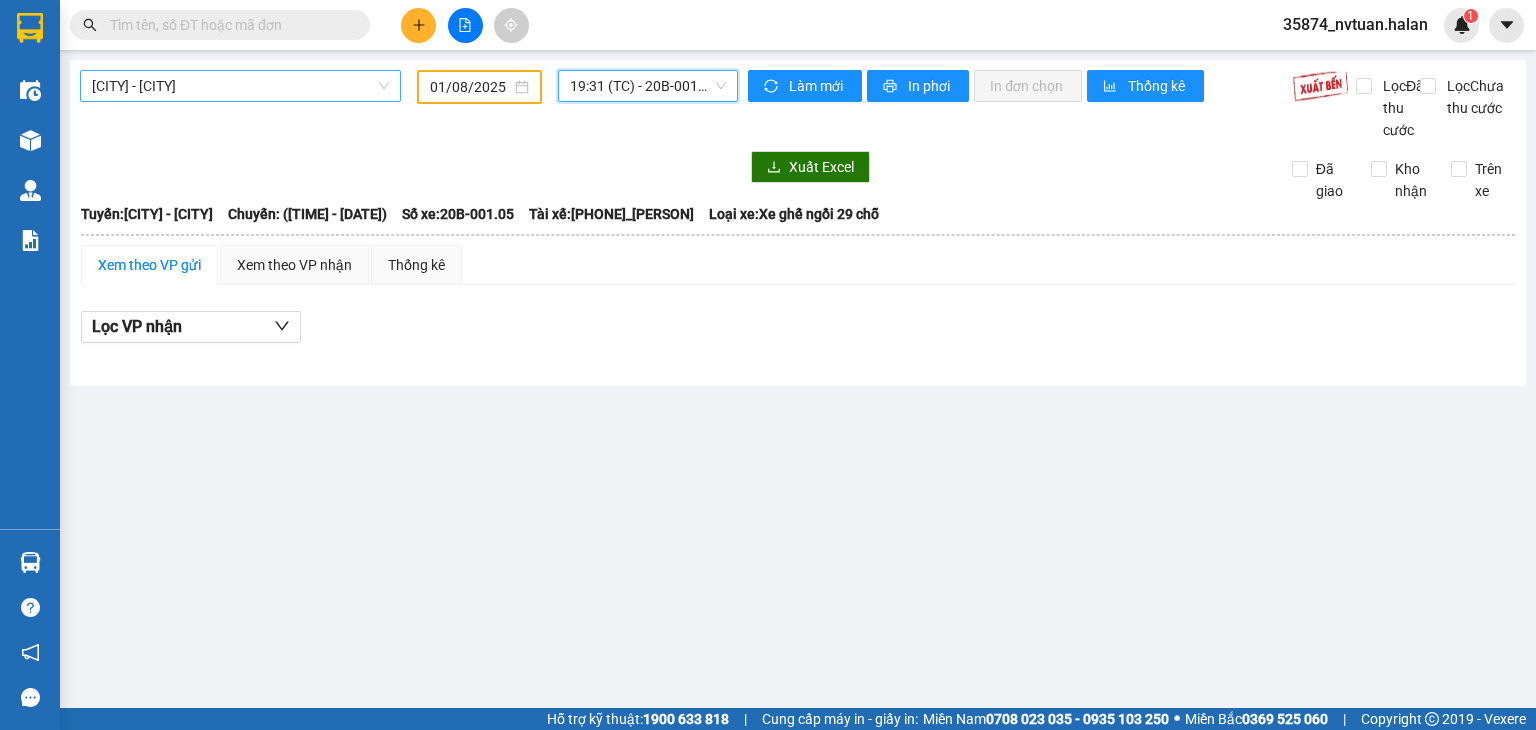 click on "19:31   (TC)   - 20B-001.05" at bounding box center [648, 86] 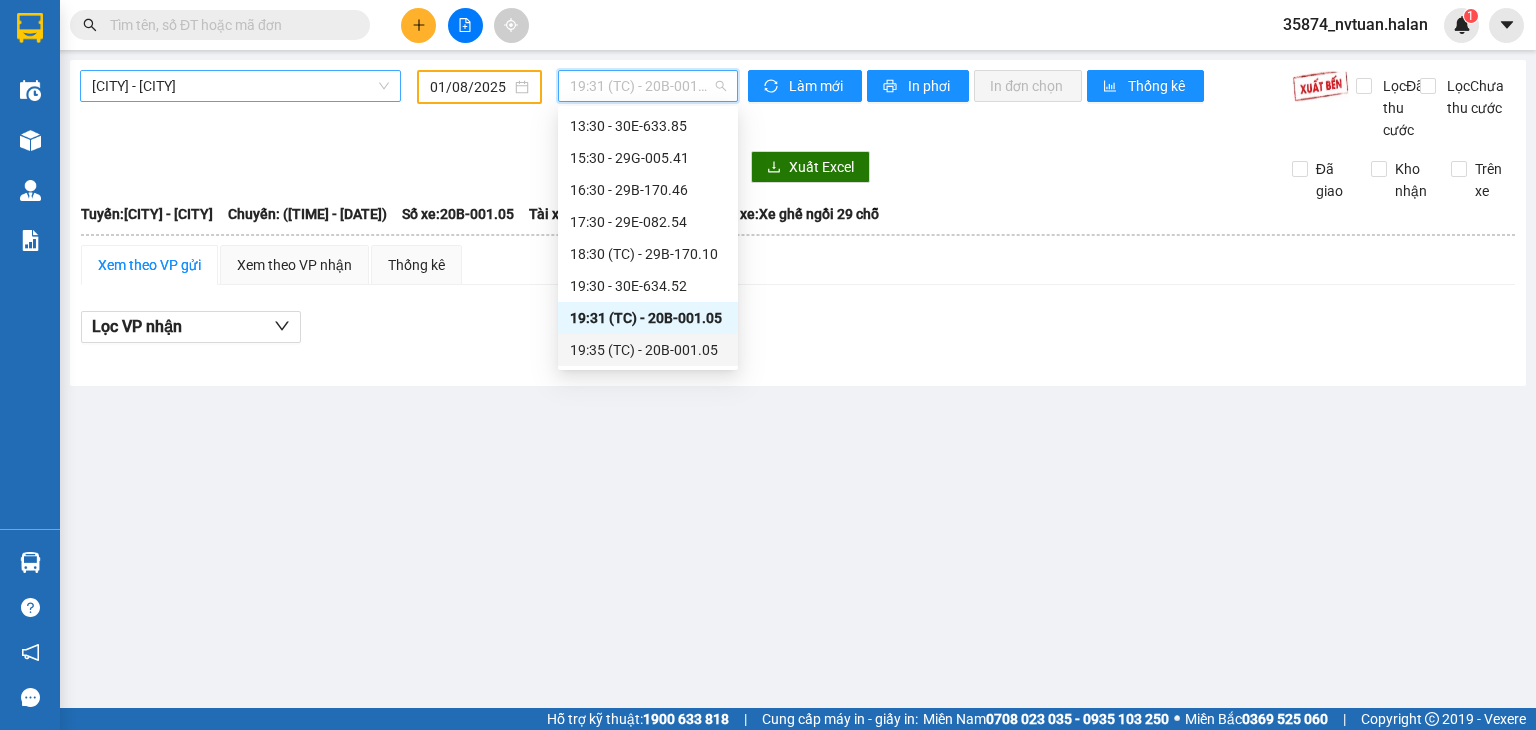 click on "[TIME] (TC) - [CODE]" at bounding box center (648, 350) 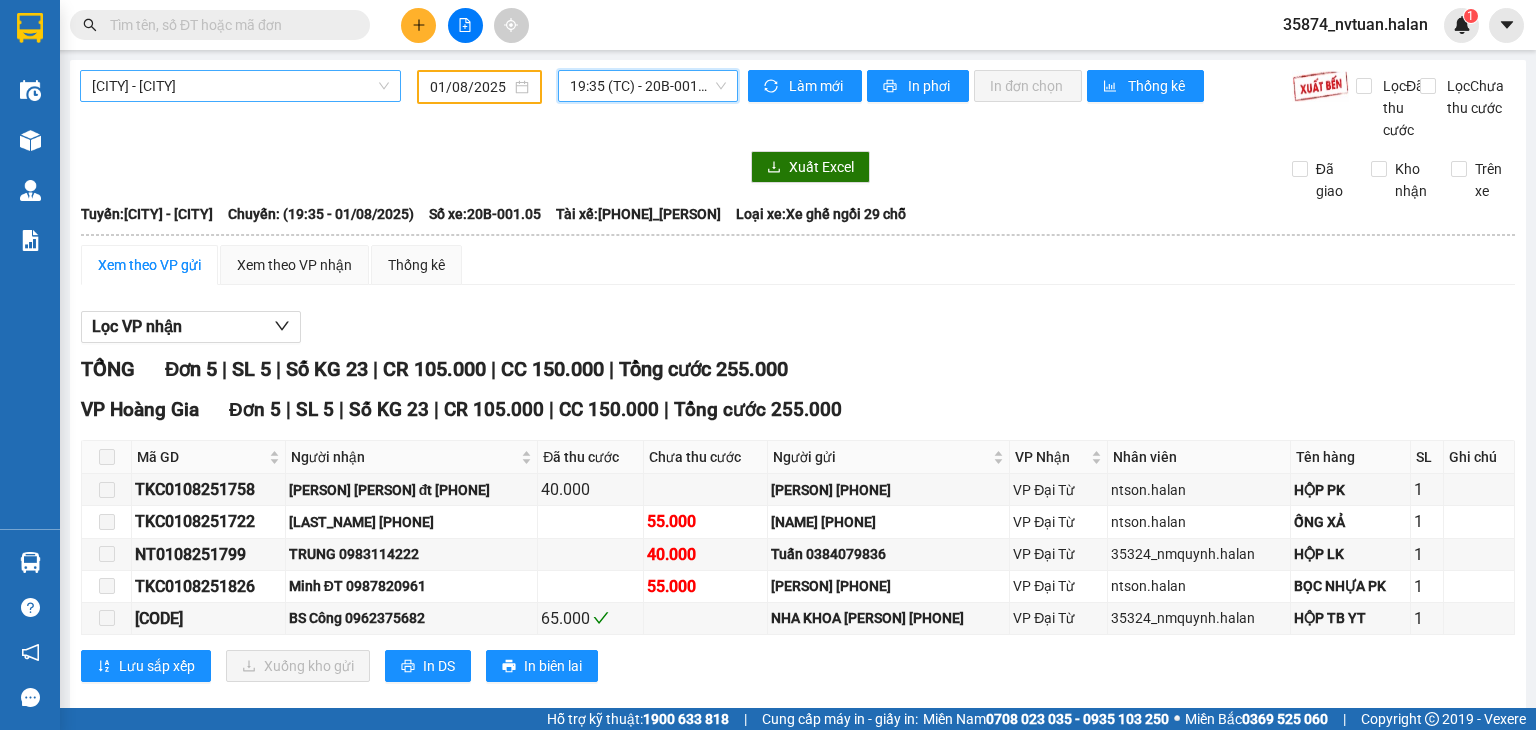 click on "[TIME] (TC) - [CODE]" at bounding box center (648, 86) 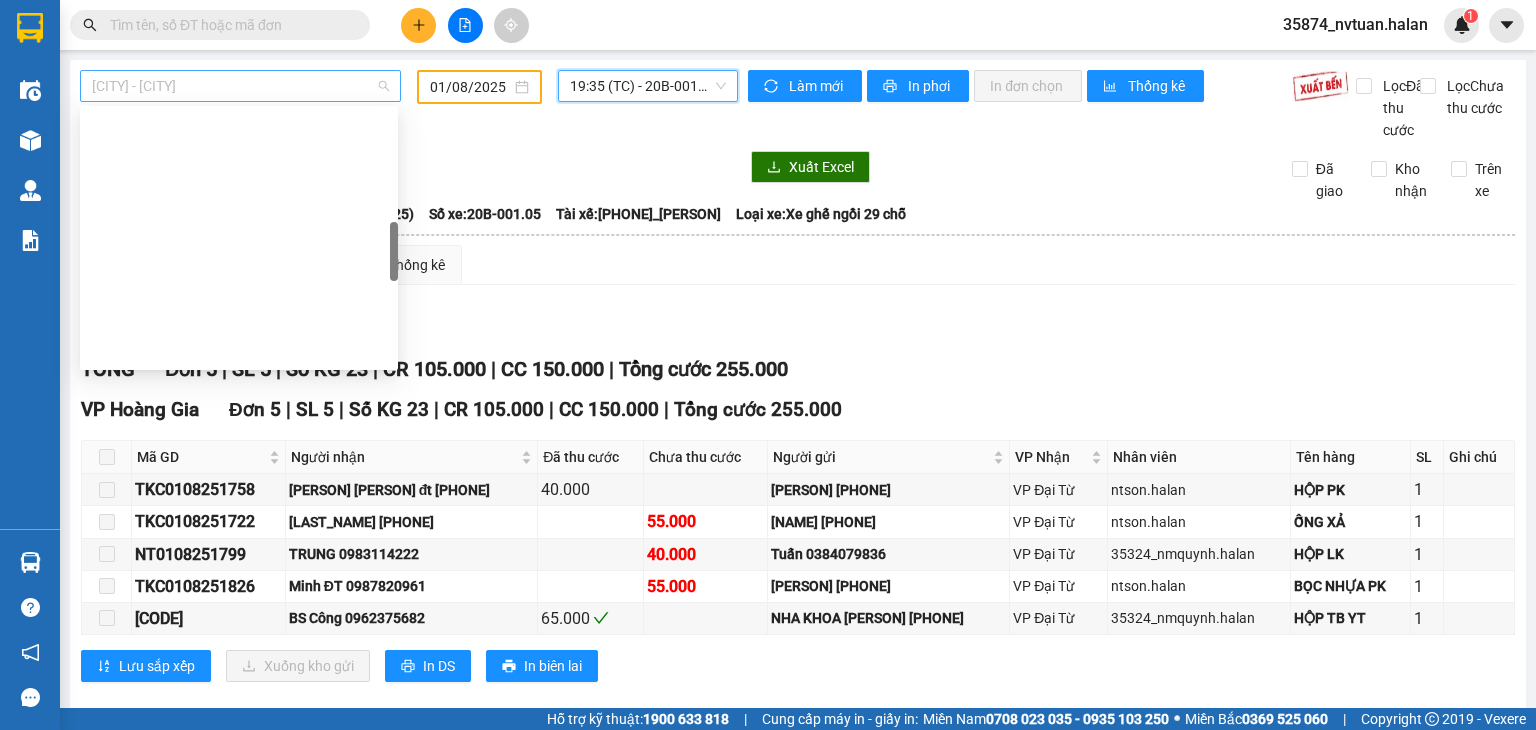click on "[CITY] - [CITY]" at bounding box center [240, 86] 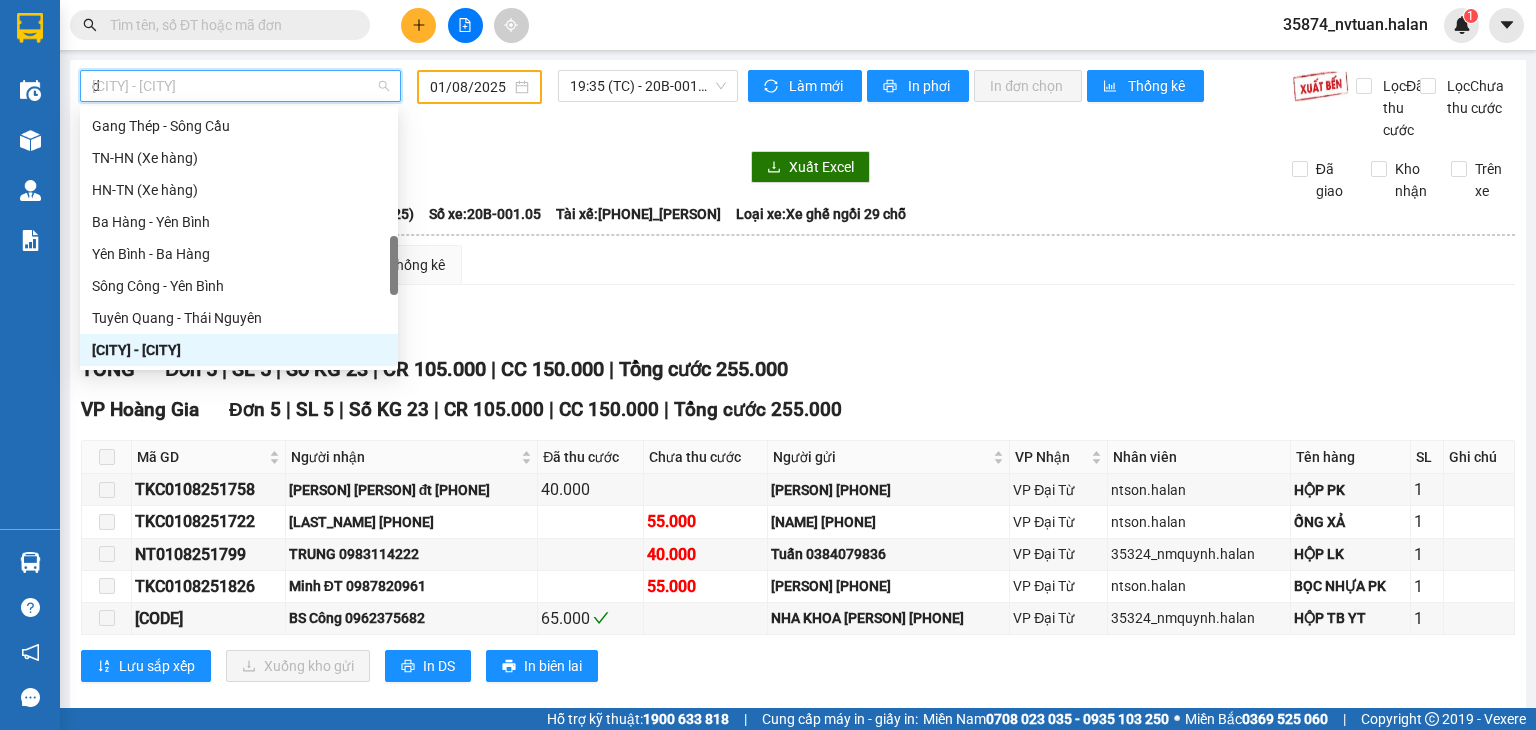 scroll, scrollTop: 64, scrollLeft: 0, axis: vertical 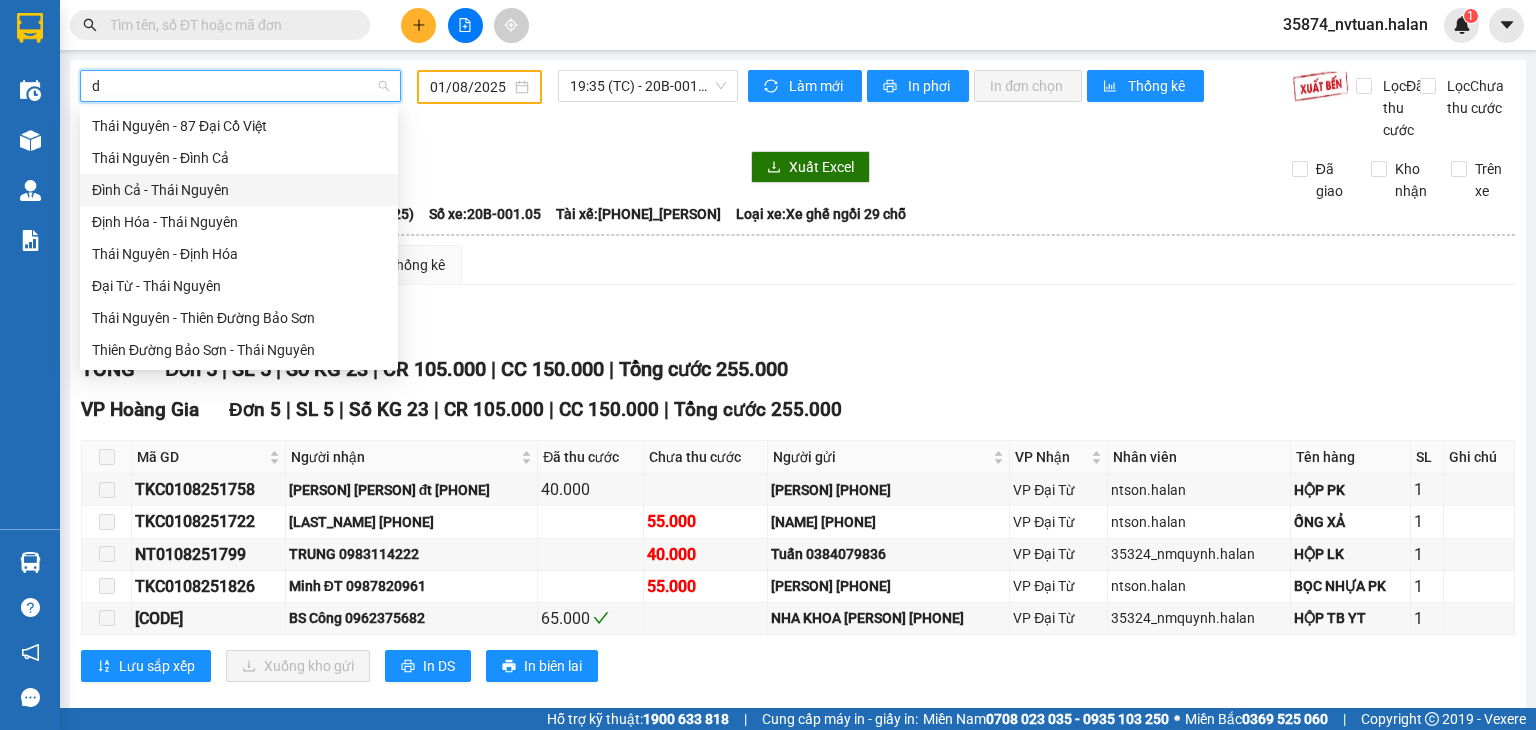 type on "dt" 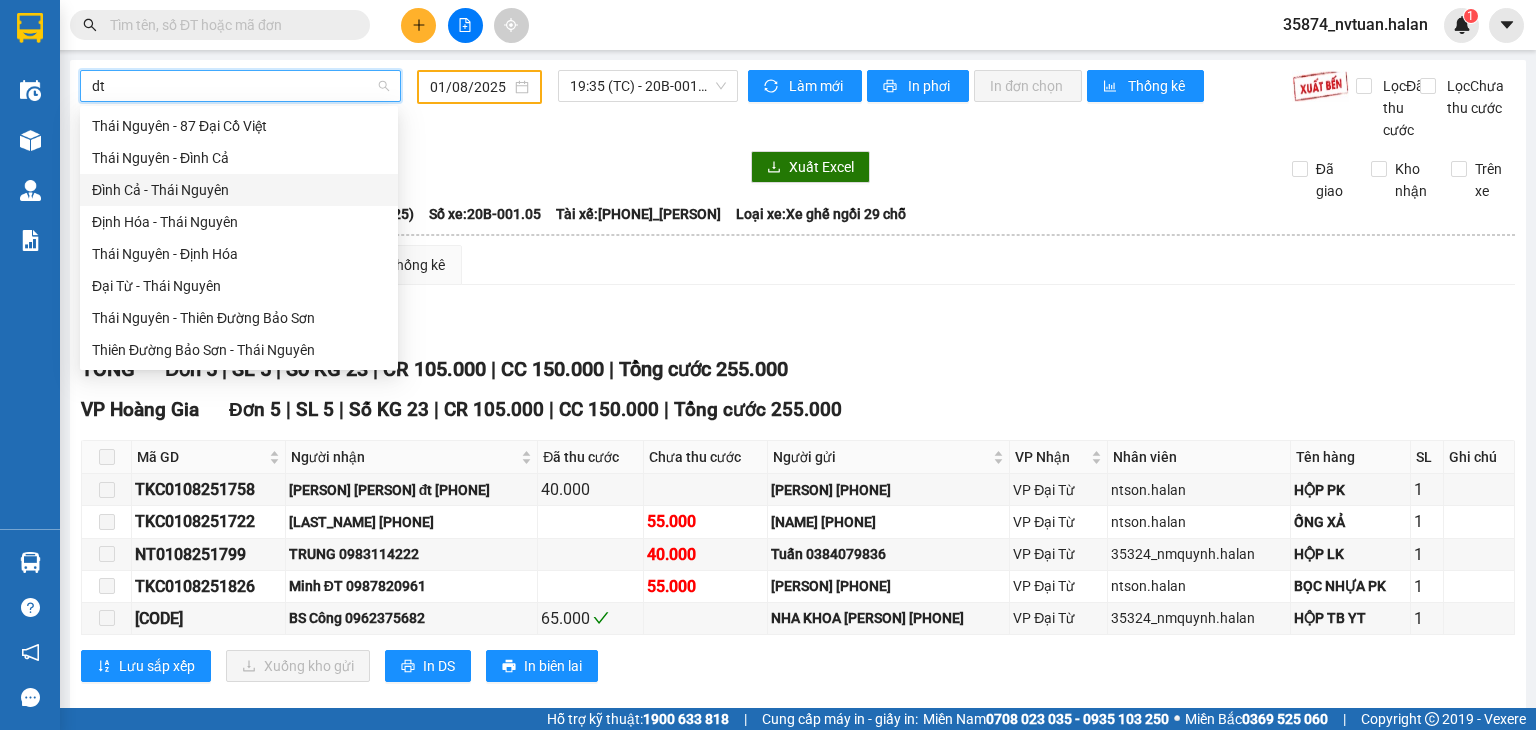 scroll, scrollTop: 0, scrollLeft: 0, axis: both 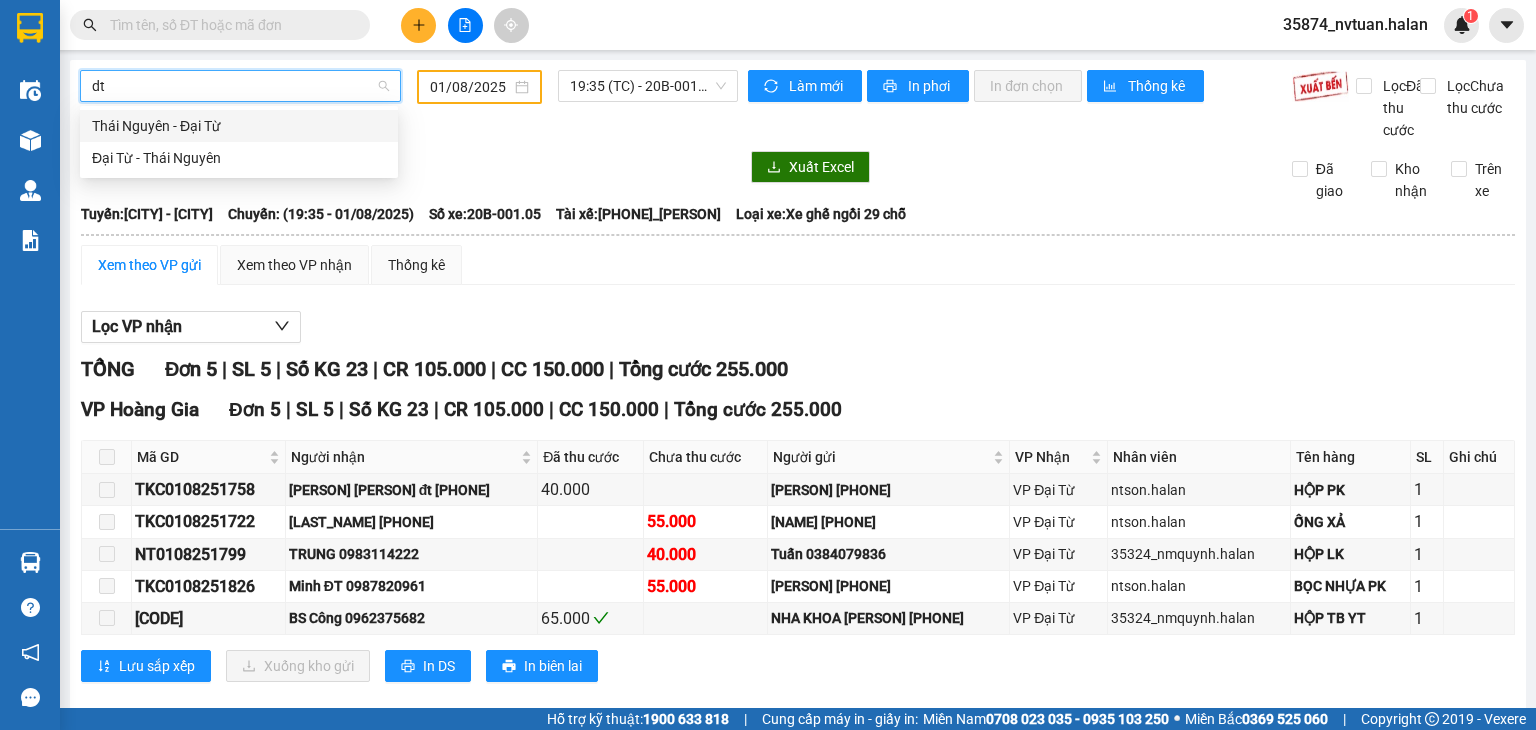 click on "Thái Nguyên - Đại Từ" at bounding box center (239, 126) 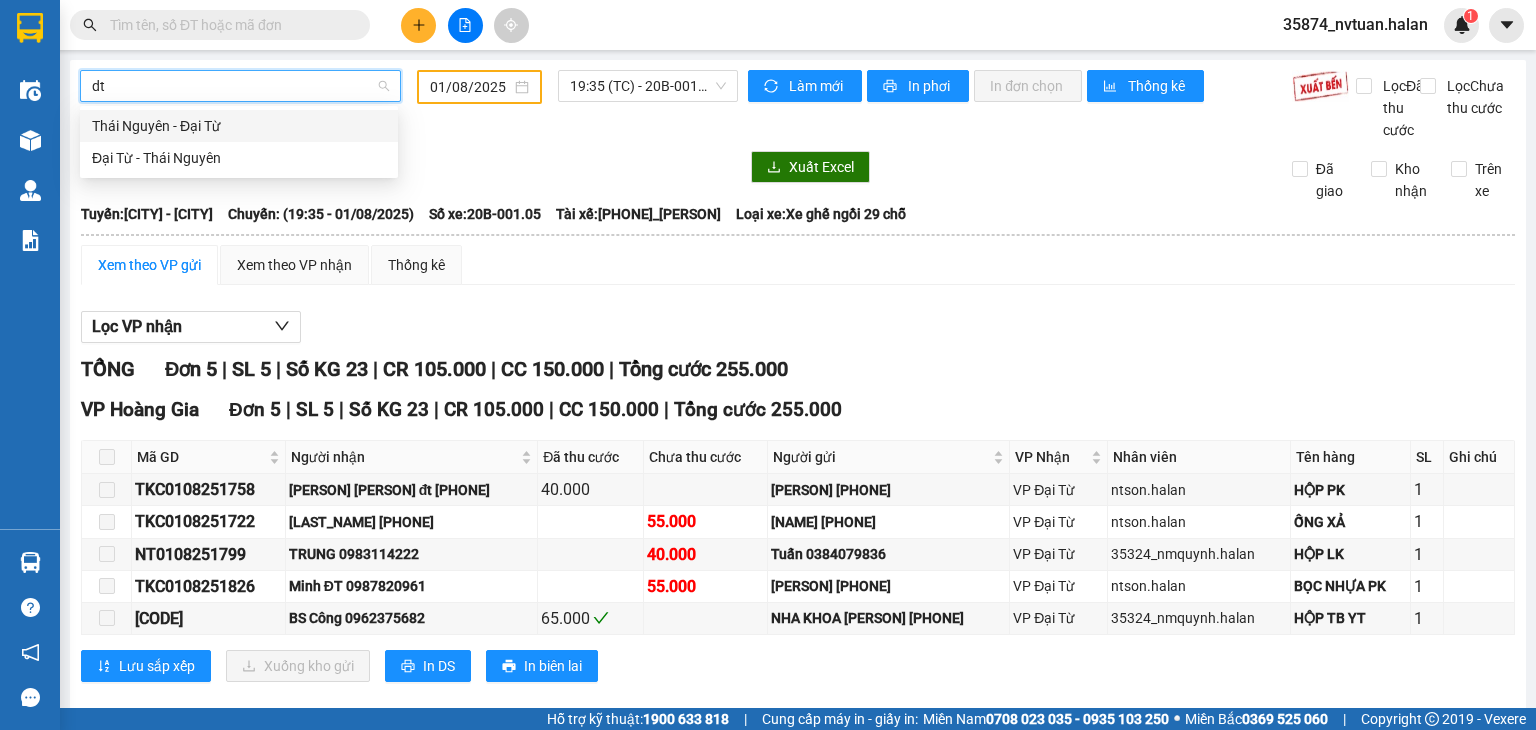 type 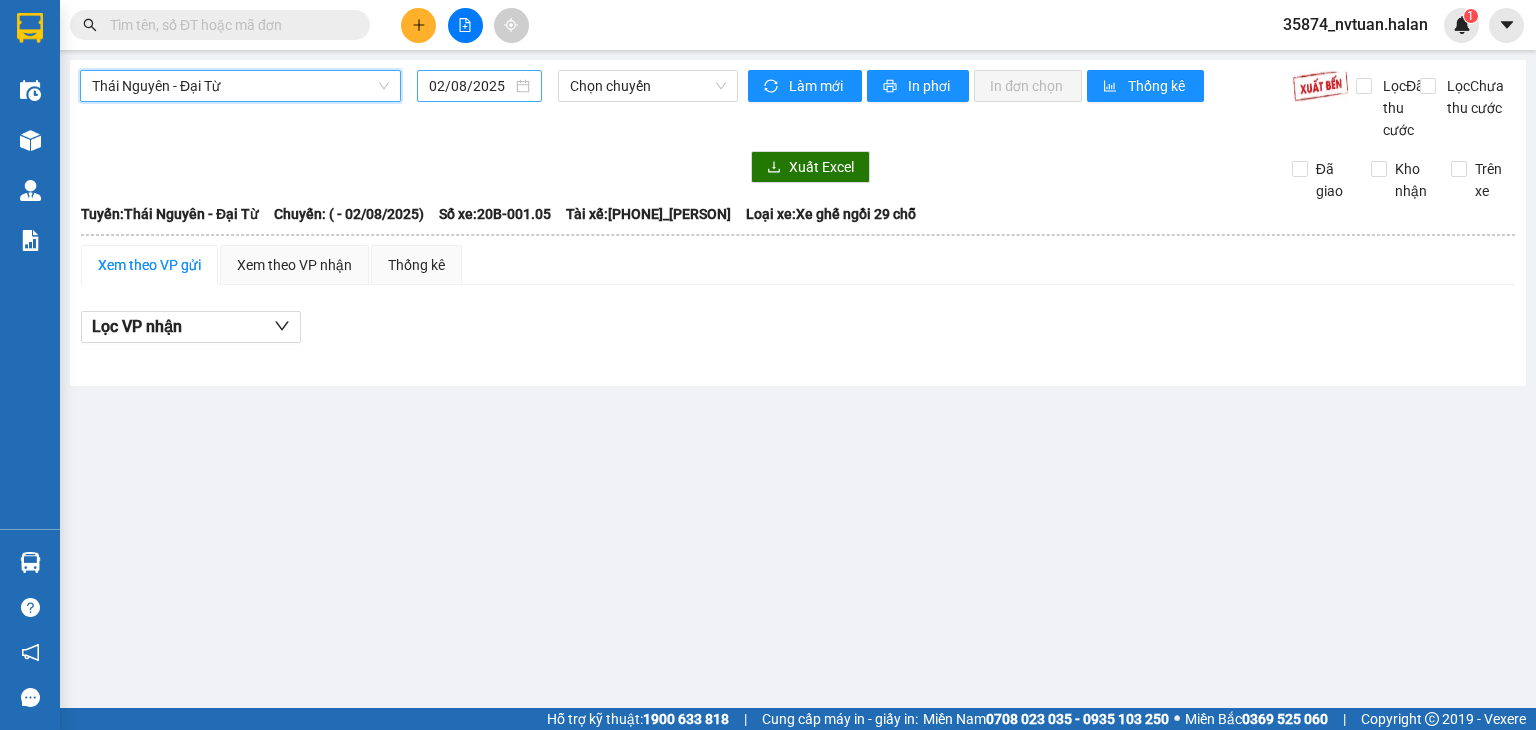 click on "02/08/2025" at bounding box center [470, 86] 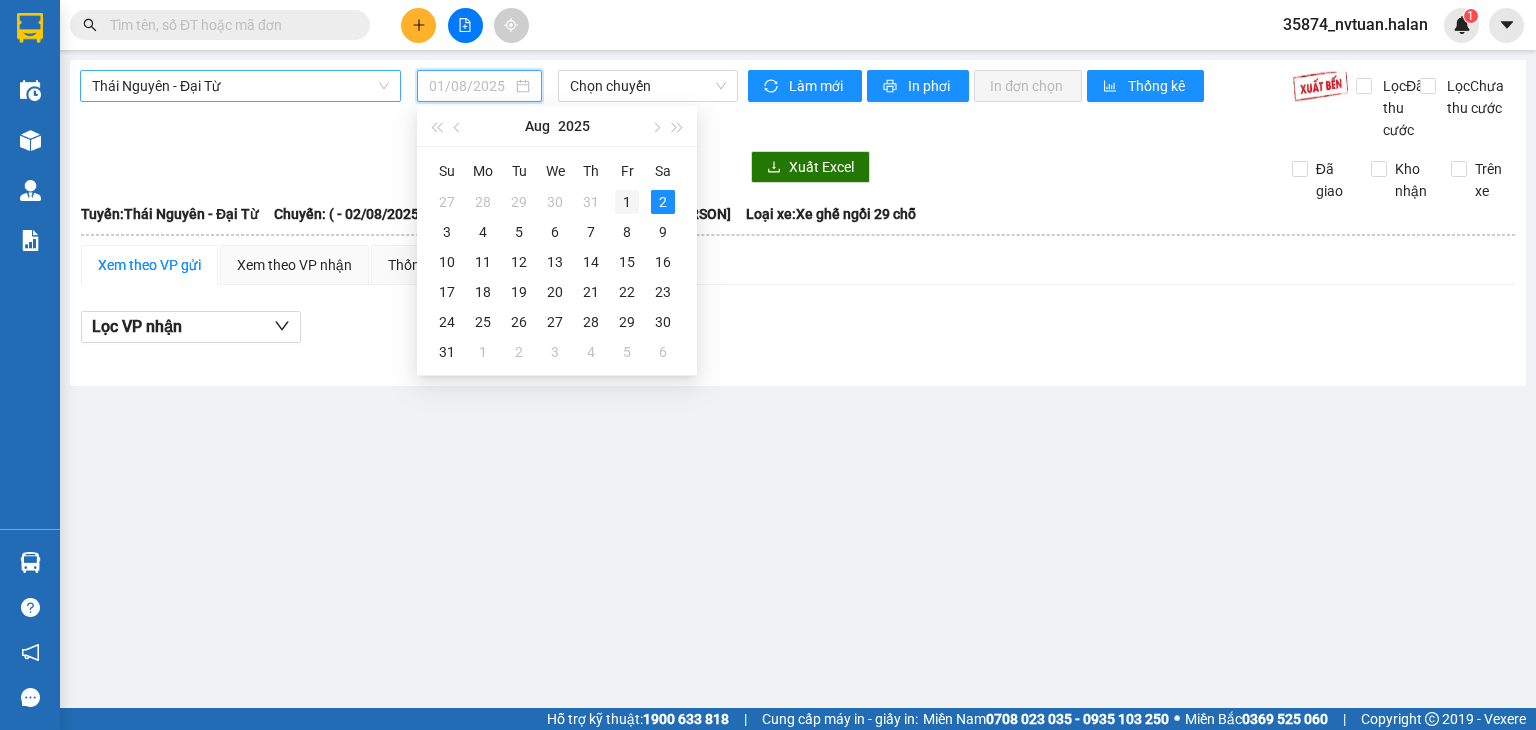 click on "1" at bounding box center (627, 202) 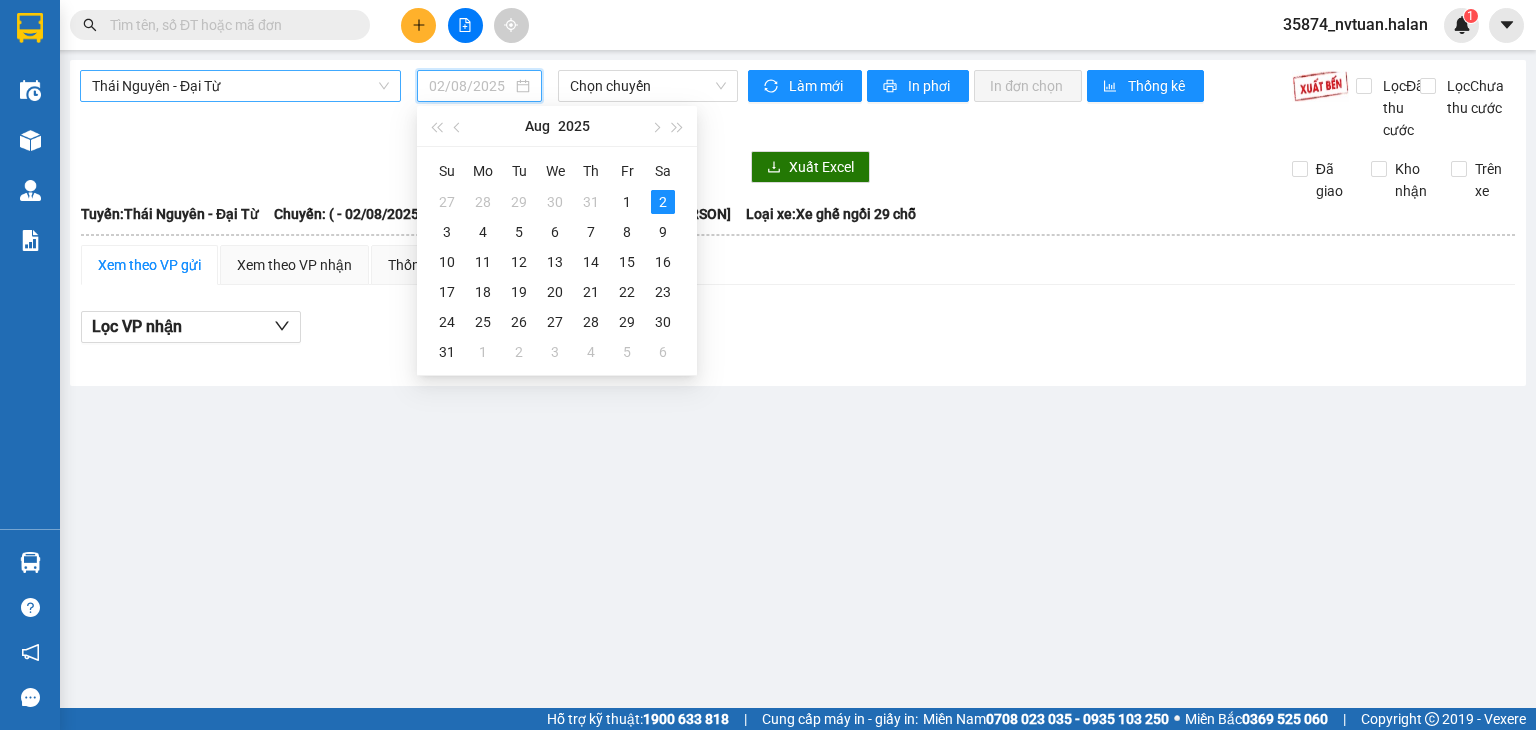 type on "01/08/2025" 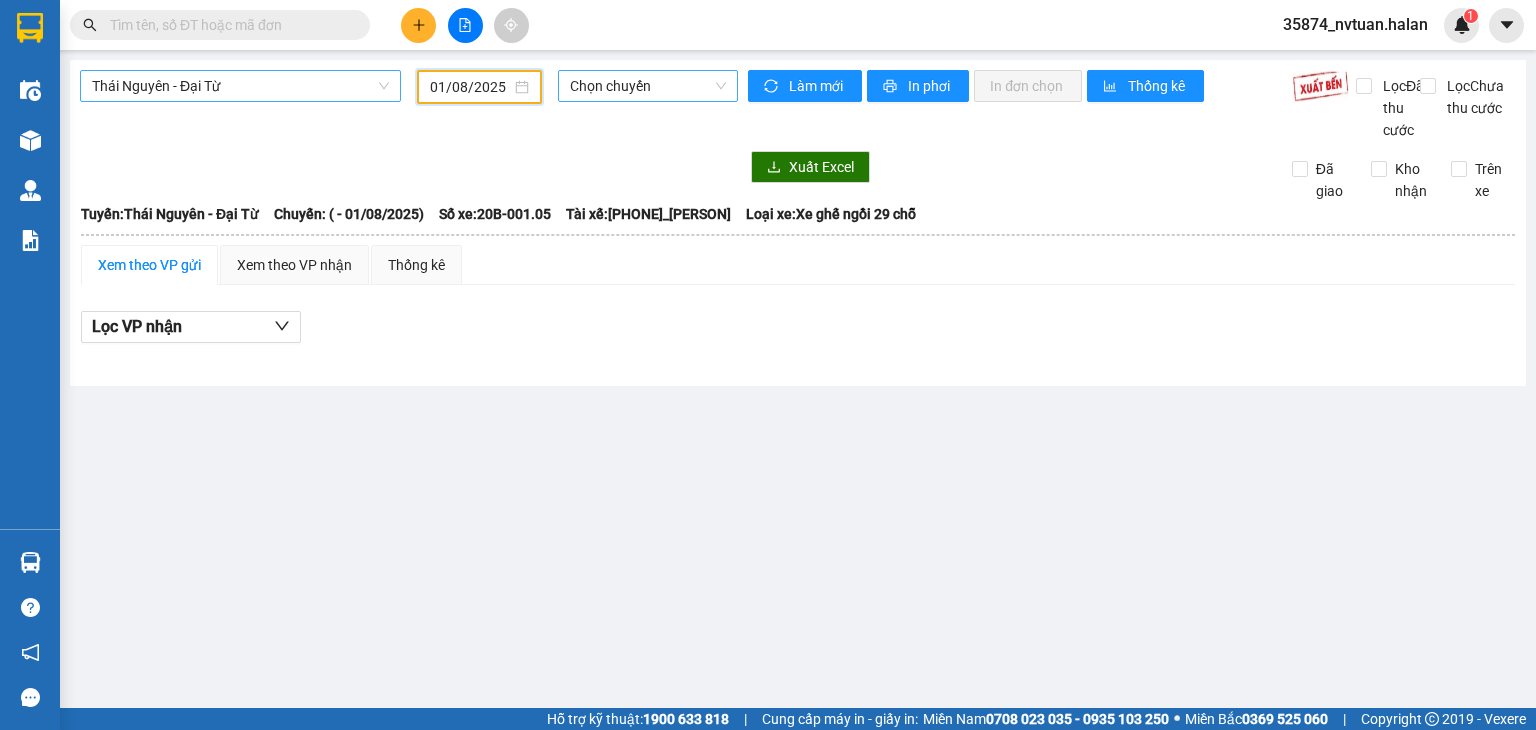 click on "Chọn chuyến" at bounding box center [648, 86] 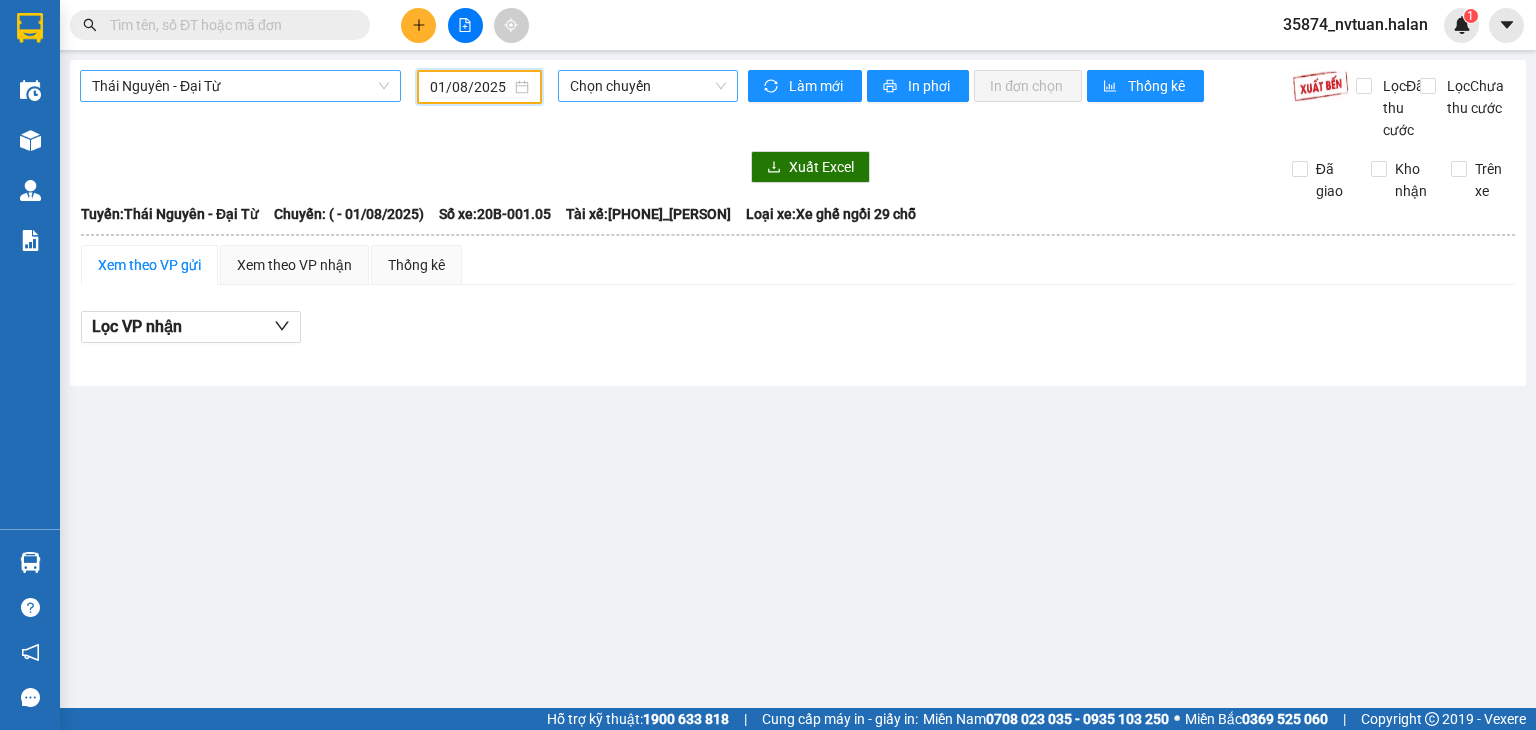 scroll, scrollTop: 0, scrollLeft: 0, axis: both 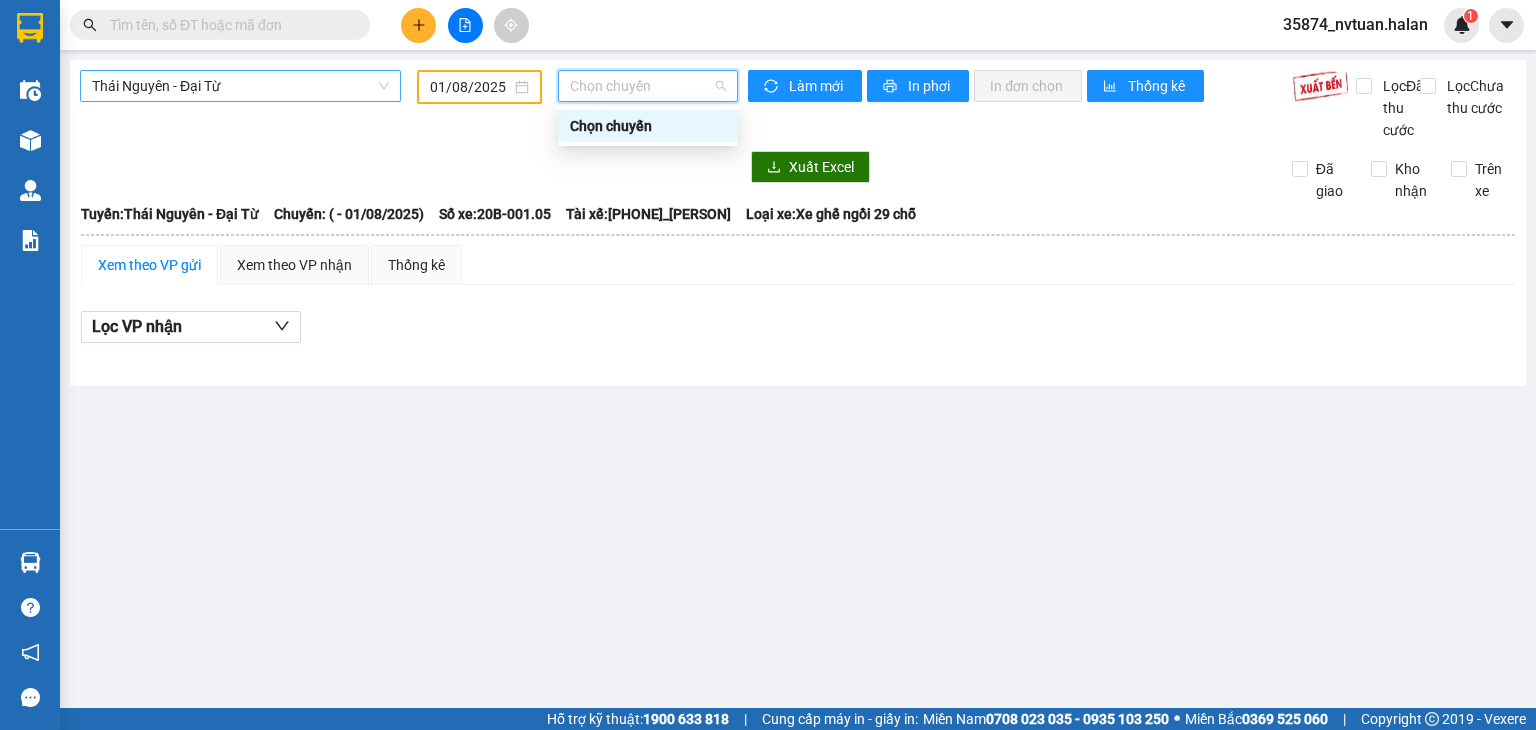 click at bounding box center (409, 167) 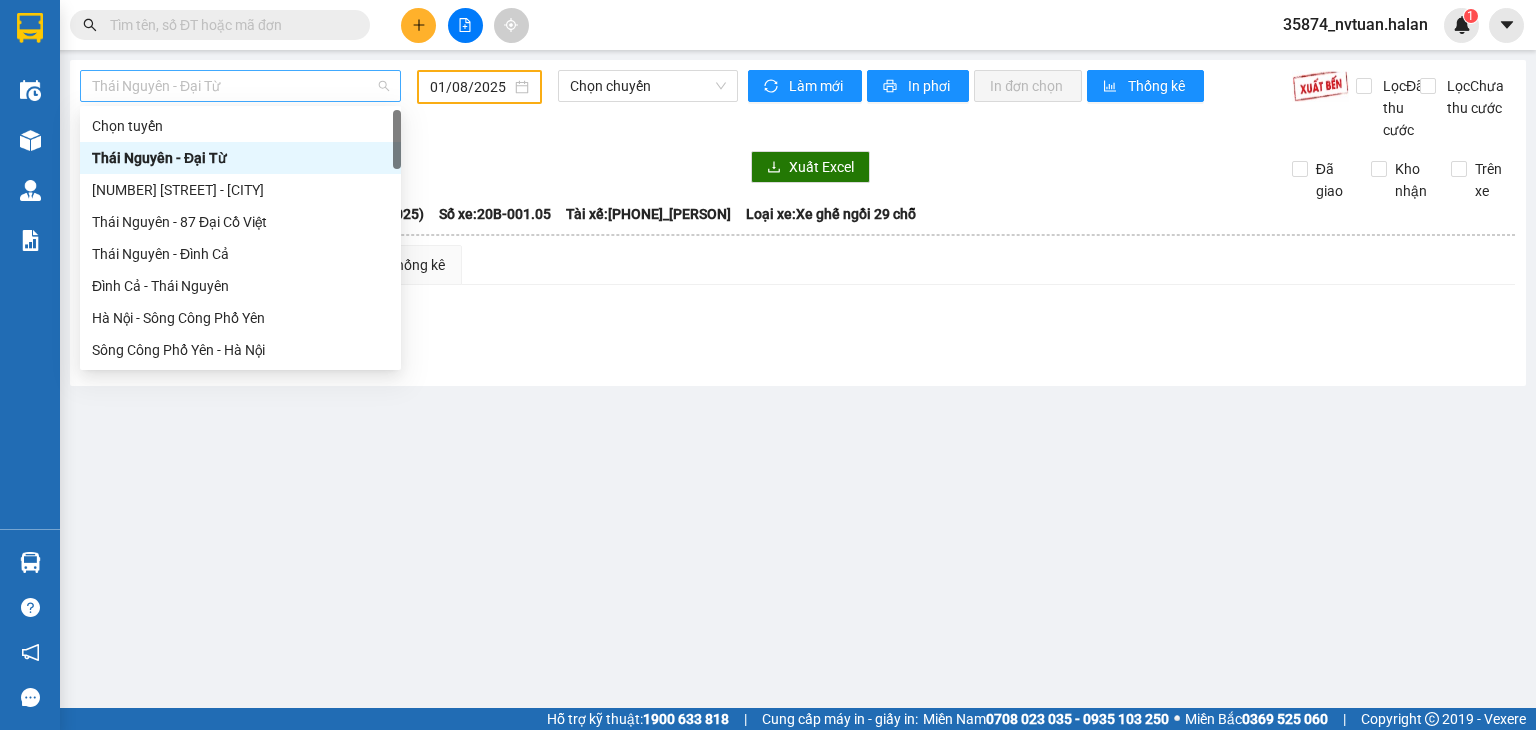 click on "Thái Nguyên - Đại Từ" at bounding box center (240, 86) 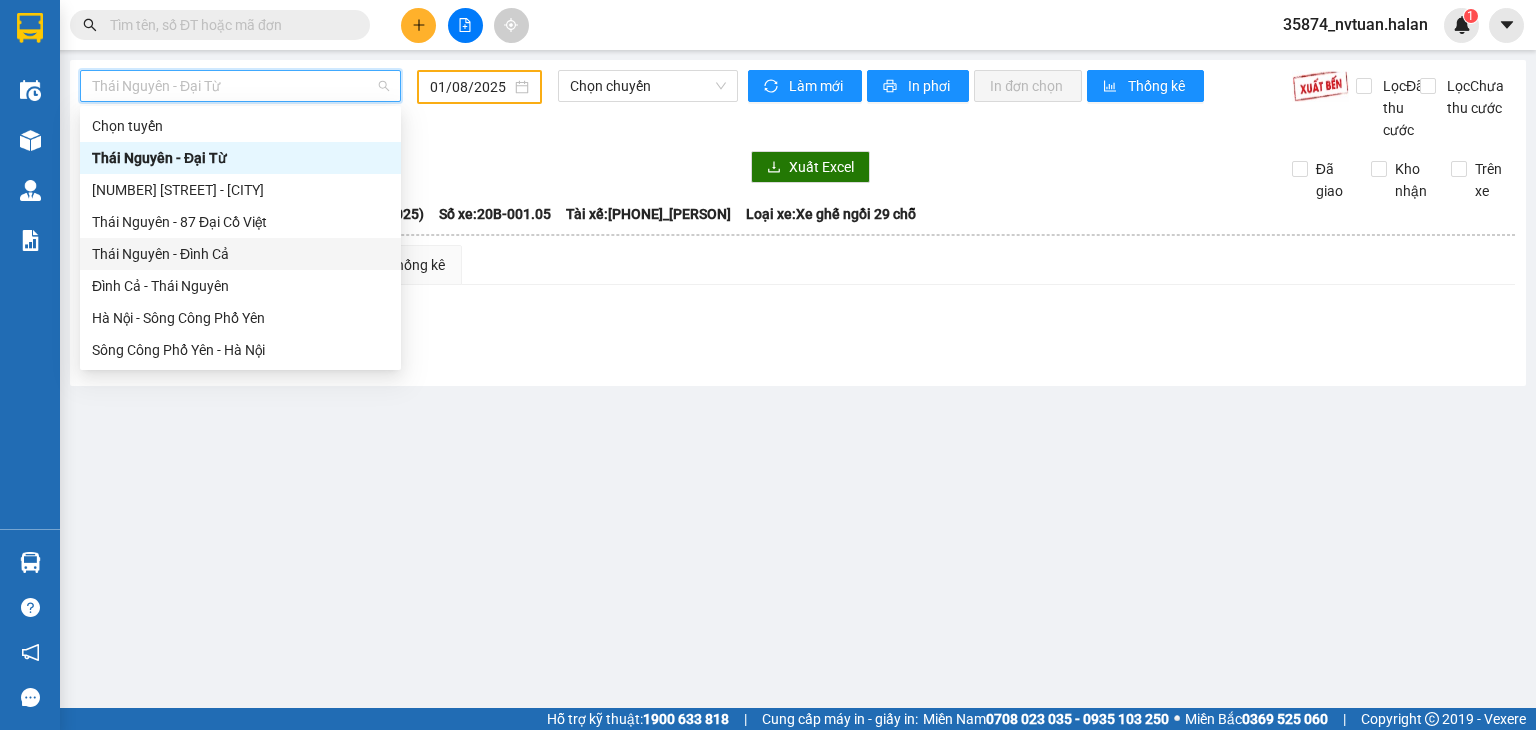 click on "[CITY] - [CITY] 01/08/2025 Chọn chuyến Làm mới In phơi In đơn chọn Thống kê Lọc  Đã thu cước Lọc  Chưa thu cước Xuất Excel Đã giao Kho nhận Trên xe Hà Lan   [PHONE]   271 - [PERSON] - Phường Tân Long - [CITY] 07:22 - 02/08/2025 Tuyến:  [CITY] - [CITY] Chuyến:   ( - 01/08/2025) Tài xế:  [PHONE]_Phạm Văn Tân   Số xe:  20B-001.05 Loại xe:  Xe ghế ngồi 29 chỗ Tuyến:  [CITY] - [CITY] Chuyến:   ( - 01/08/2025) Số xe:  20B-001.05 Tài xế:  [PHONE]_Phạm Văn Tân Loại xe:  Xe ghế ngồi 29 chỗ Xem theo VP gửi Xem theo VP nhận Thống kê Lọc VP nhận Đã thu cước :   0  VNĐ Chưa thu cước :   0  VNĐ Thu hộ:  0  VNĐ Hà Lan   [PHONE]   271 - [PERSON] - Phường Tân Long - [CITY] VP Hoàng Gia  -  07:22 - 02/08/2025 Tuyến:  [CITY] - [CITY] Chuyến:   ( - 01/08/2025) Mã GD Người nhận Đã thu cước Chưa thu cước" at bounding box center [798, 223] 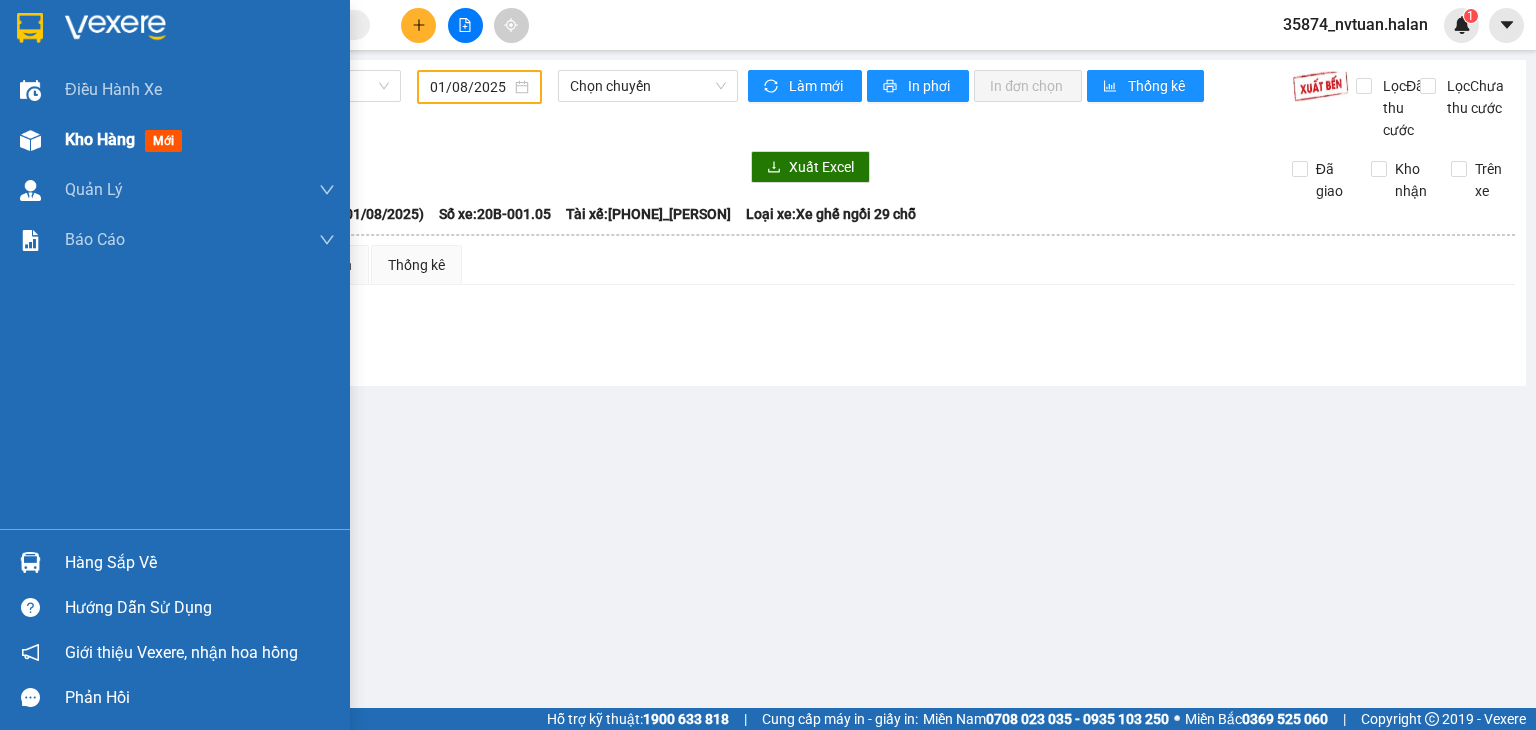 click on "Kho hàng mới" at bounding box center [127, 139] 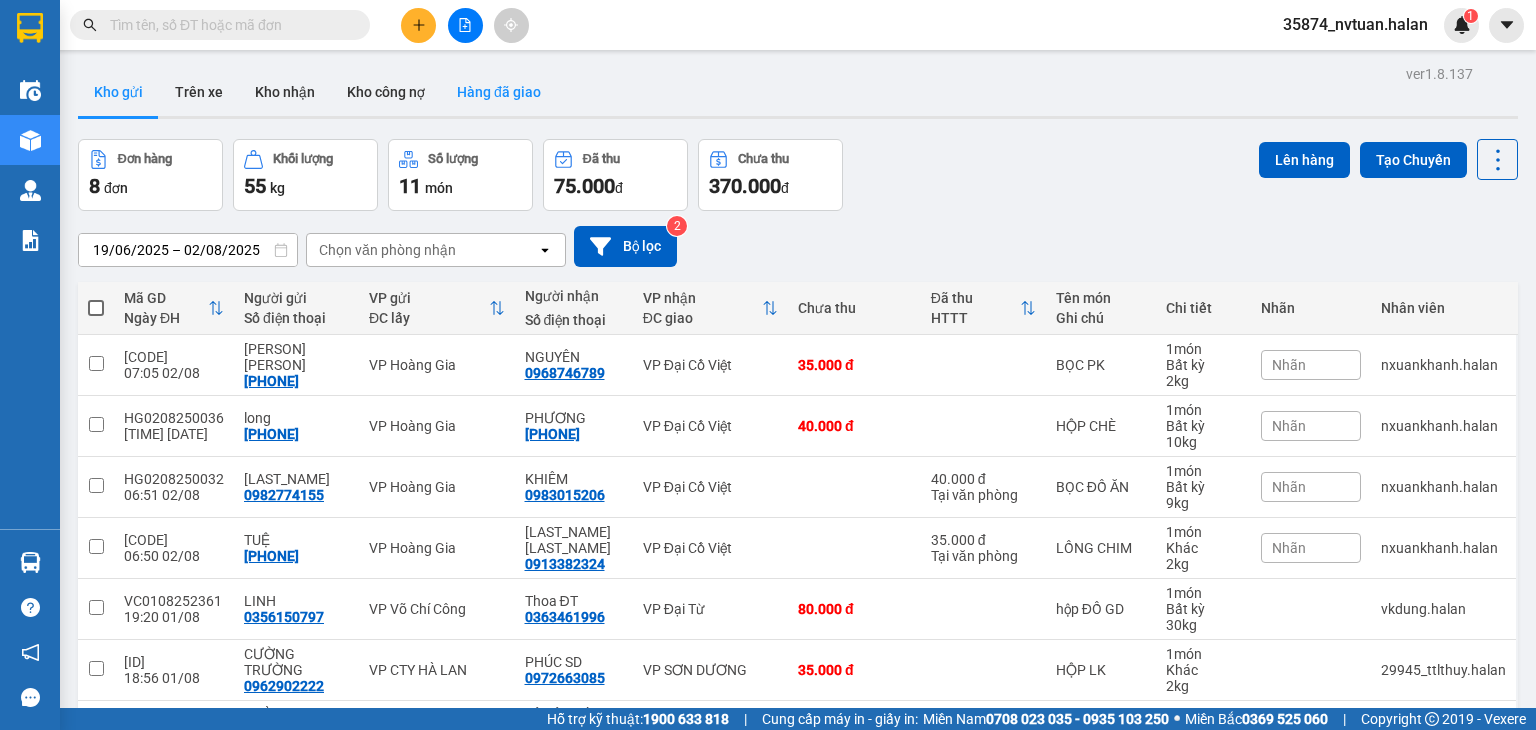 click on "Hàng đã giao" at bounding box center [499, 92] 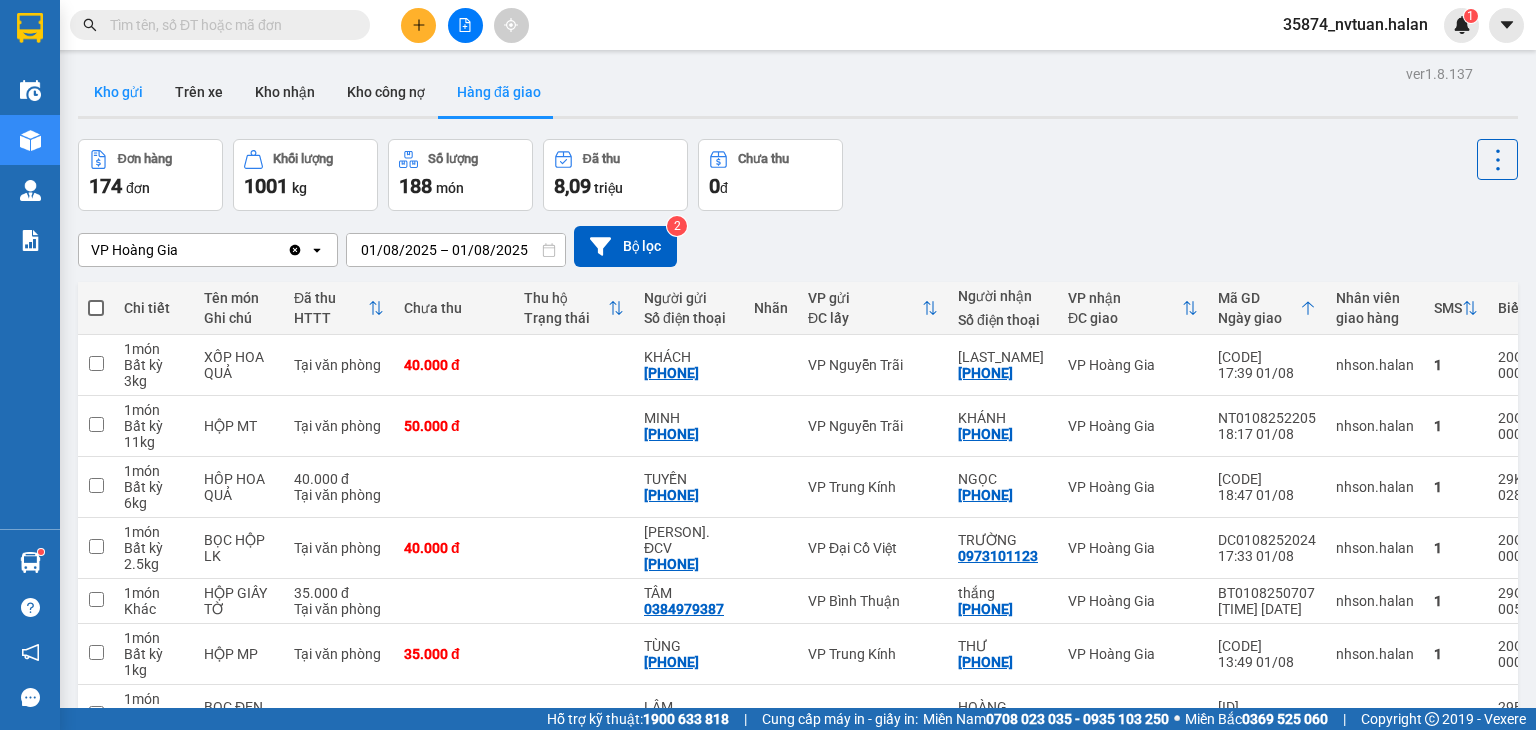 click on "Kho gửi" at bounding box center (118, 92) 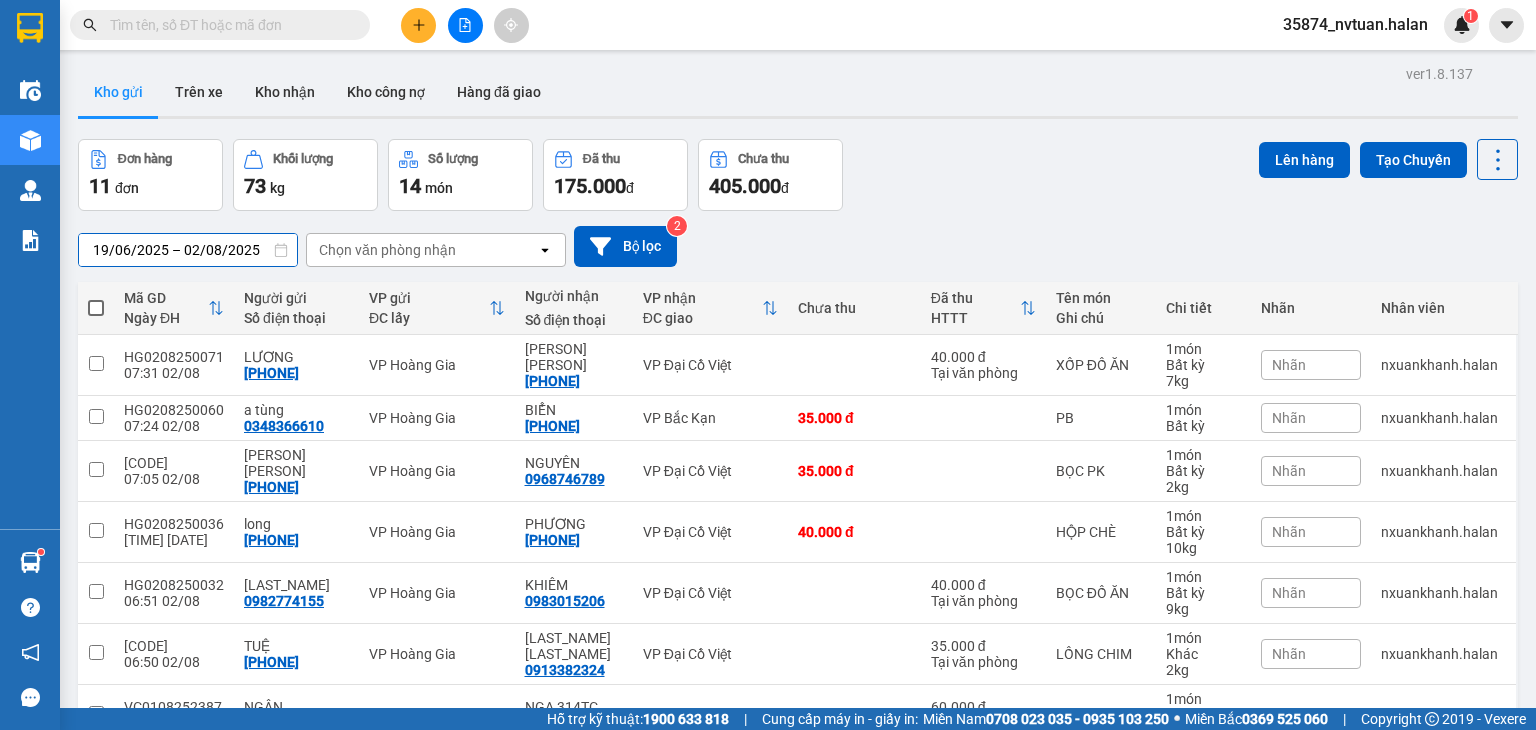 click on "19/06/2025 – 02/08/2025" at bounding box center (188, 250) 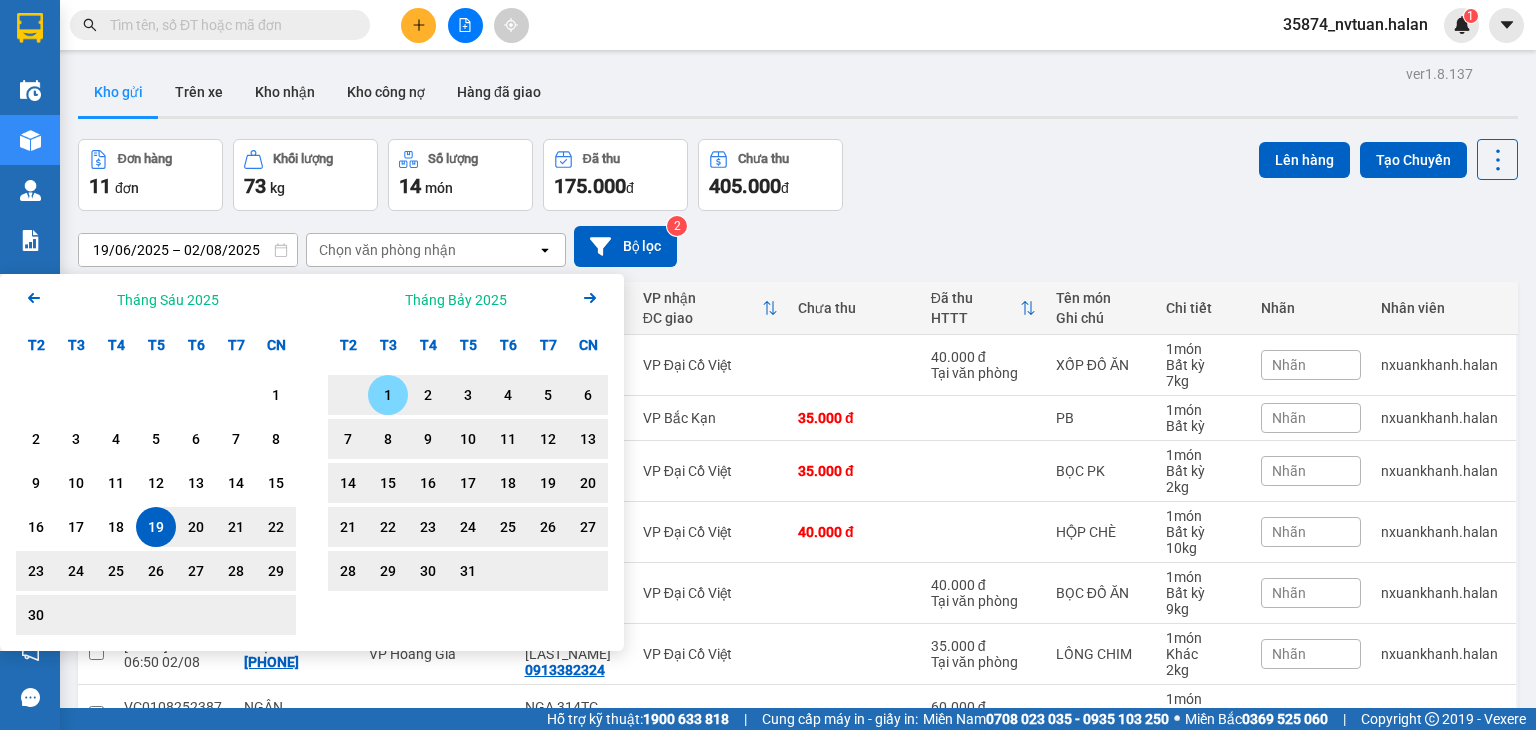 click on "1" at bounding box center [388, 395] 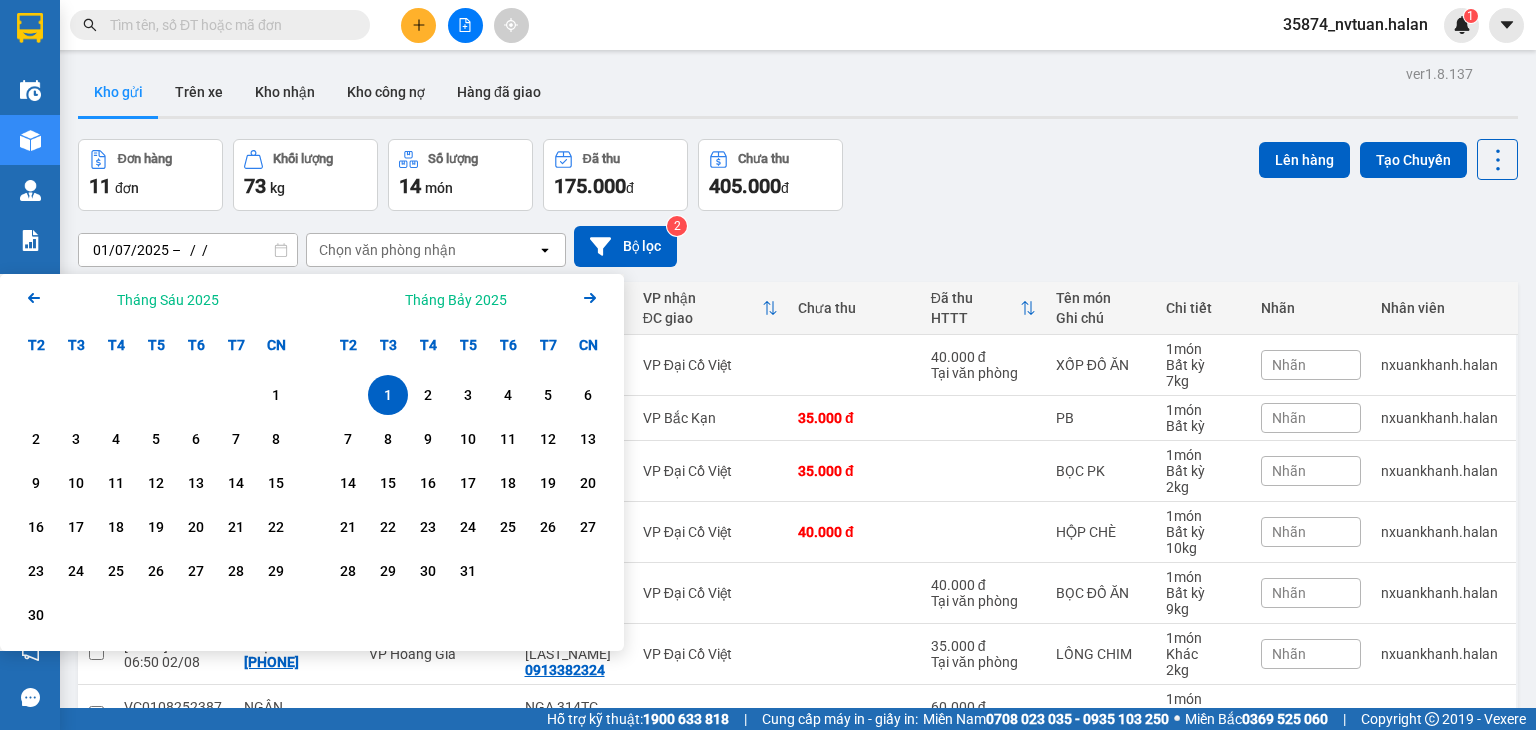 click 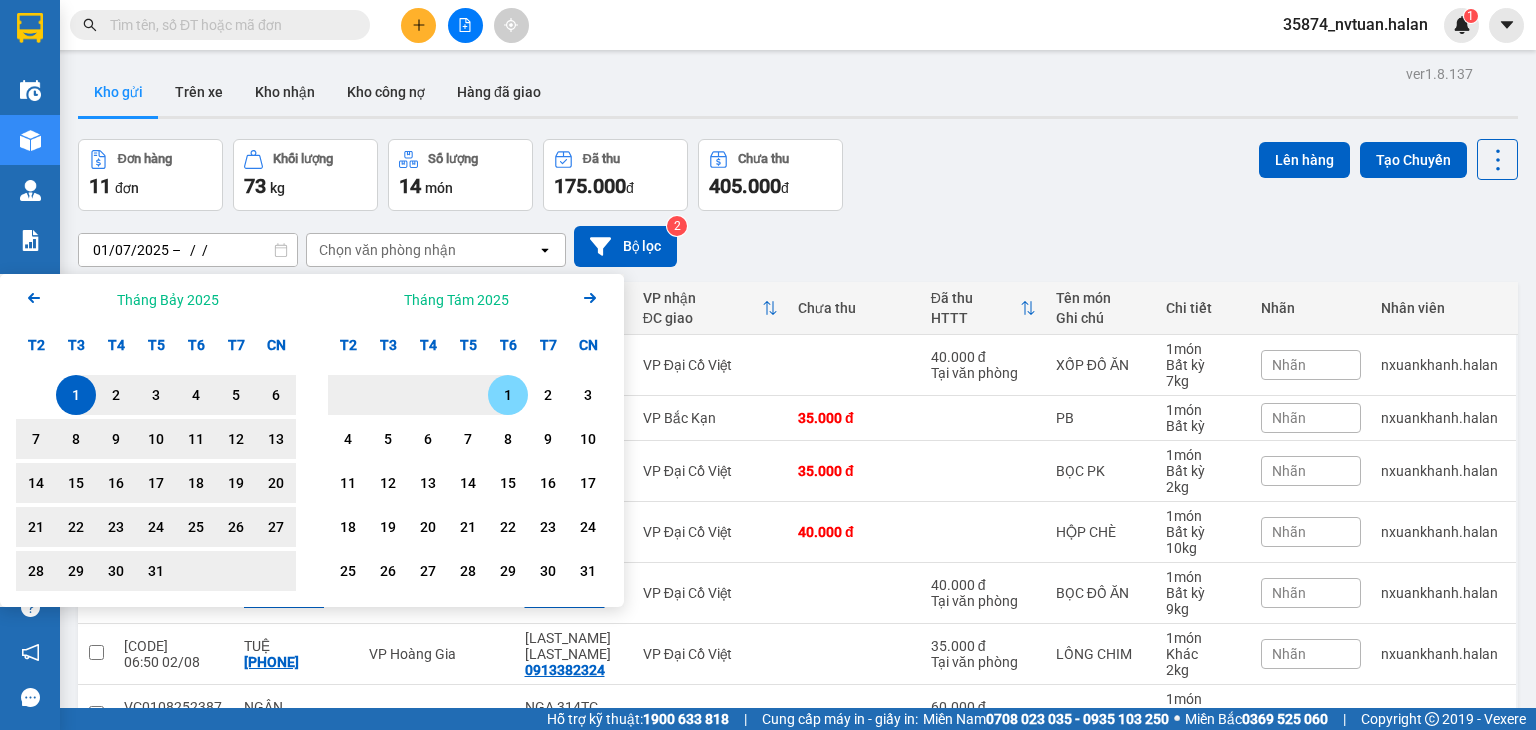 click on "1" at bounding box center (508, 395) 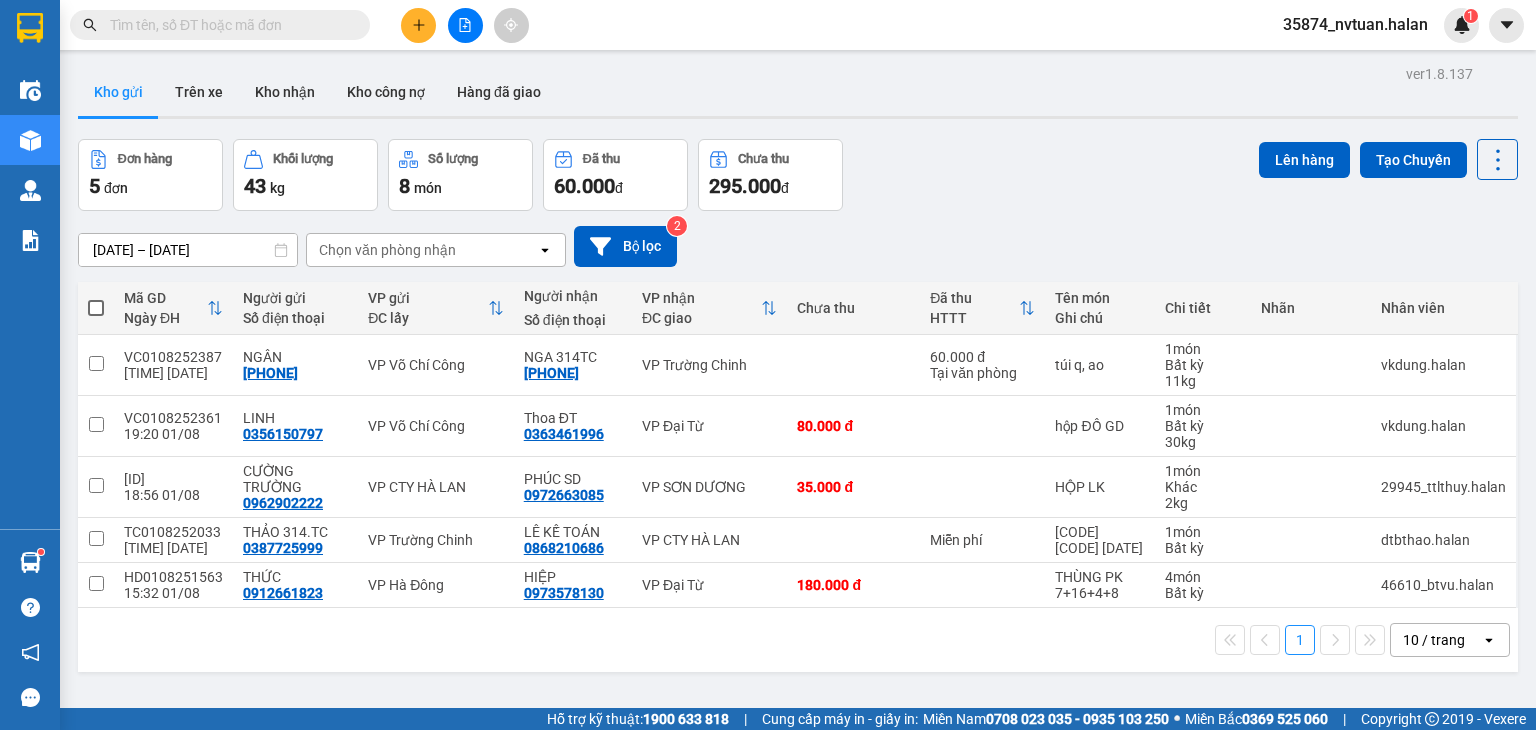 click on "[DATE] – [DATE]" at bounding box center (188, 250) 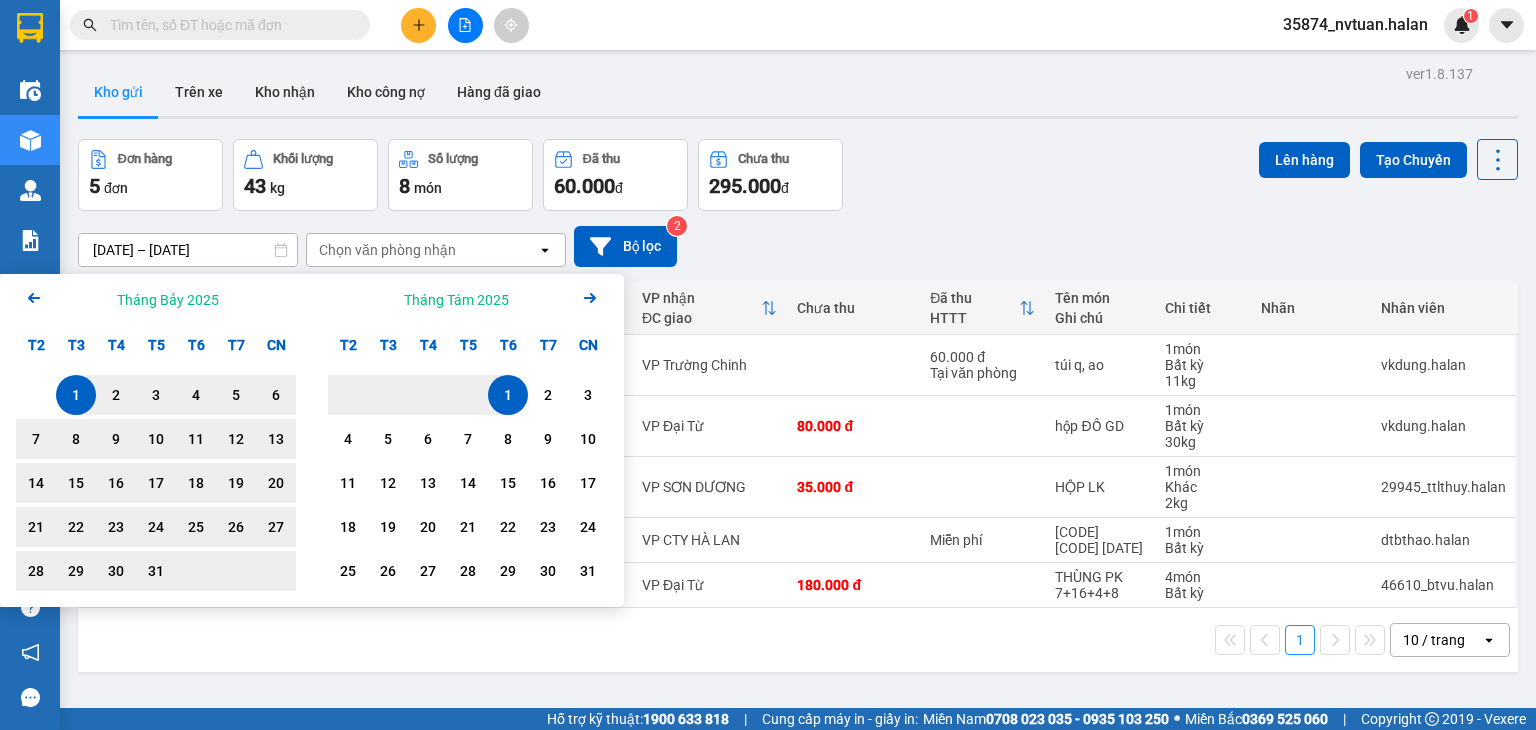click on "1" at bounding box center [508, 395] 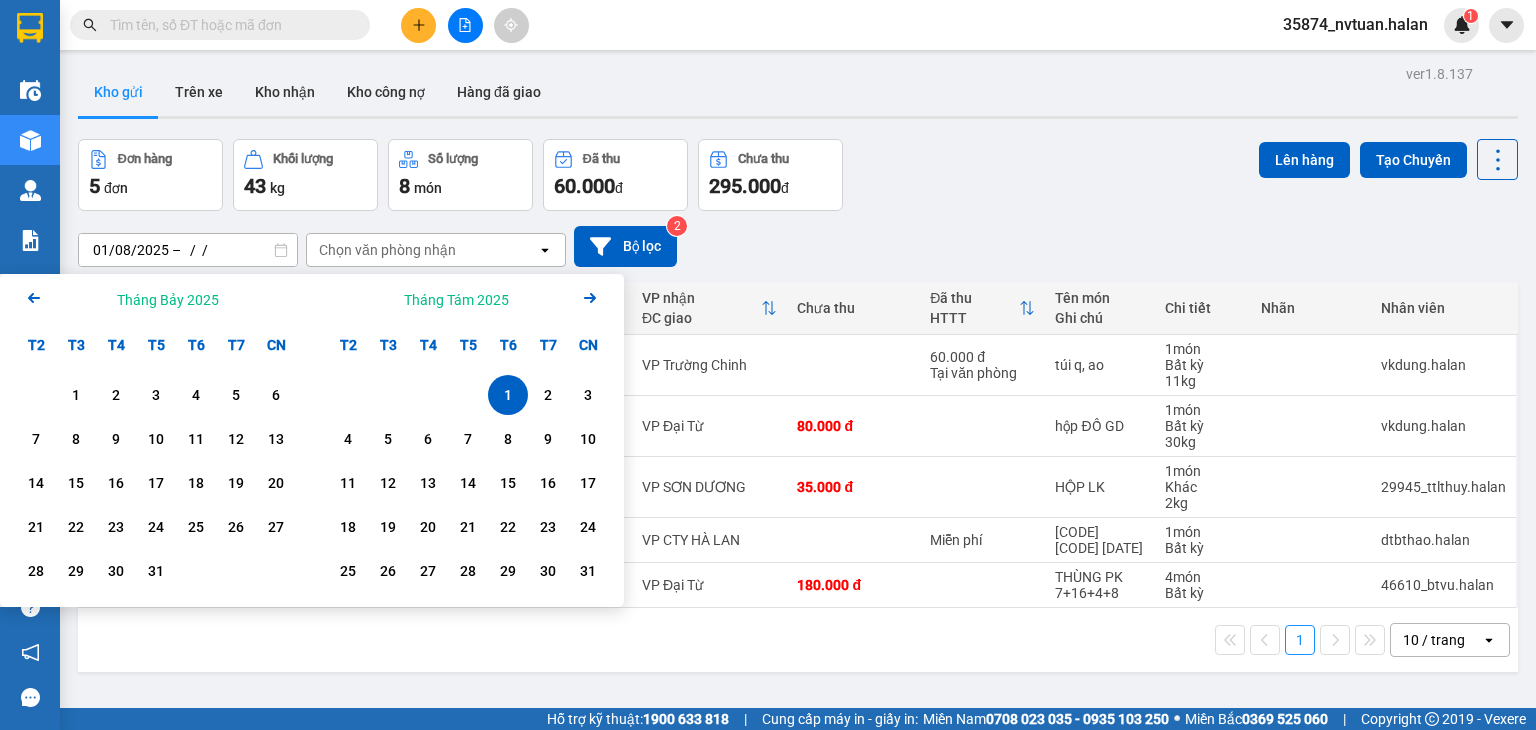click on "1" at bounding box center (508, 395) 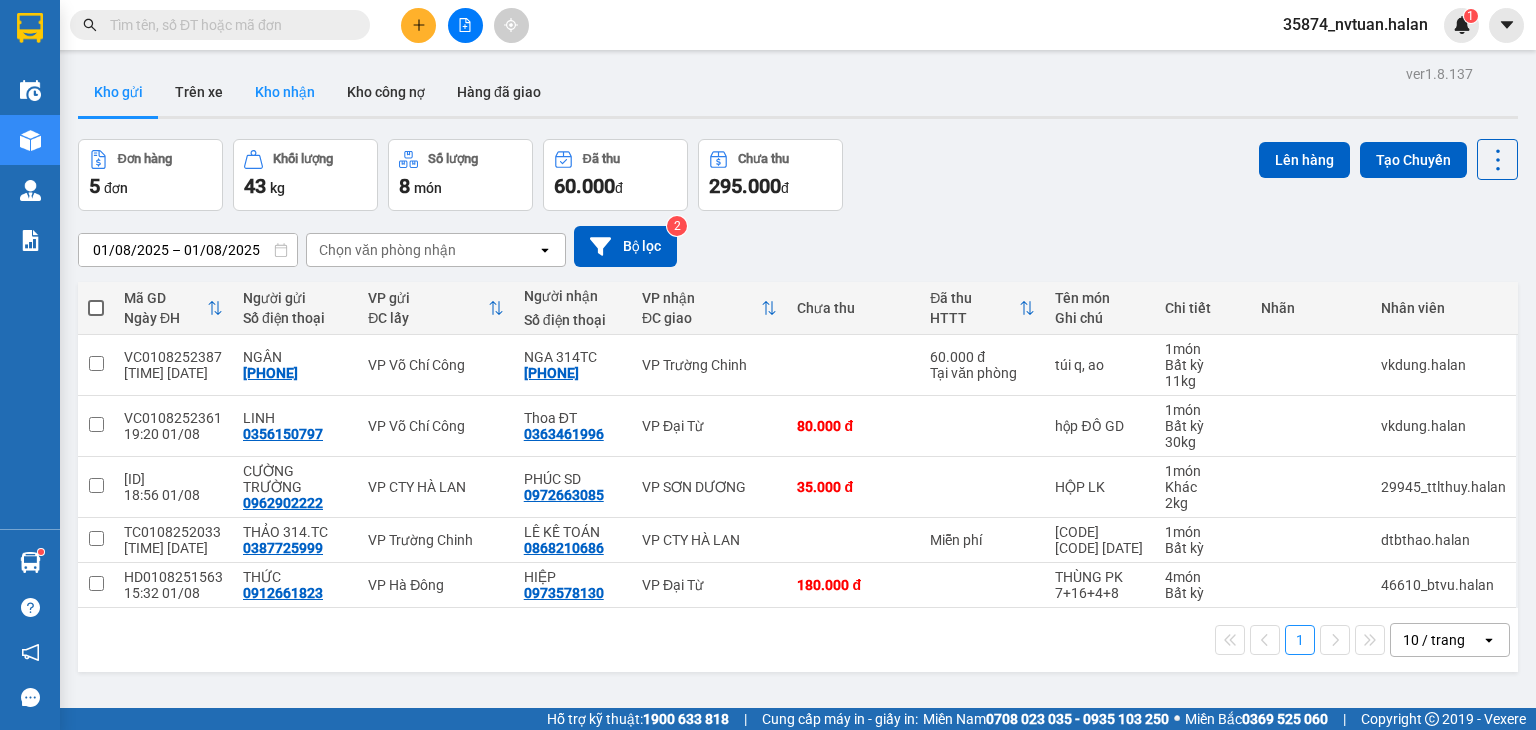 click on "Kho nhận" at bounding box center [285, 92] 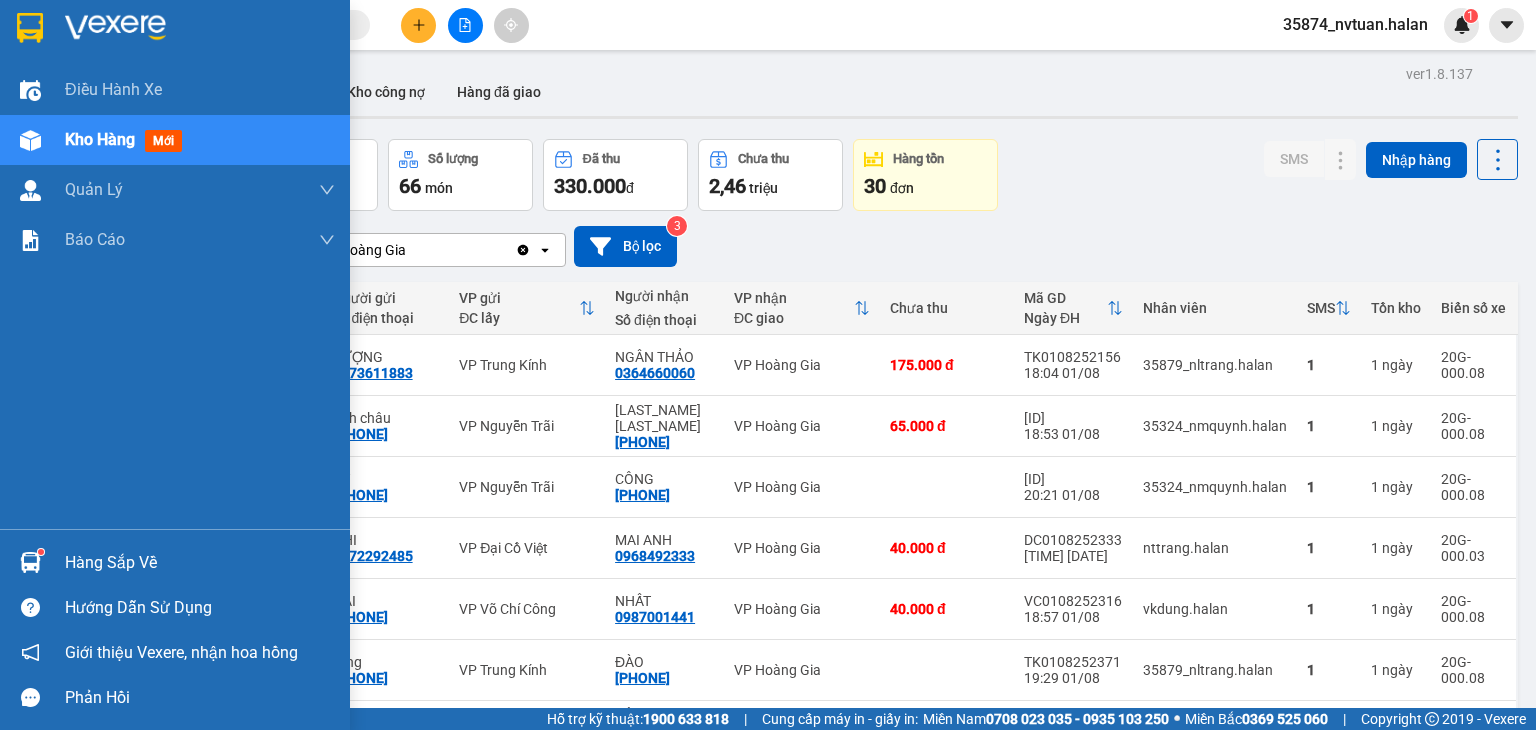 drag, startPoint x: 116, startPoint y: 556, endPoint x: 90, endPoint y: 556, distance: 26 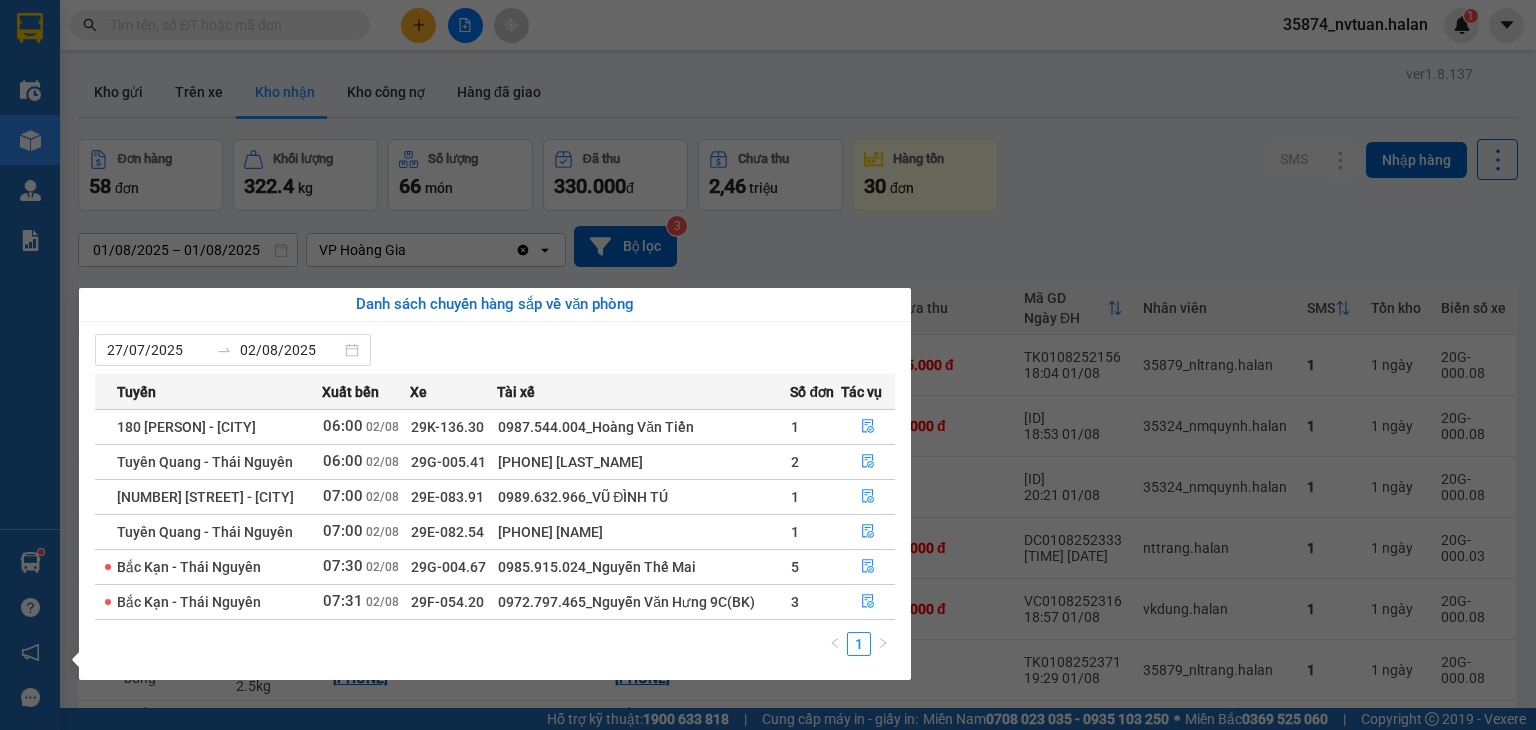 click on "Kết quả tìm kiếm ( 0 )  Bộ lọc  No Data [CODE]     Điều hành xe     Kho hàng mới     Quản Lý Quản lý chuyến Quản lý kiểm kho     Báo cáo 12. Thống kê đơn đối tác 2. Doanh thu thực tế theo từng văn phòng 4. Thống kê đơn hàng theo văn phòng Hàng sắp về Hướng dẫn sử dụng Giới thiệu Vexere, nhận hoa hồng Phản hồi Phần mềm hỗ trợ bạn tốt chứ? ver  1.8.137 Kho gửi Trên xe Kho nhận Kho công nợ Hàng đã giao Đơn hàng 58 đơn Khối lượng [NUMBER] kg Số lượng 66 món Đã thu 330.000  đ Chưa thu 2,46   triệu Hàng tồn 30 đơn SMS Nhập hàng [DATE] – [DATE] Press the down arrow key to interact with the calendar and select a date. Press the escape button to close the calendar. Selected date range is from [DATE] to [DATE]. VP Hoàng Gia Clear value open Bộ lọc 3 Tên món Ghi chú Chi tiết Người gửi Số điện thoại VP gửi ĐC lấy Người nhận" at bounding box center (768, 365) 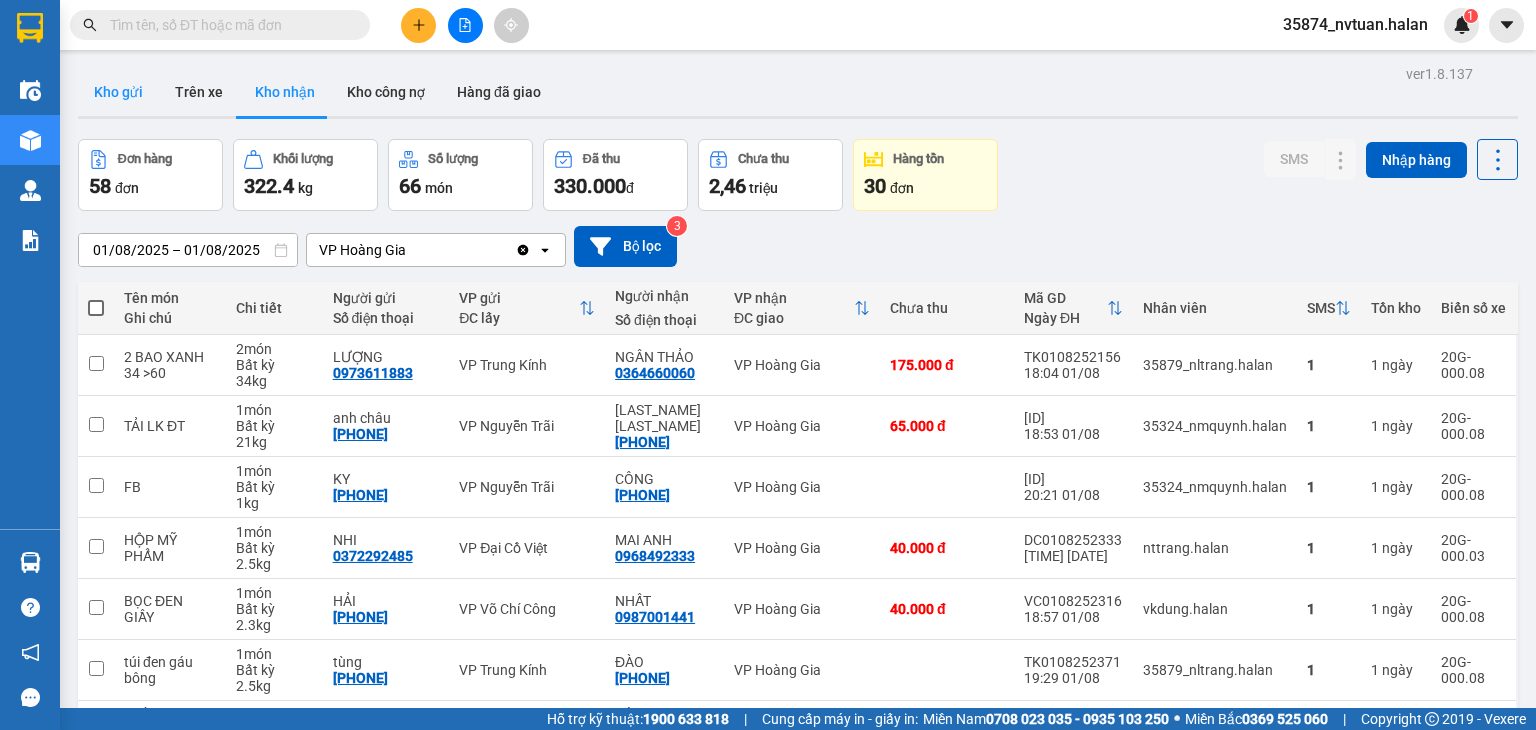 drag, startPoint x: 102, startPoint y: 89, endPoint x: 116, endPoint y: 98, distance: 16.643316 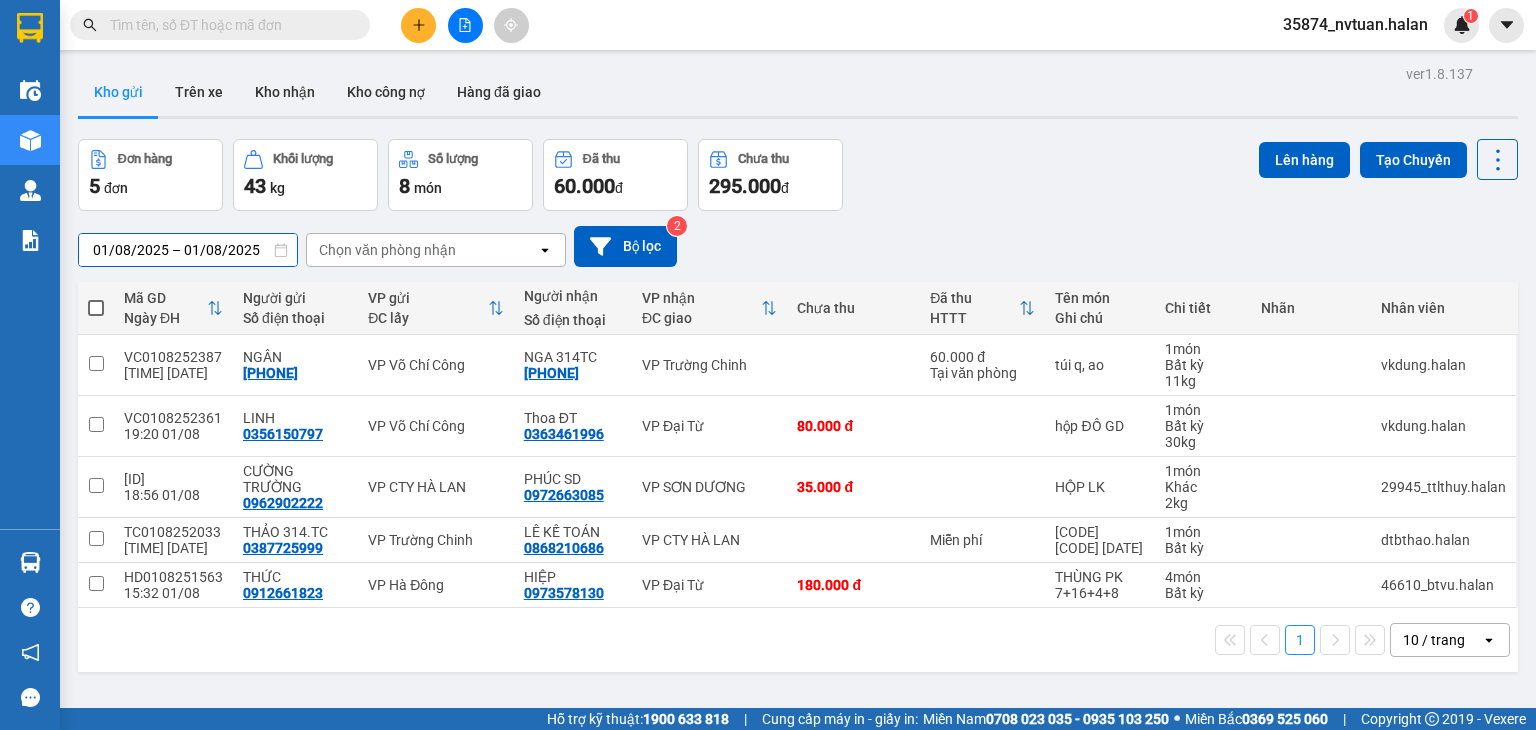 click on "01/08/2025 – 01/08/2025" at bounding box center [188, 250] 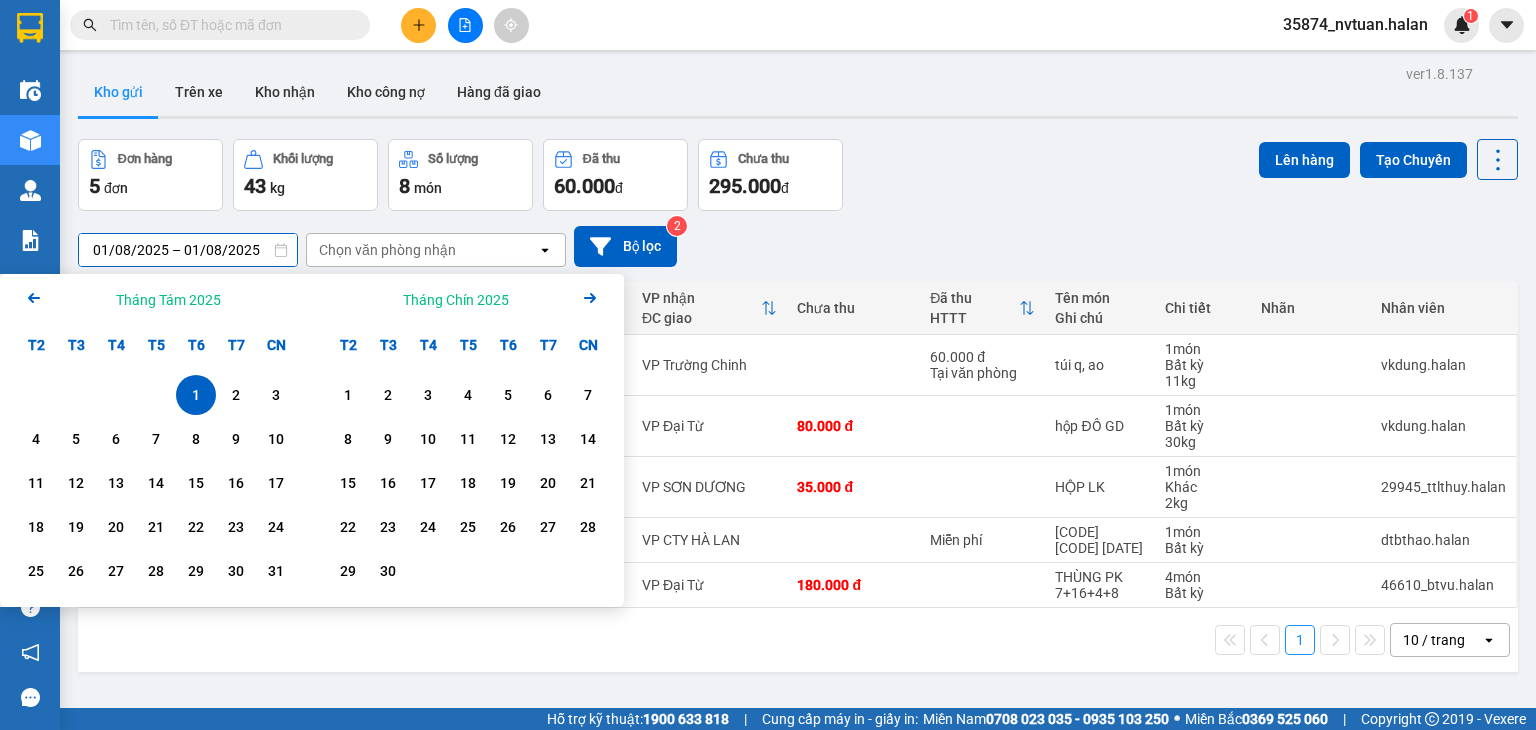 click on "Đơn hàng 5 đơn Khối lượng 43 kg Số lượng 8 món Đã thu 60.000  đ Chưa thu 295.000  đ Lên hàng Tạo Chuyến" at bounding box center [798, 175] 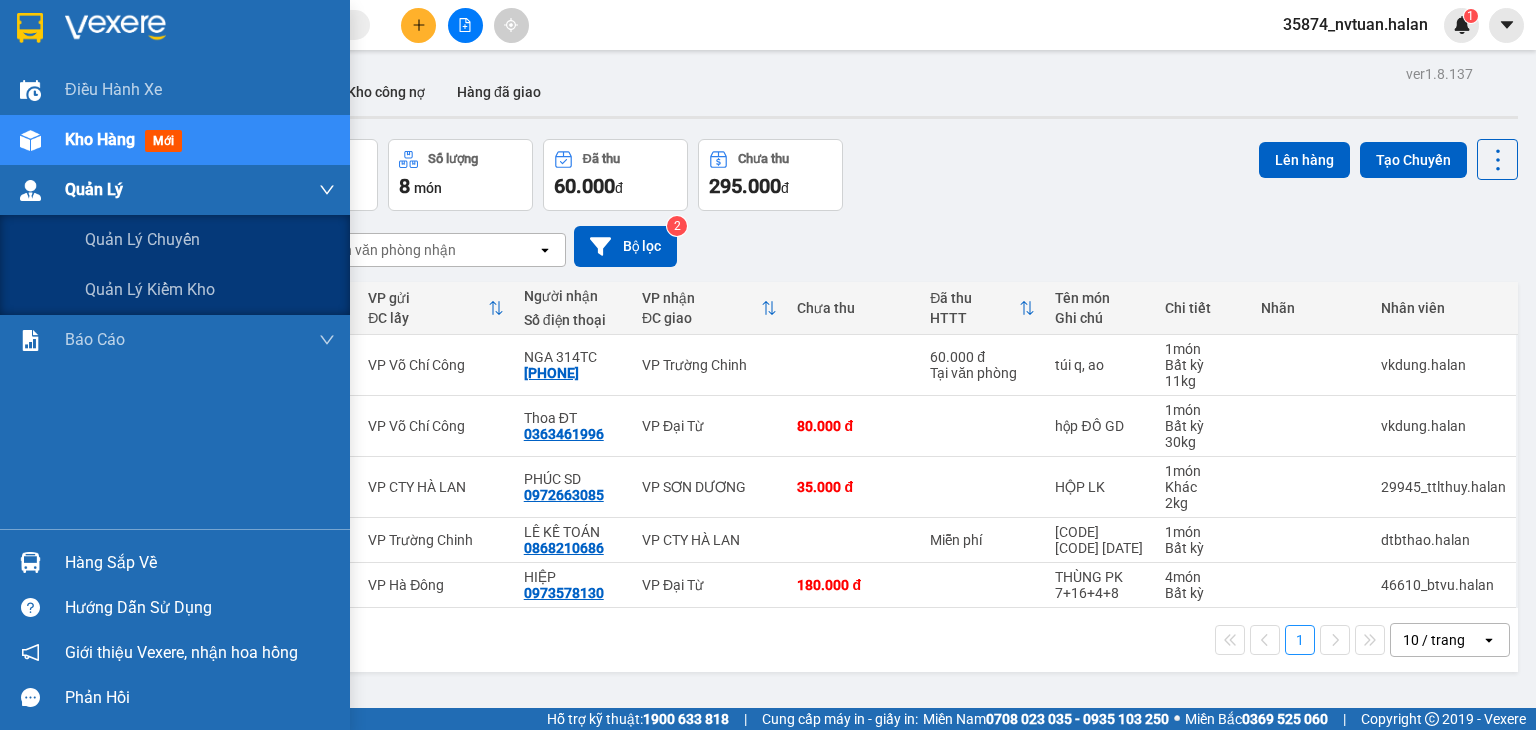 click on "Quản Lý" at bounding box center (94, 189) 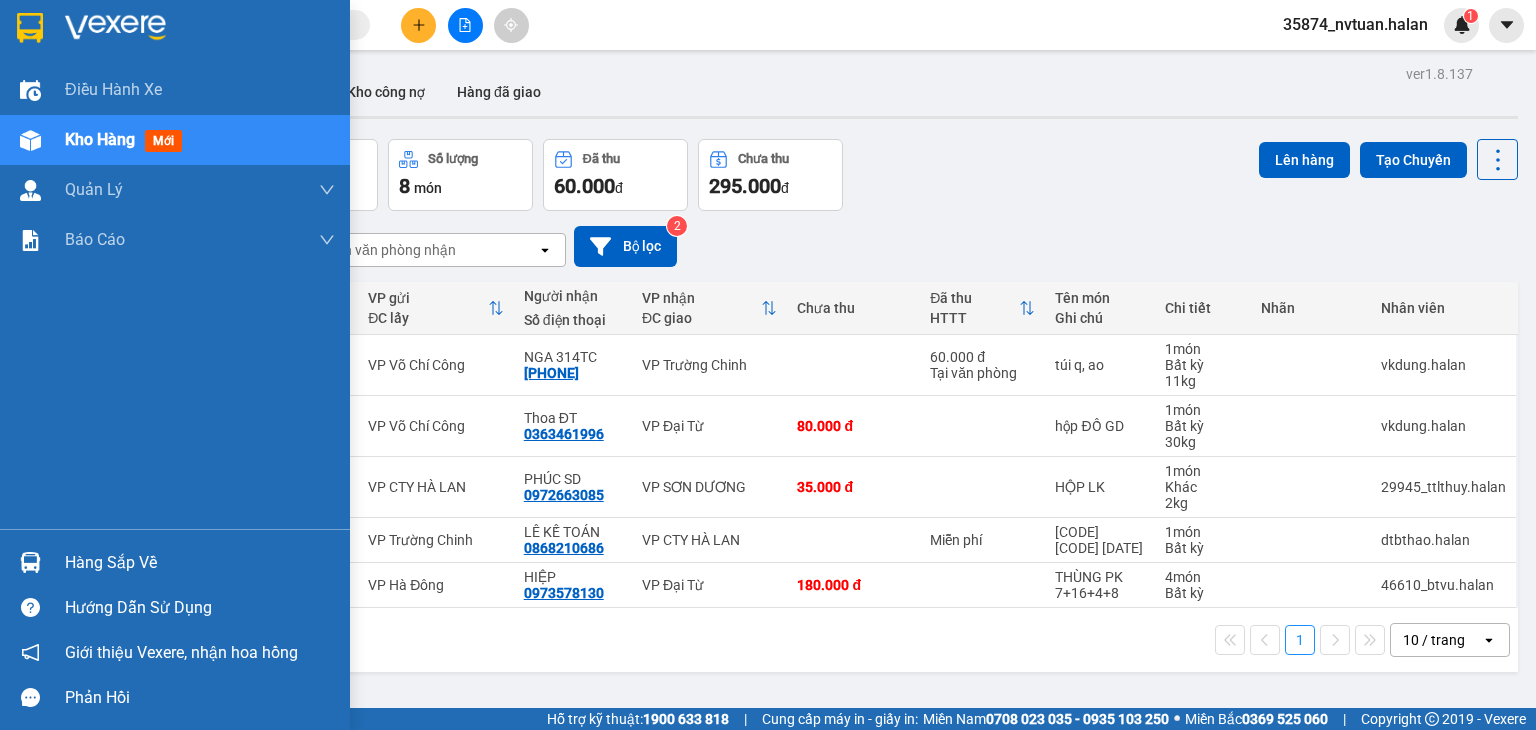 click on "Kho hàng" at bounding box center (100, 139) 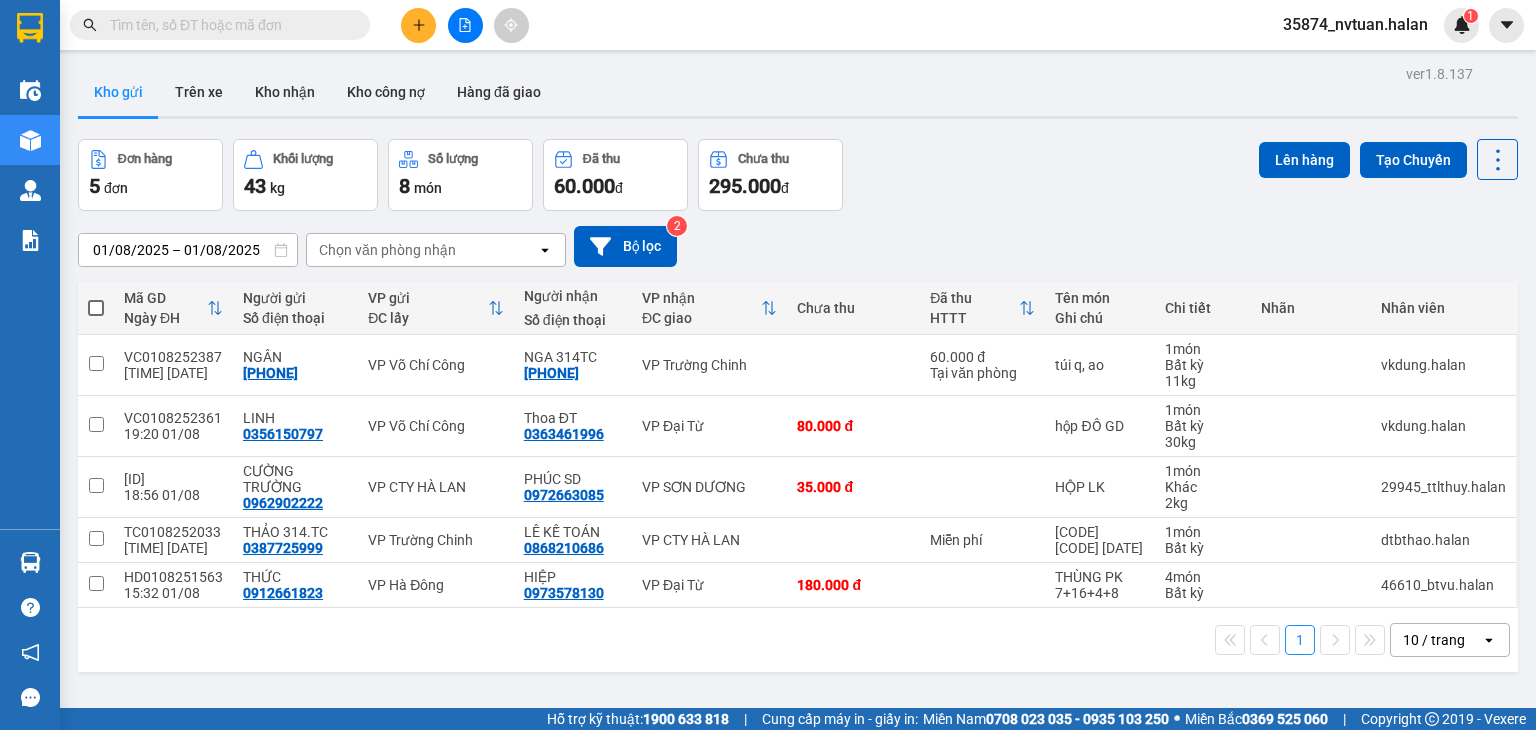 click on "01/08/2025 – 01/08/2025" at bounding box center [188, 250] 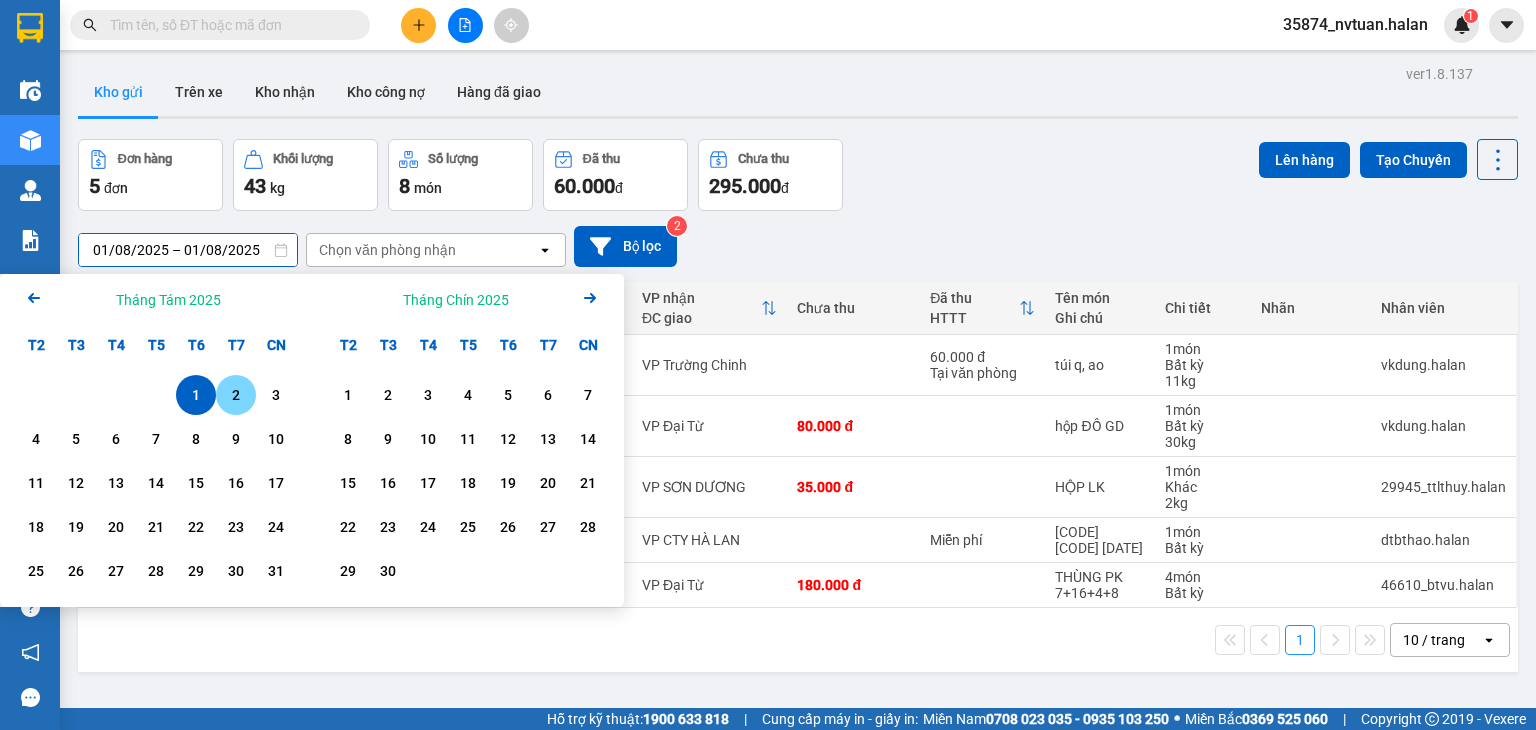 drag, startPoint x: 236, startPoint y: 388, endPoint x: 198, endPoint y: 376, distance: 39.849716 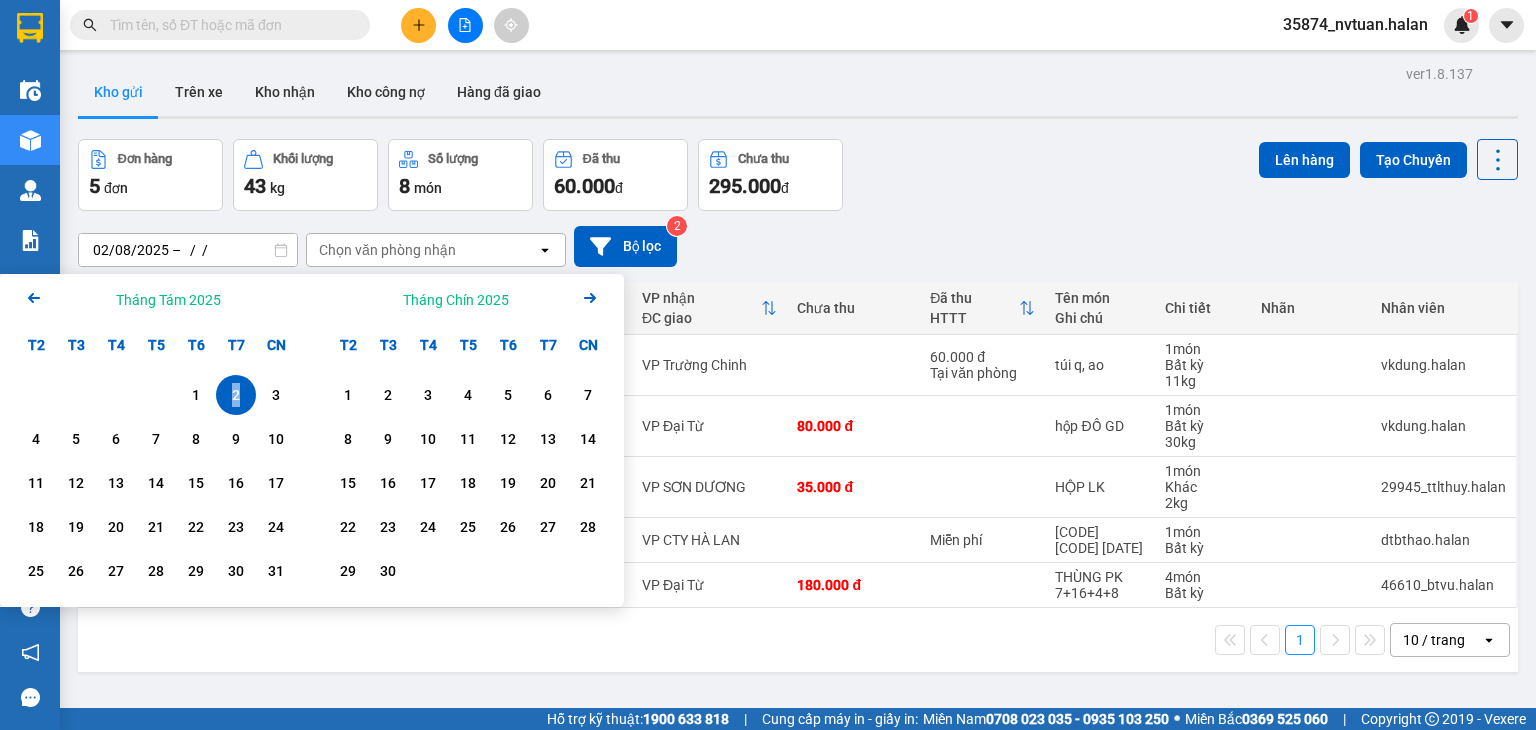 click on "2" at bounding box center (236, 395) 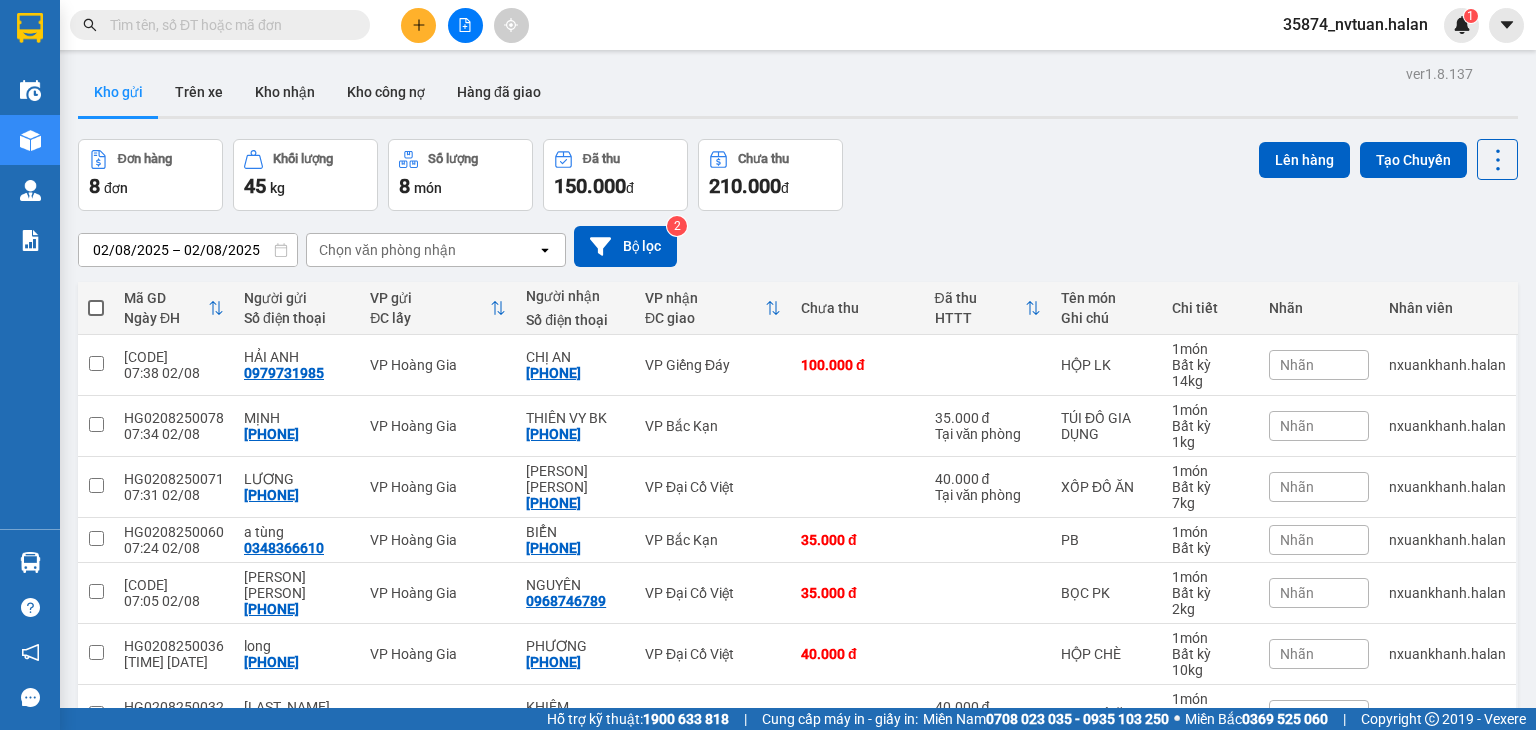 click on "Chọn văn phòng nhận" at bounding box center [387, 250] 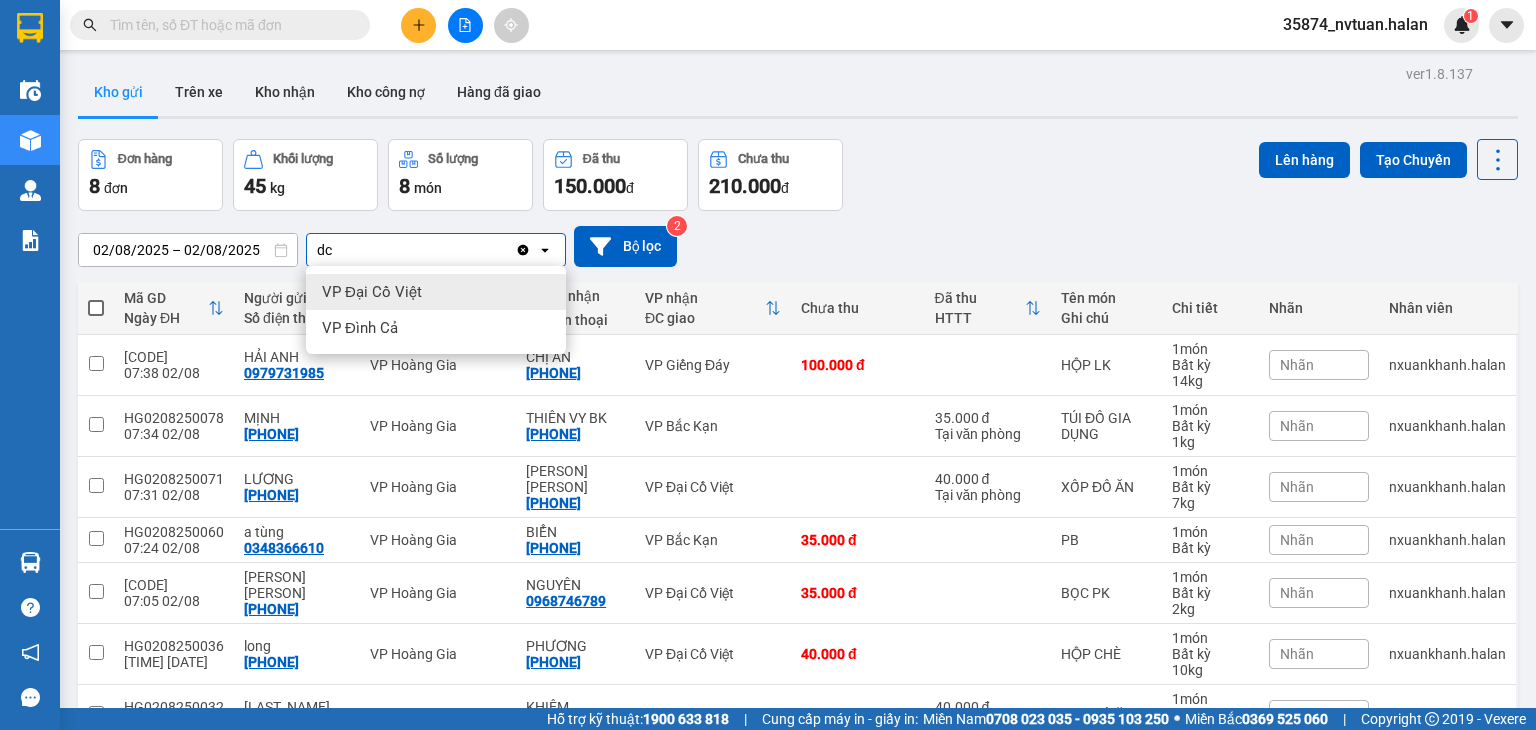 type on "dc" 